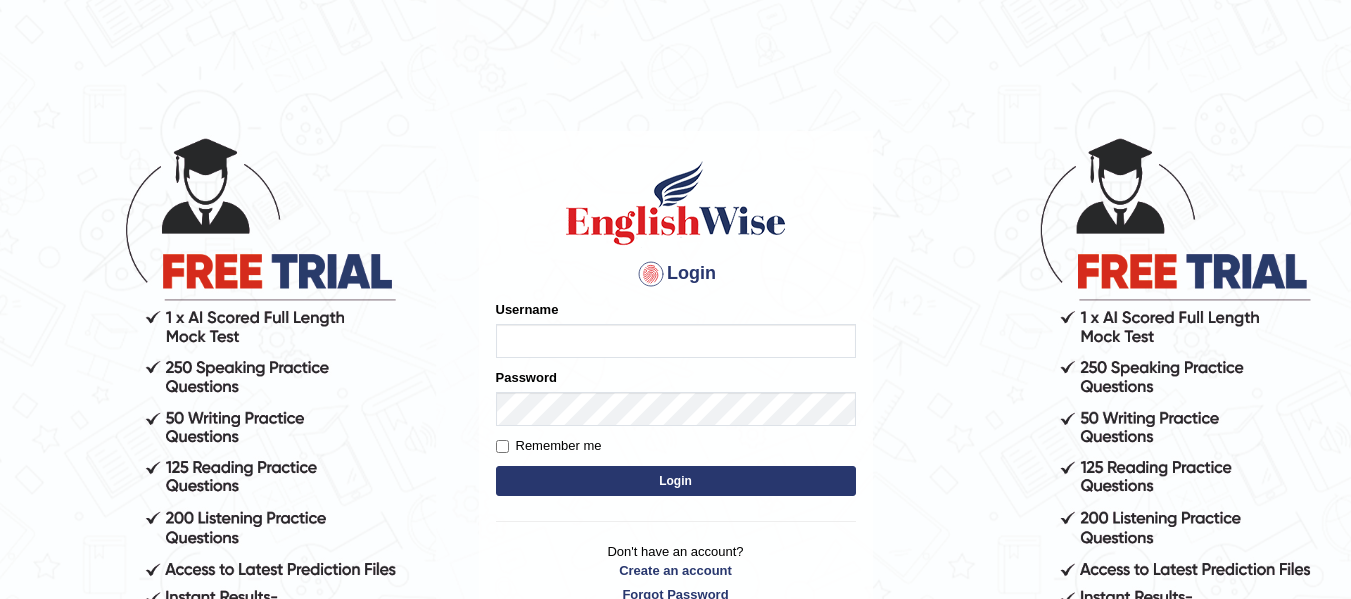 scroll, scrollTop: 0, scrollLeft: 0, axis: both 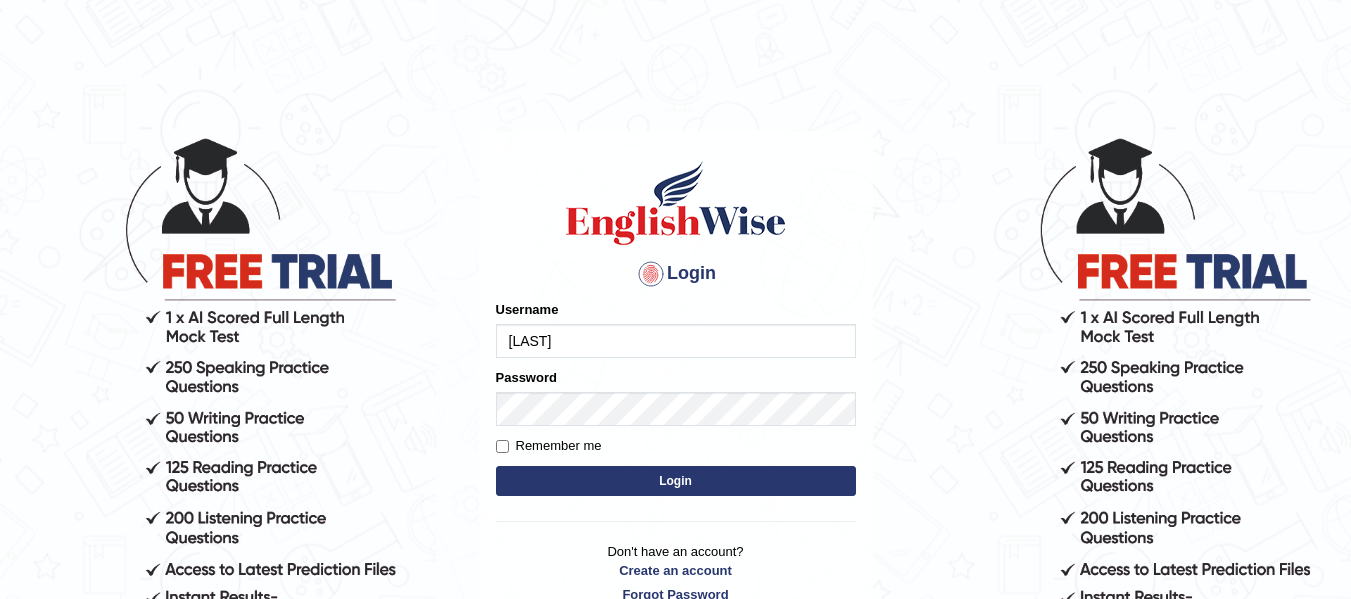 click on "Login" at bounding box center [676, 481] 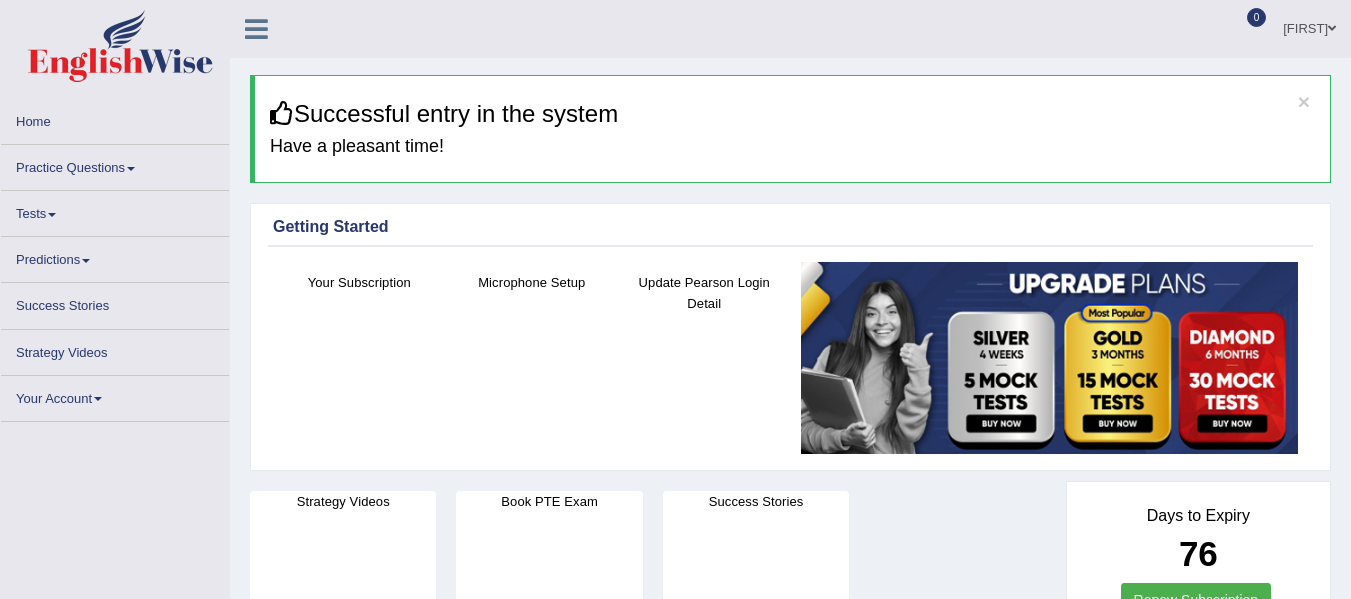 scroll, scrollTop: 0, scrollLeft: 0, axis: both 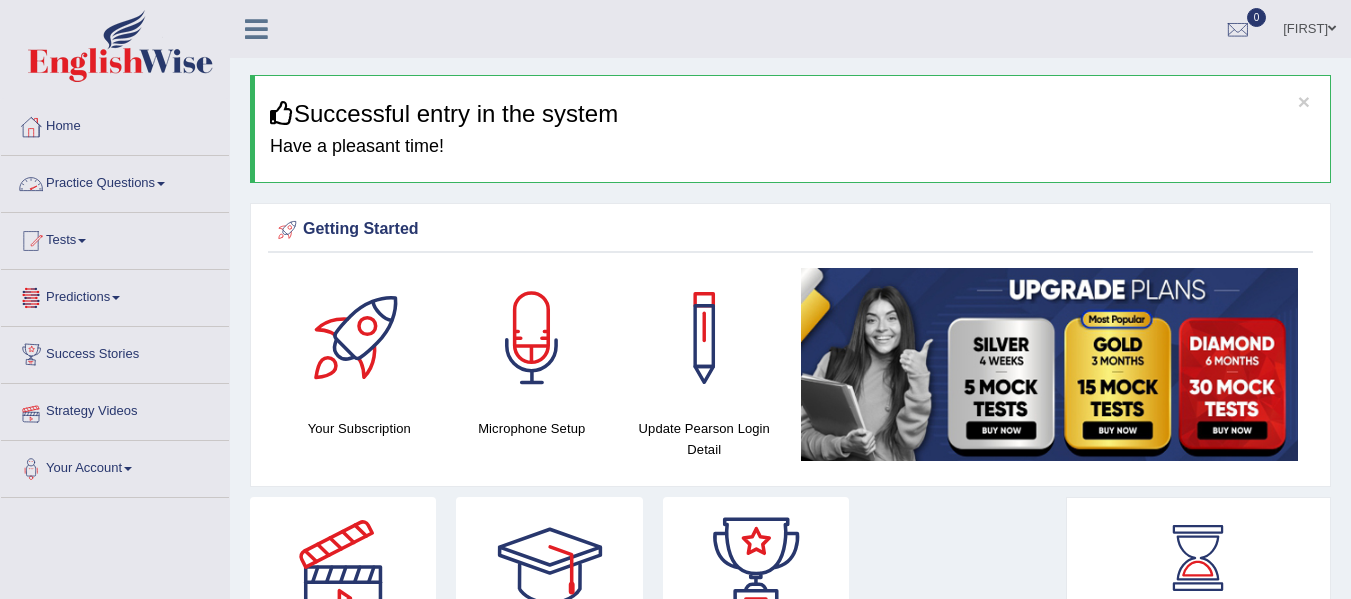 click on "Practice Questions" at bounding box center [115, 181] 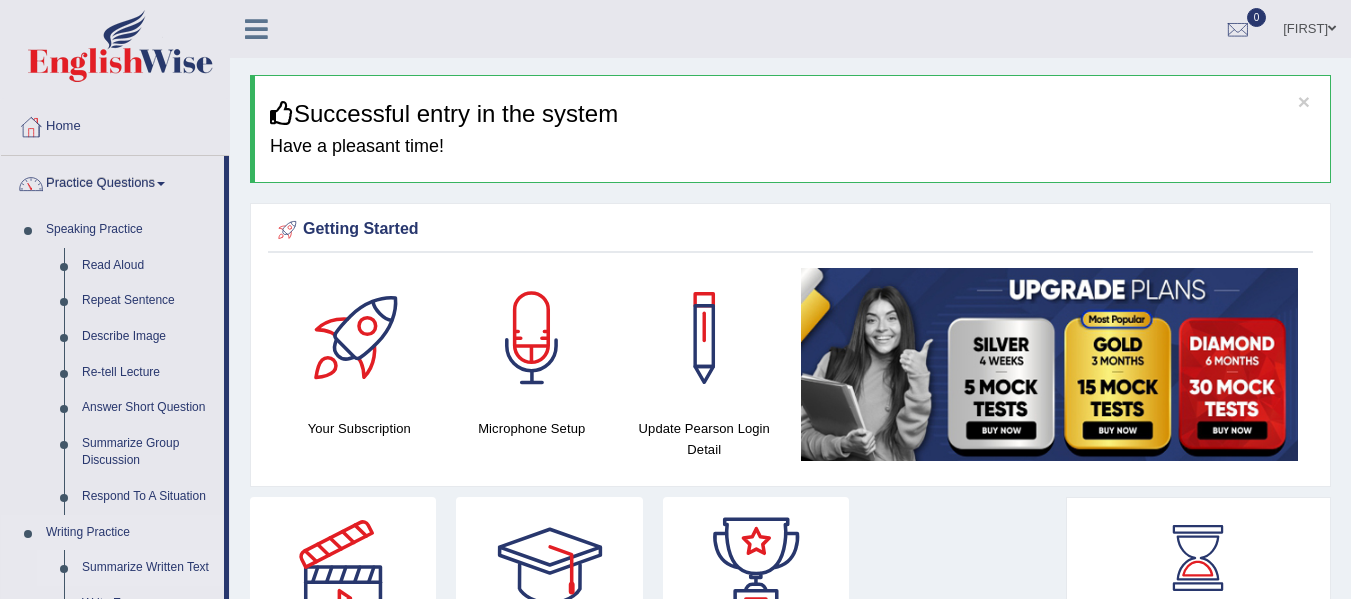 click on "Summarize Written Text" at bounding box center (148, 568) 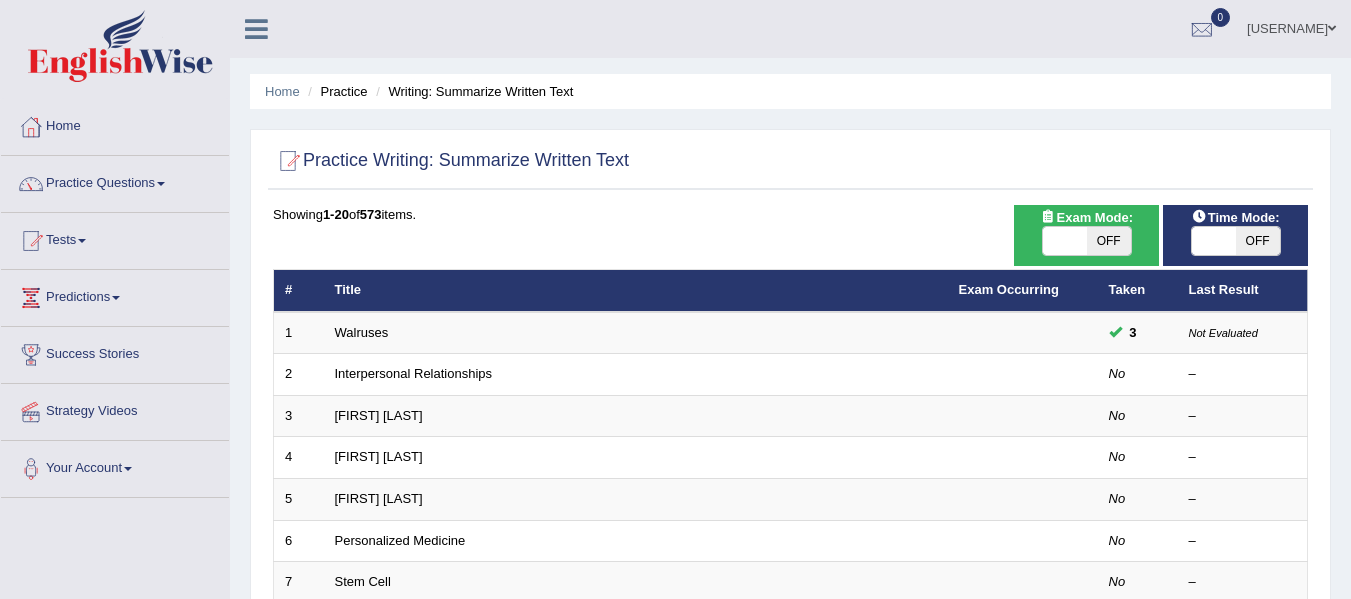 scroll, scrollTop: 0, scrollLeft: 0, axis: both 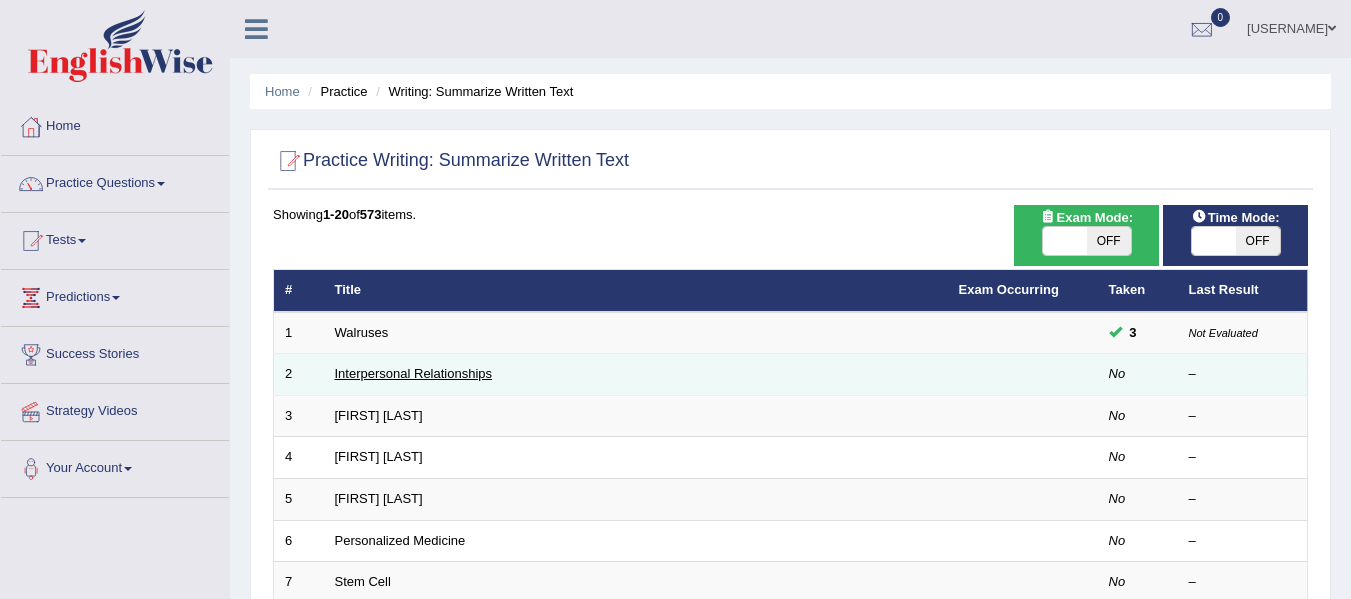 click on "Interpersonal Relationships" at bounding box center (414, 373) 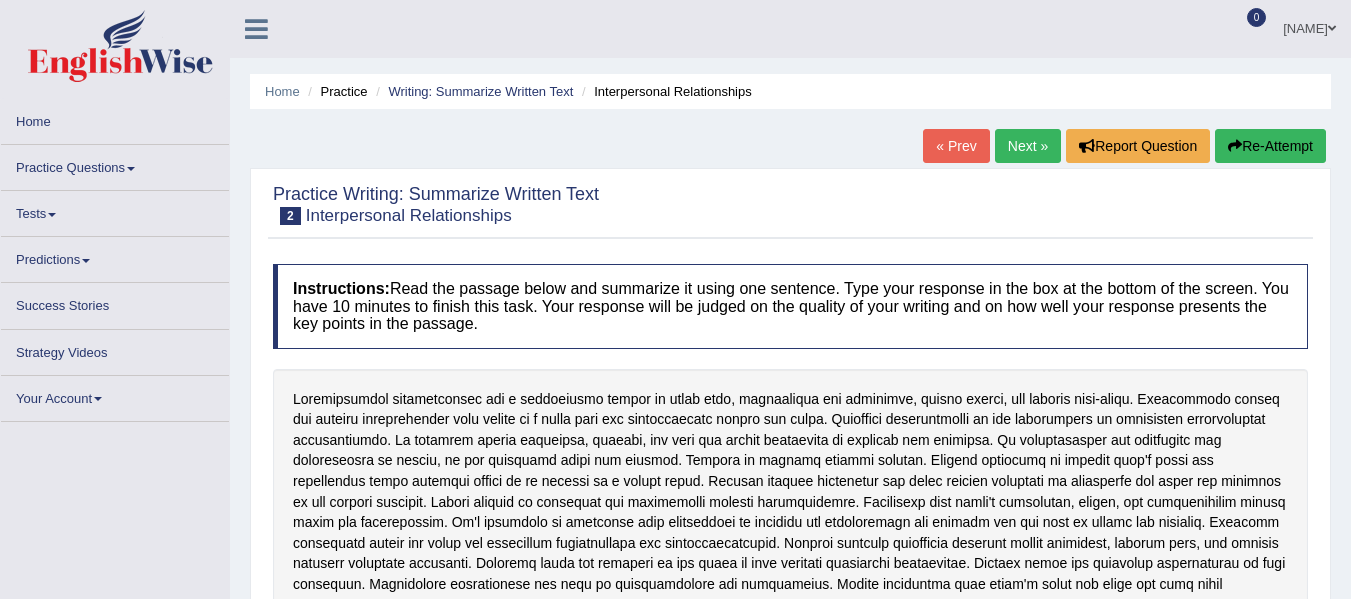 scroll, scrollTop: 0, scrollLeft: 0, axis: both 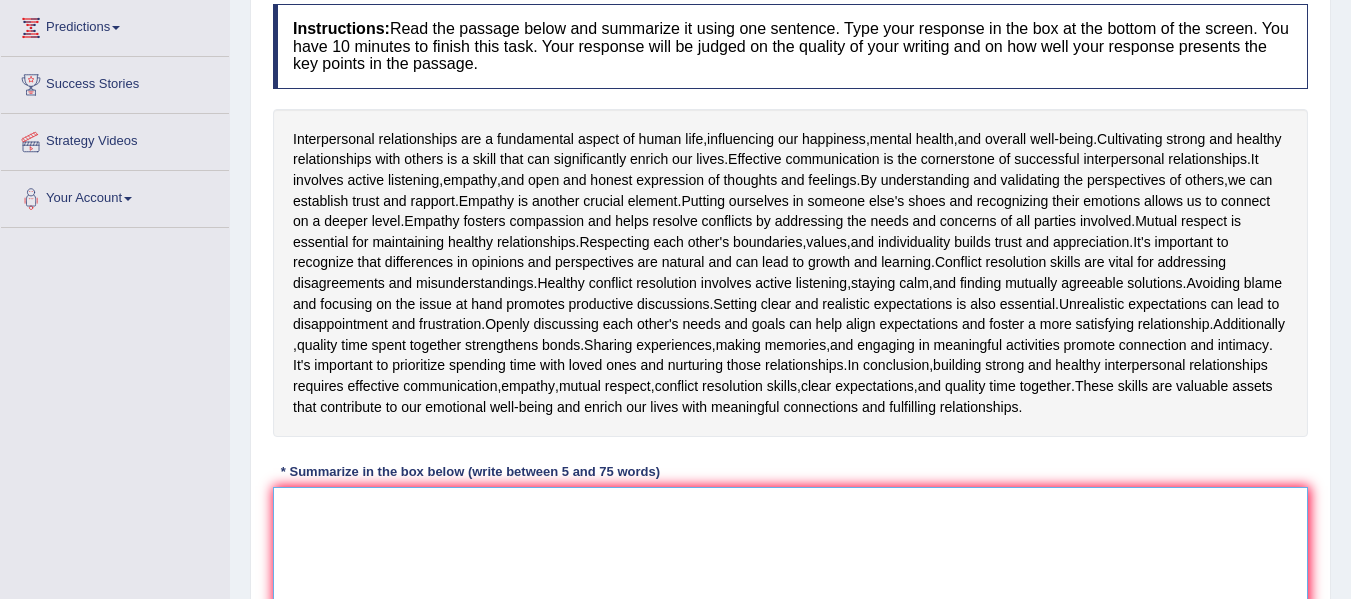 click at bounding box center (790, 584) 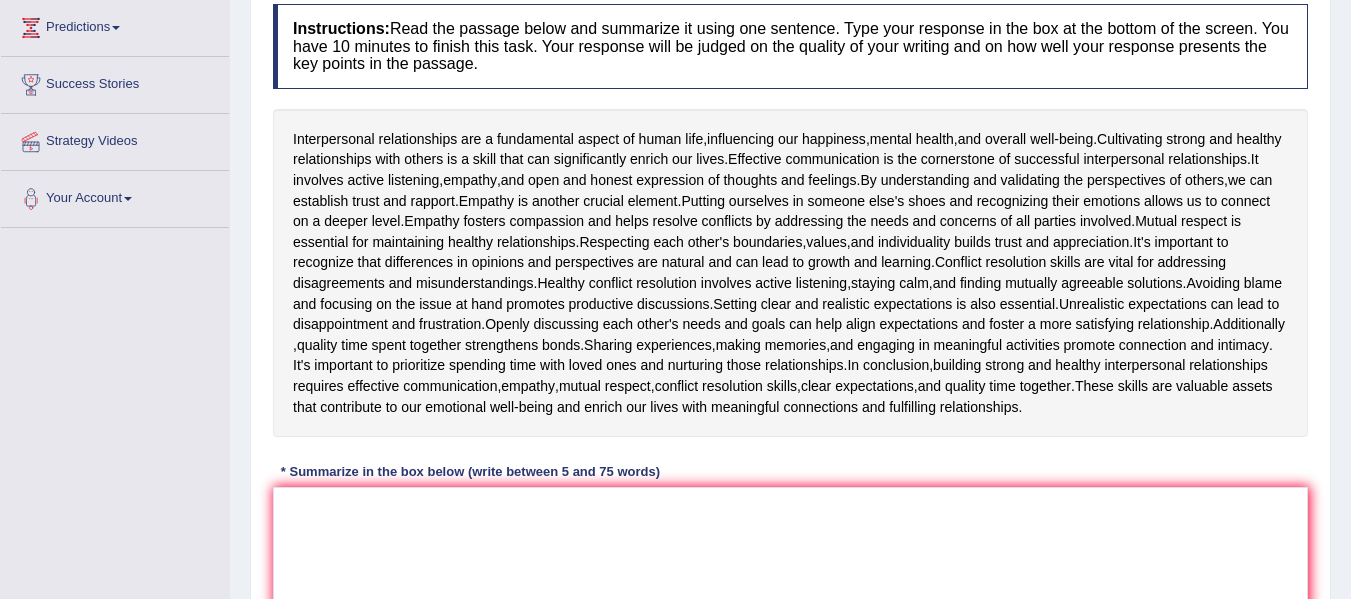 type 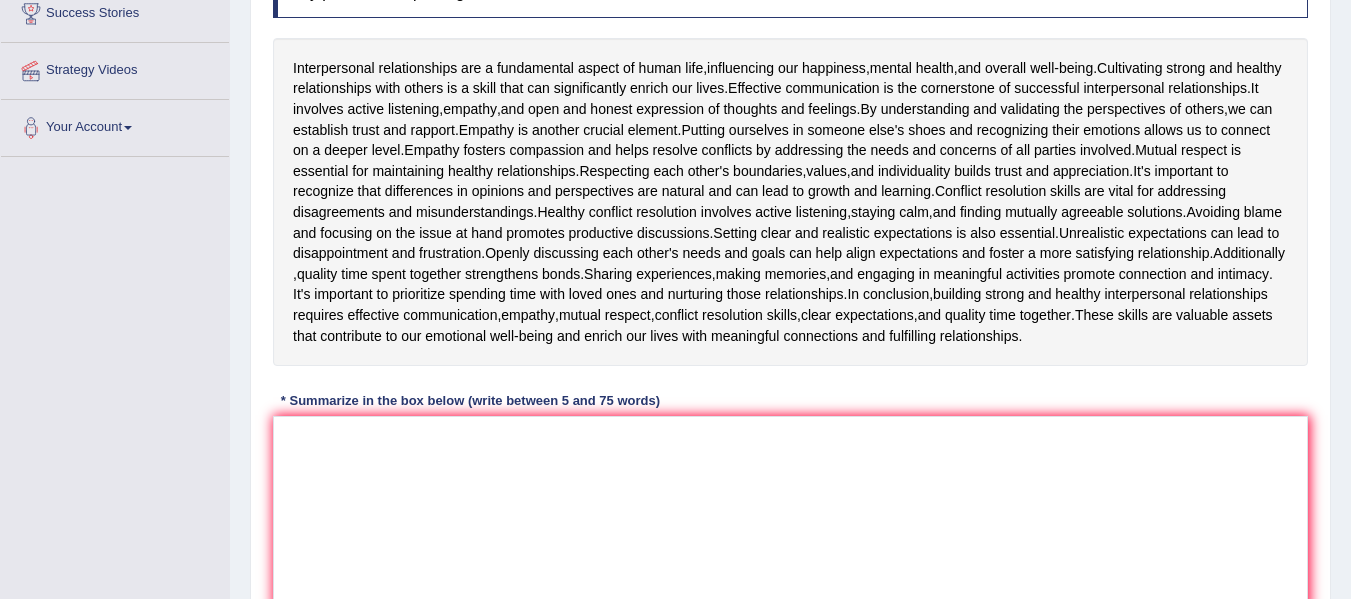 scroll, scrollTop: 343, scrollLeft: 0, axis: vertical 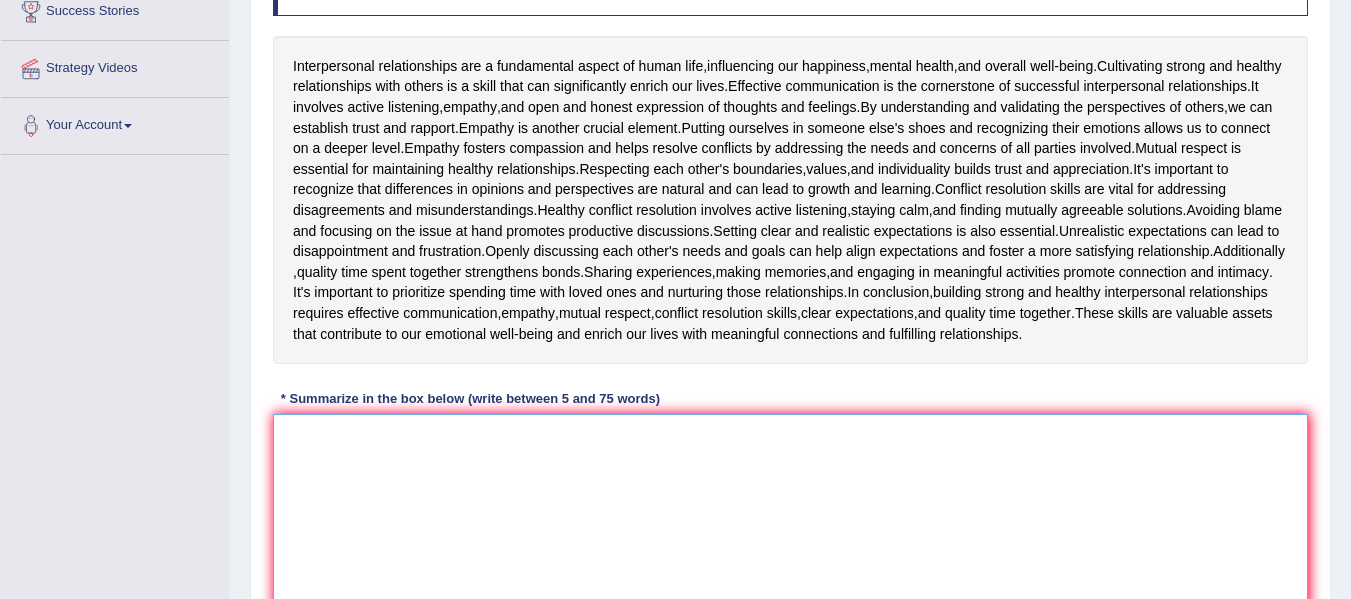 click at bounding box center [790, 511] 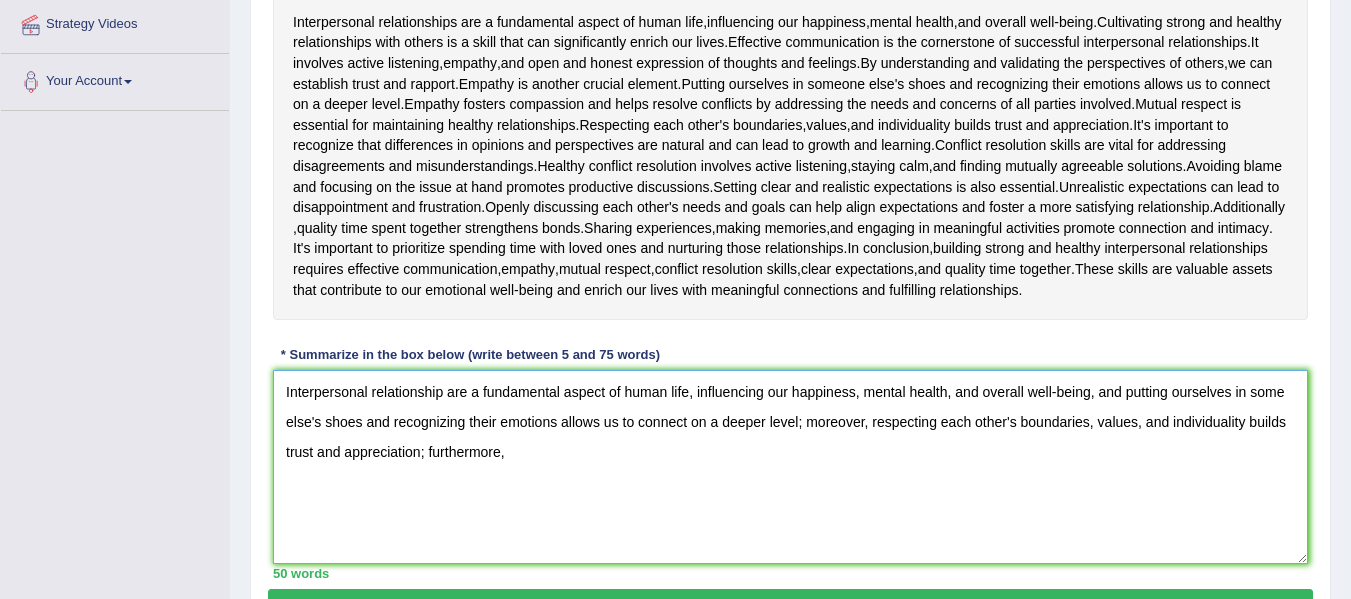 scroll, scrollTop: 385, scrollLeft: 0, axis: vertical 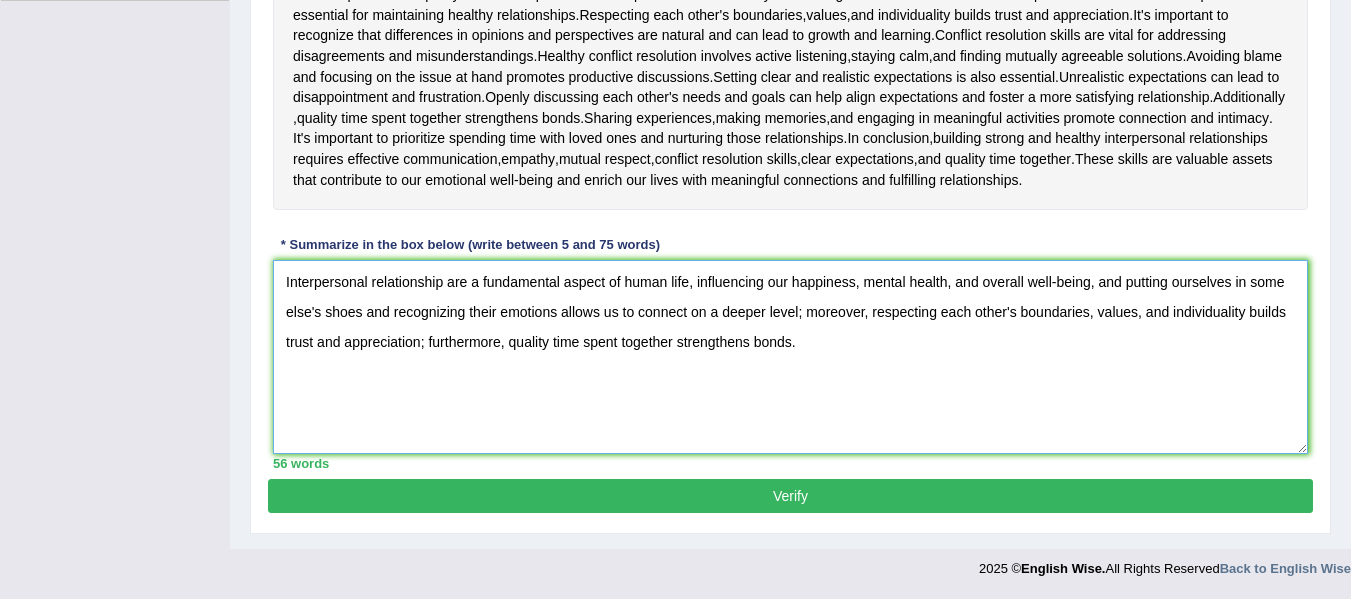 type on "Interpersonal relationship are a fundamental aspect of human life, influencing our happiness, mental health, and overall well-being, and putting ourselves in some else's shoes and recognizing their emotions allows us to connect on a deeper level; moreover, respecting each other's boundaries, values, and individuality builds trust and appreciation; furthermore, quality time spent together strengthens bonds." 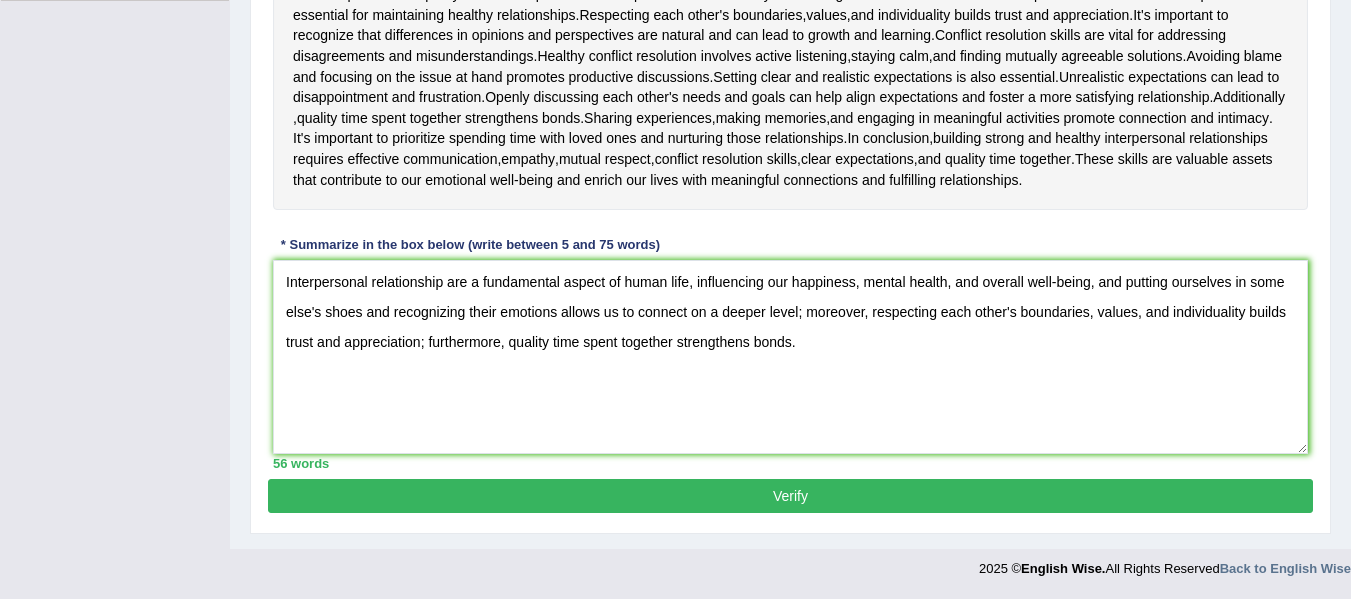 click on "Verify" at bounding box center (790, 496) 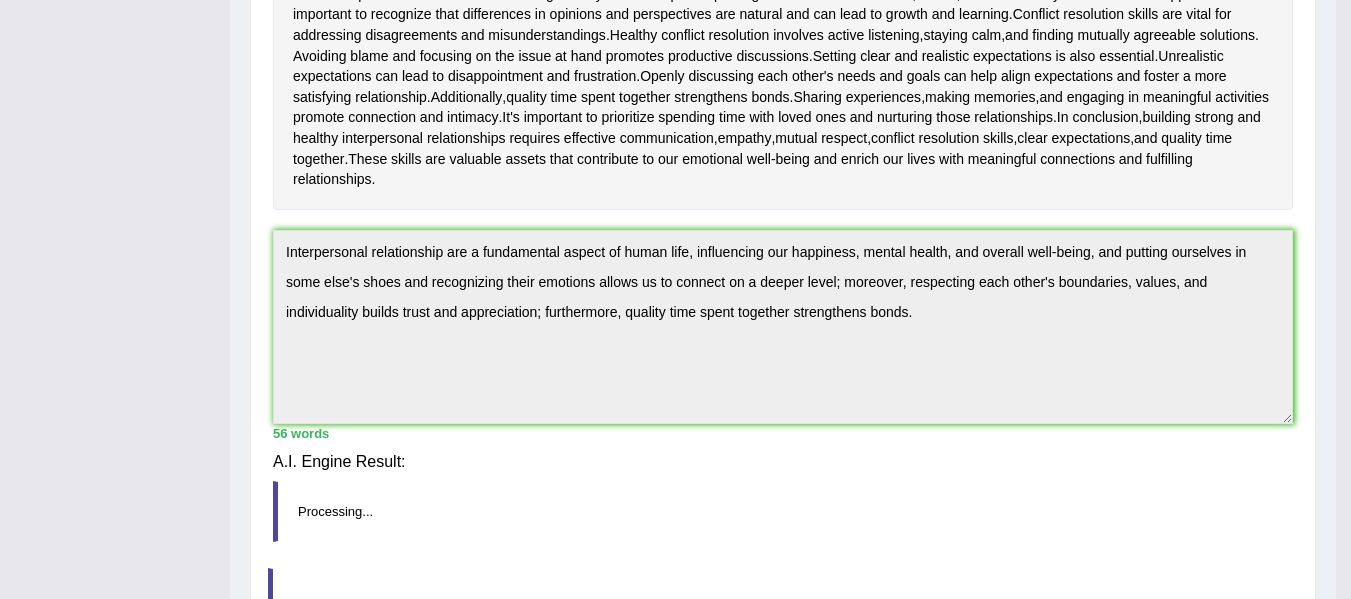 scroll, scrollTop: 506, scrollLeft: 0, axis: vertical 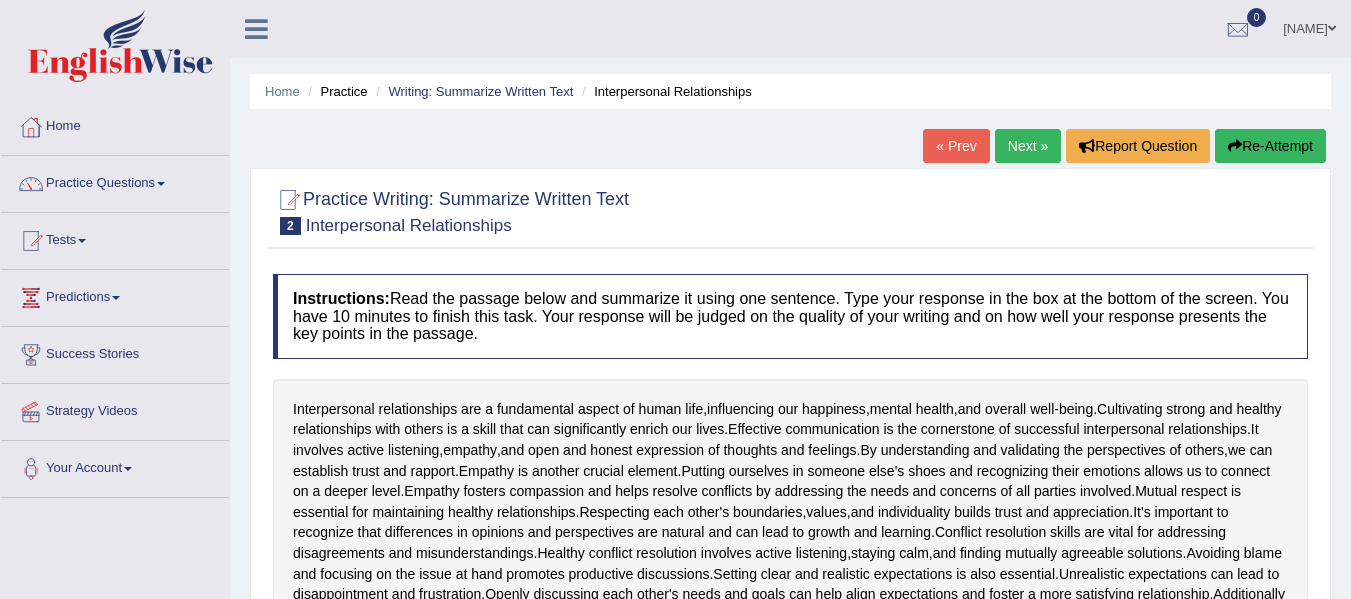 click on "Next »" at bounding box center [1028, 146] 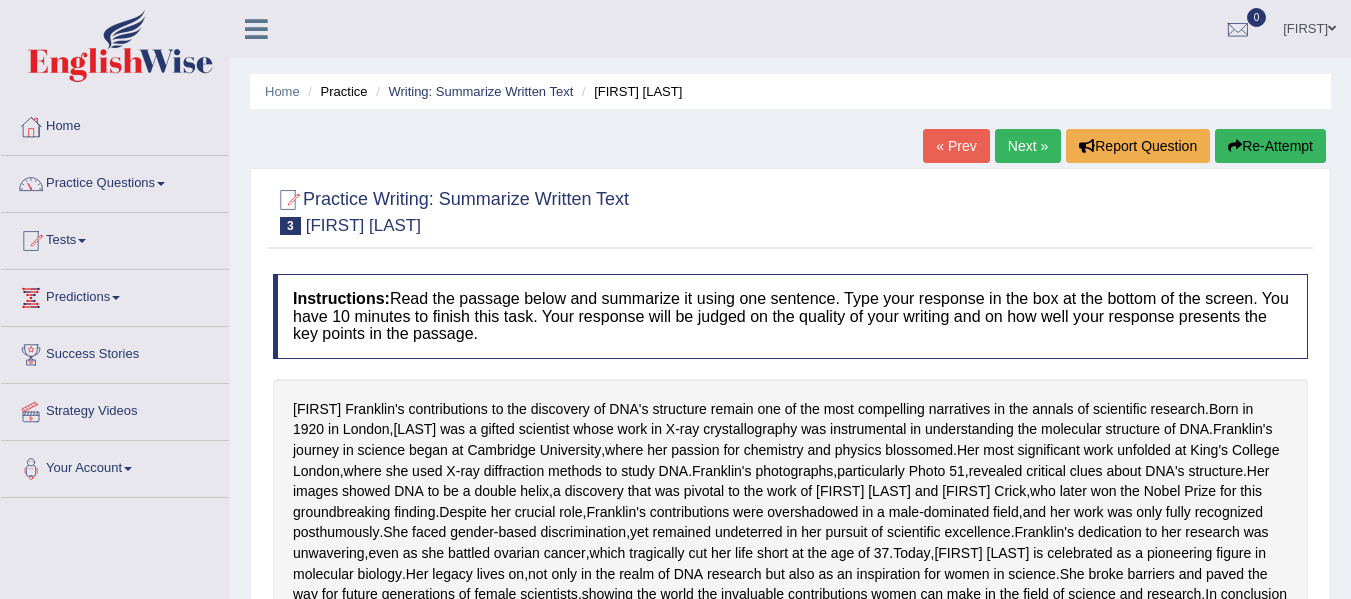 scroll, scrollTop: 0, scrollLeft: 0, axis: both 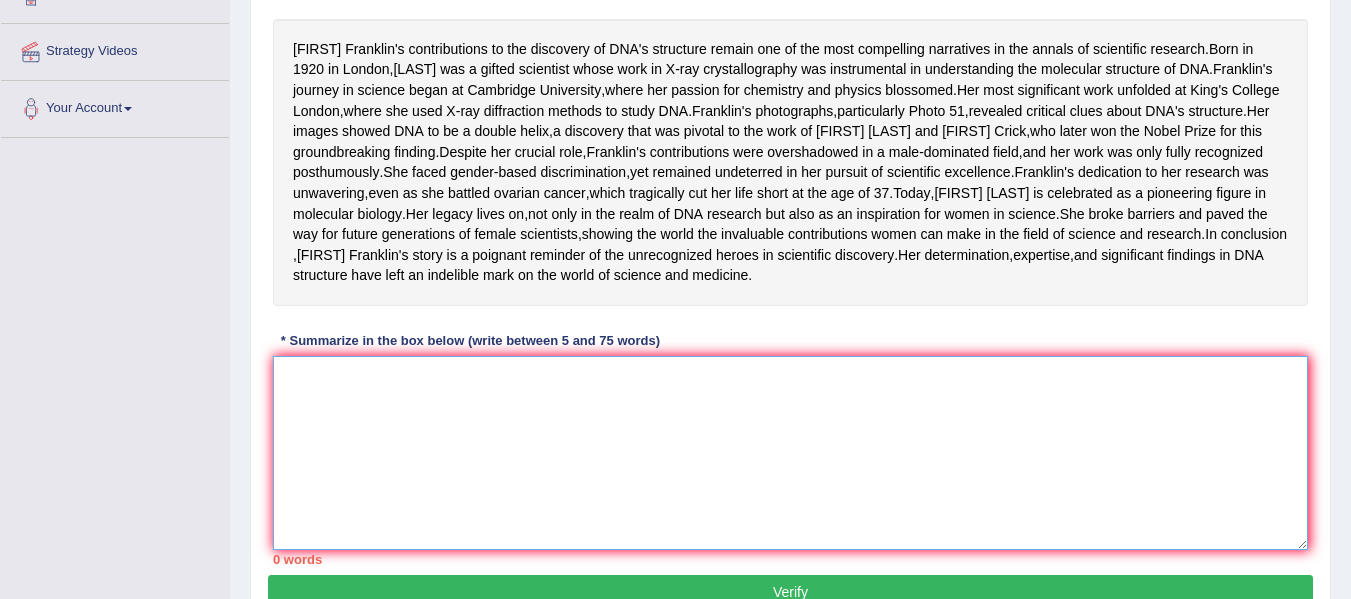 click at bounding box center [790, 453] 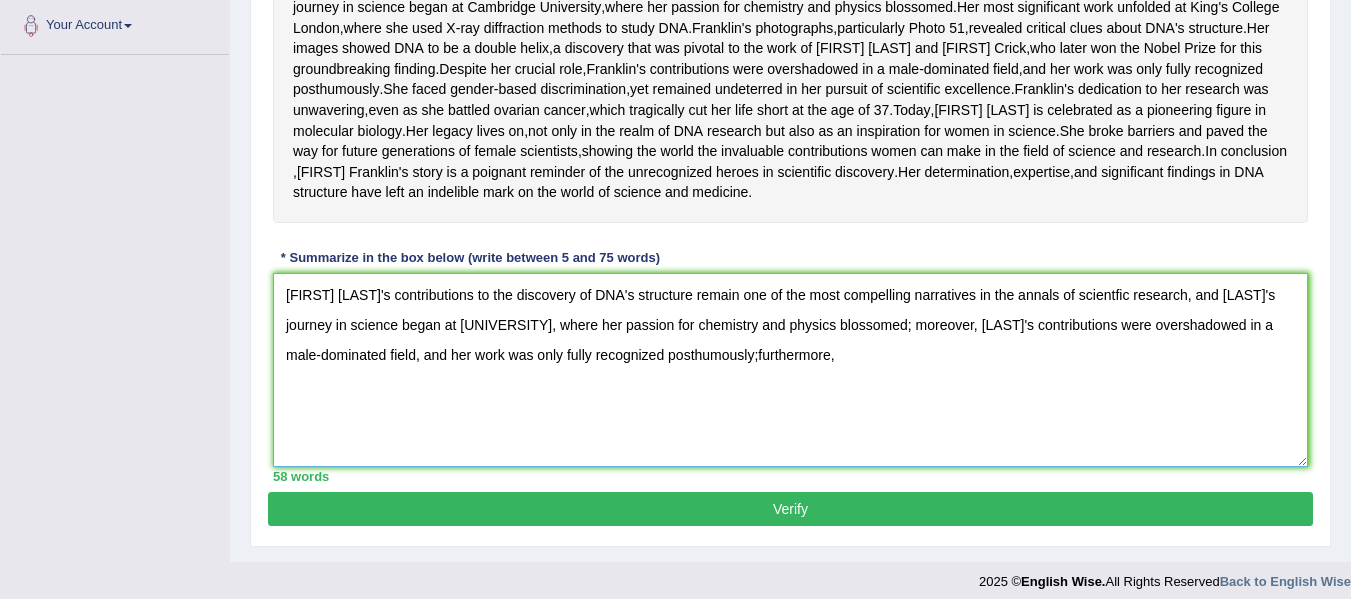 scroll, scrollTop: 439, scrollLeft: 0, axis: vertical 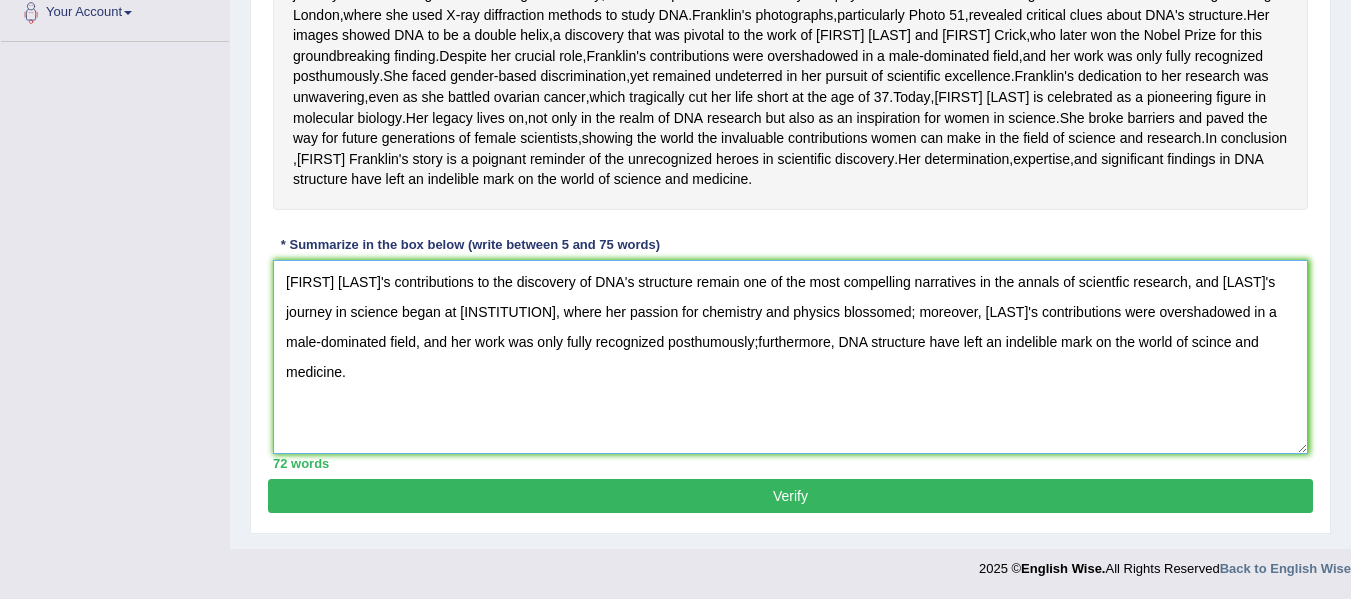 type on "[FIRST] [LAST]'s contributions to the discovery of DNA's structure remain one of the most compelling narratives in the annals of scientfic research, and [LAST]'s journey in science began at [INSTITUTION], where her passion for chemistry and physics blossomed; moreover, [LAST]'s contributions were overshadowed in a male-dominated field, and her work was only fully recognized posthumously;furthermore, DNA structure have left an indelible mark on the world of scince and medicine." 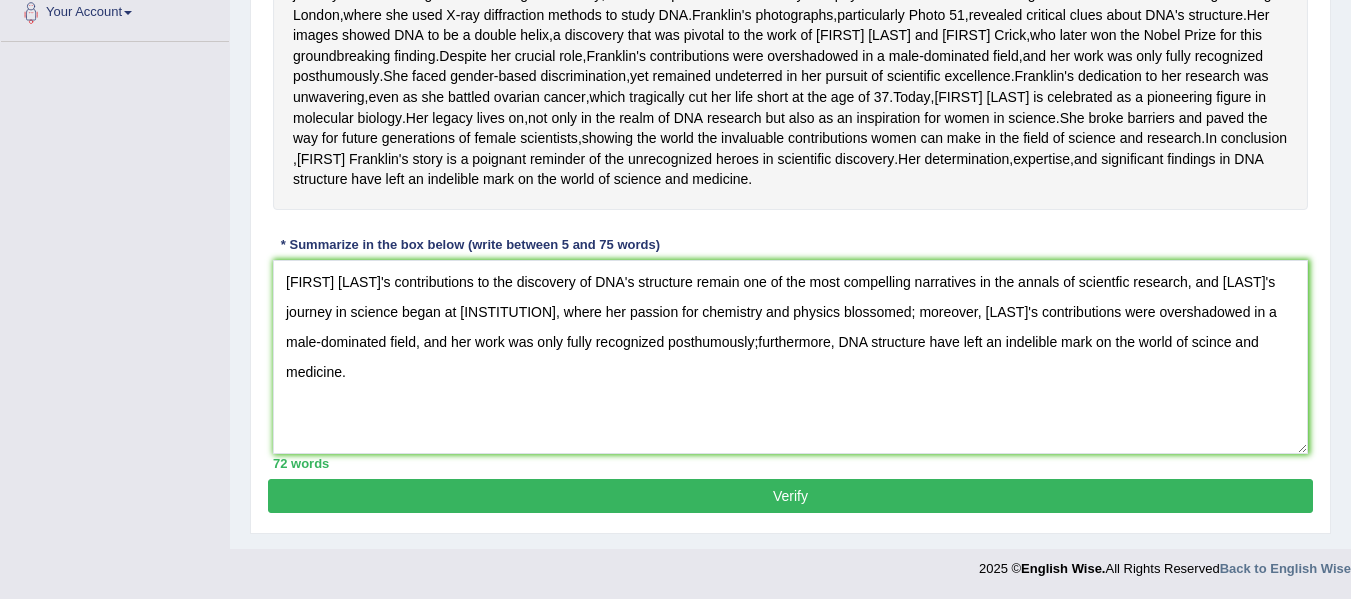click on "Verify" at bounding box center [790, 496] 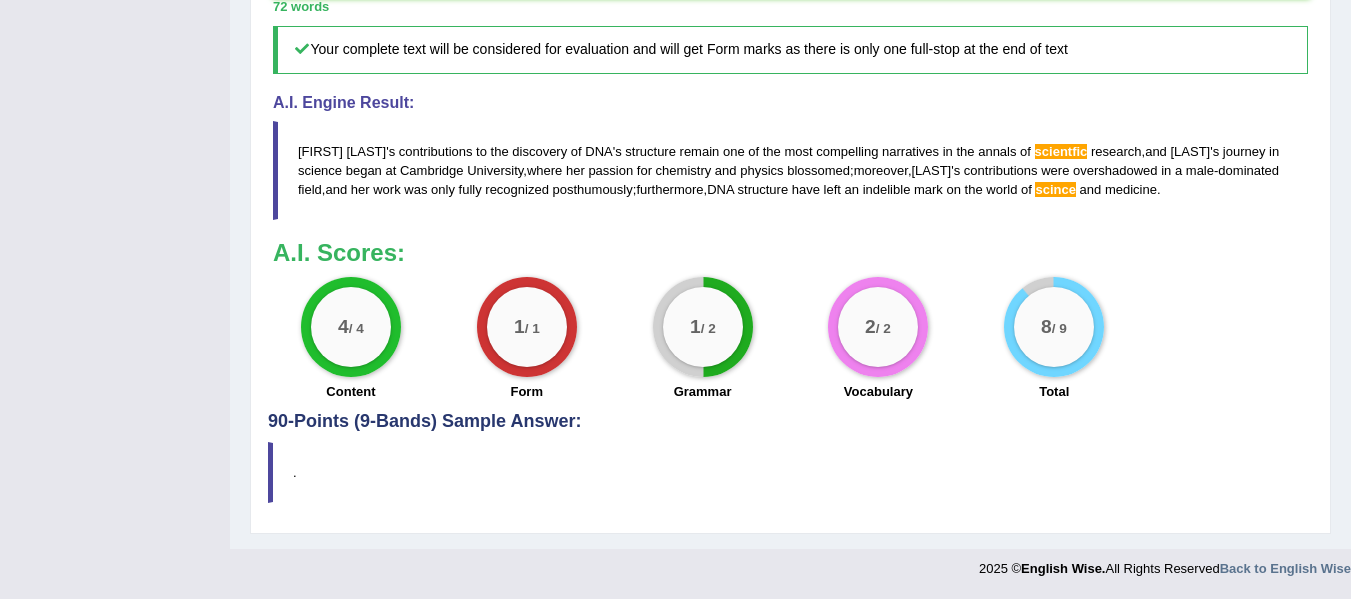 scroll, scrollTop: 927, scrollLeft: 0, axis: vertical 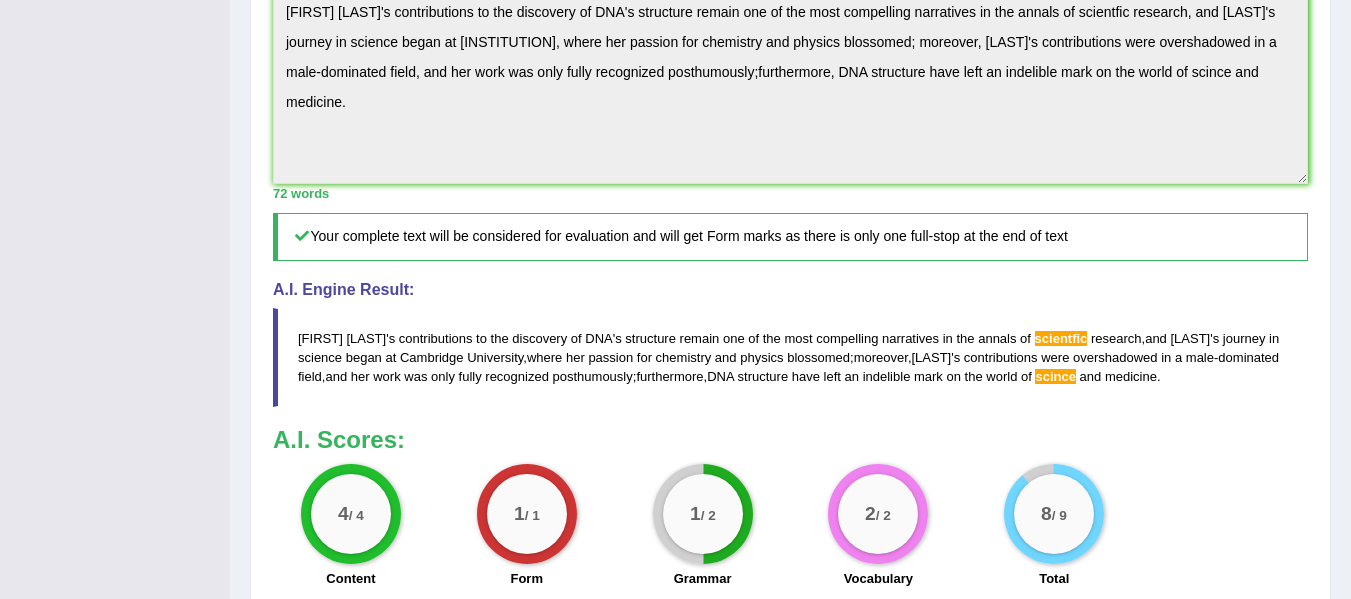 drag, startPoint x: 298, startPoint y: 462, endPoint x: 527, endPoint y: 523, distance: 236.98523 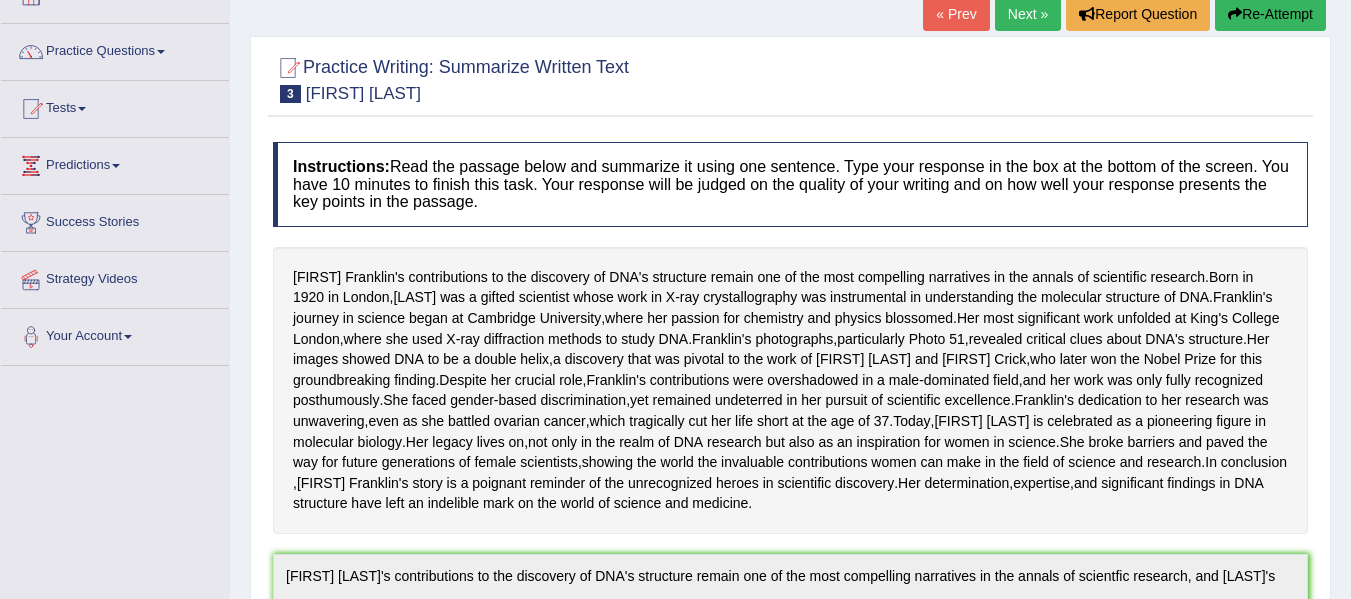 scroll, scrollTop: 123, scrollLeft: 0, axis: vertical 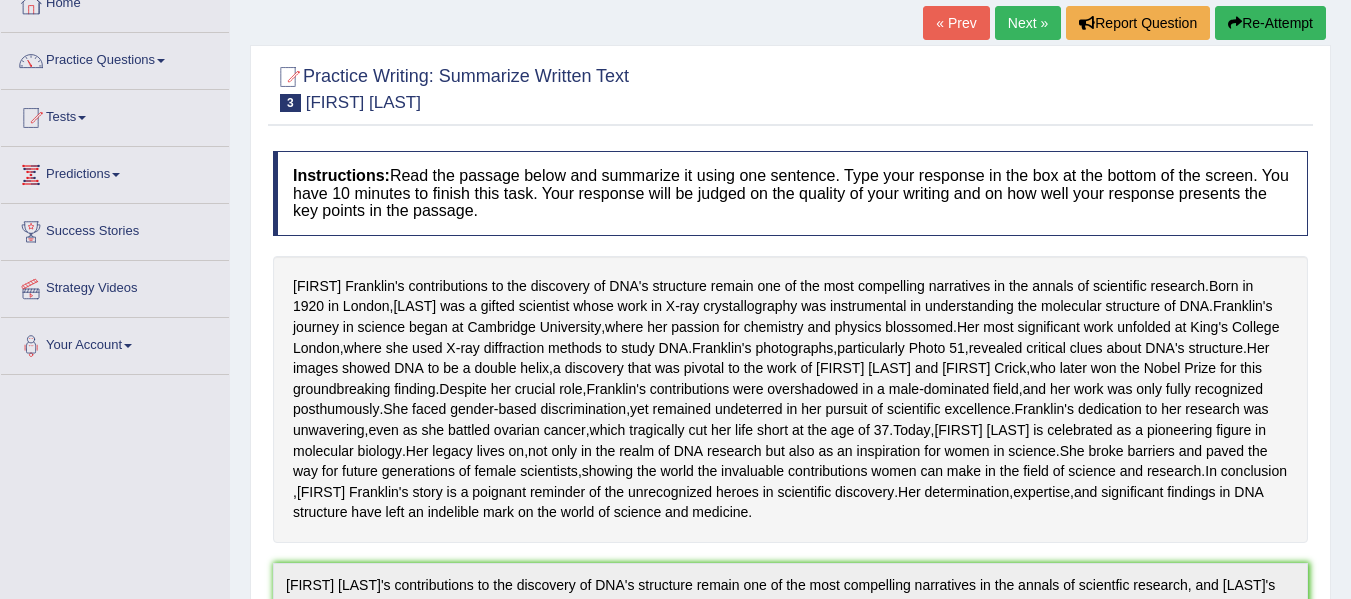click on "Re-Attempt" at bounding box center [1270, 23] 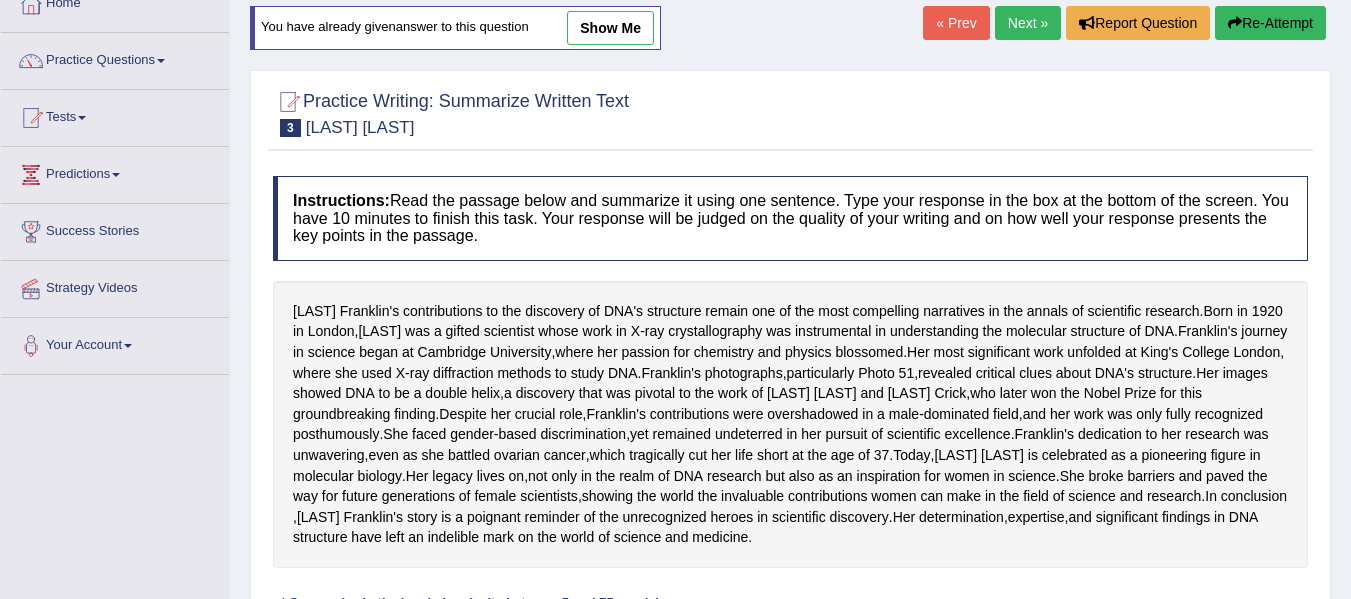 scroll, scrollTop: 123, scrollLeft: 0, axis: vertical 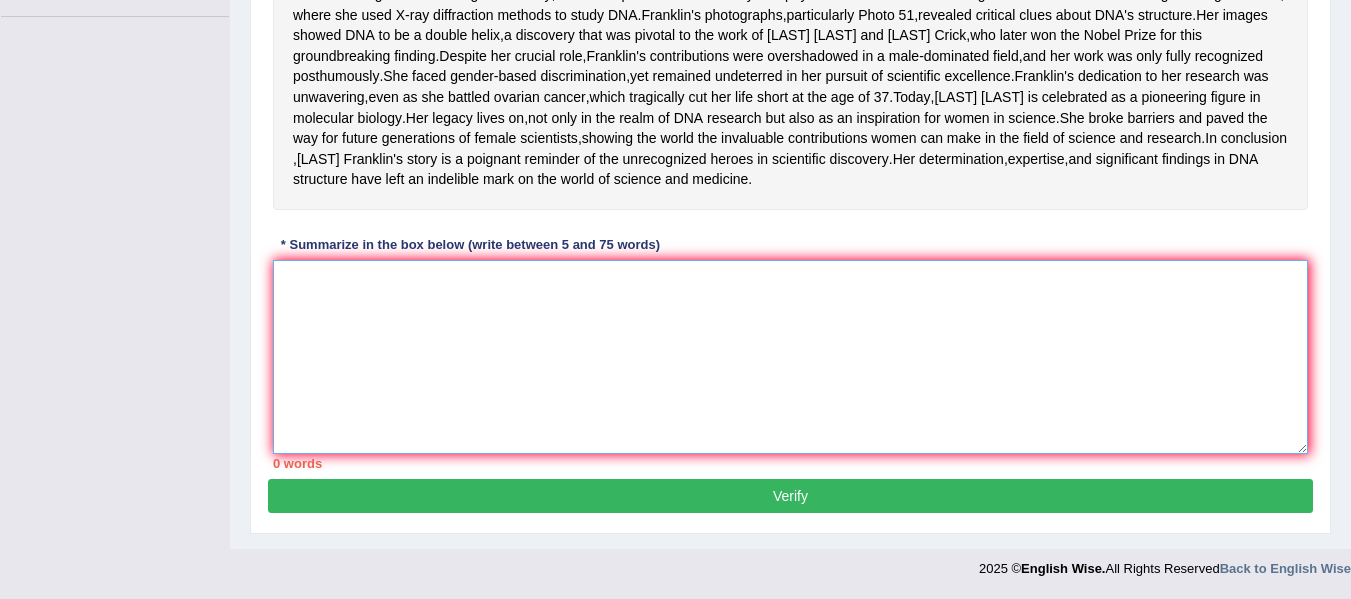 click at bounding box center (790, 357) 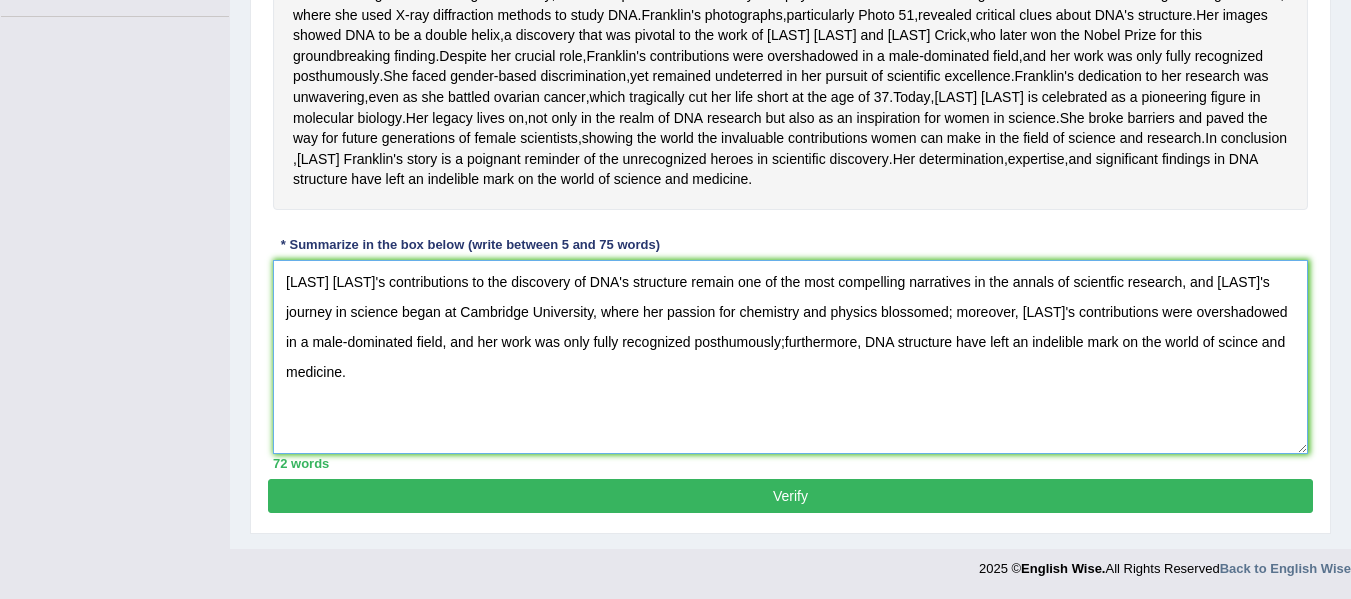 click on "Rosalind Franklin's contributions to the discovery of DNA's structure remain one of the most compelling narratives in the annals of scientfic research, and Franklin's journey in science began at Cambridge University, where her passion for chemistry and physics blossomed; moreover, Franklin's contributions were overshadowed in a male-dominated field, and her work was only fully recognized posthumously;furthermore, DNA structure have left an indelible mark on the world of scince and medicine." at bounding box center [790, 357] 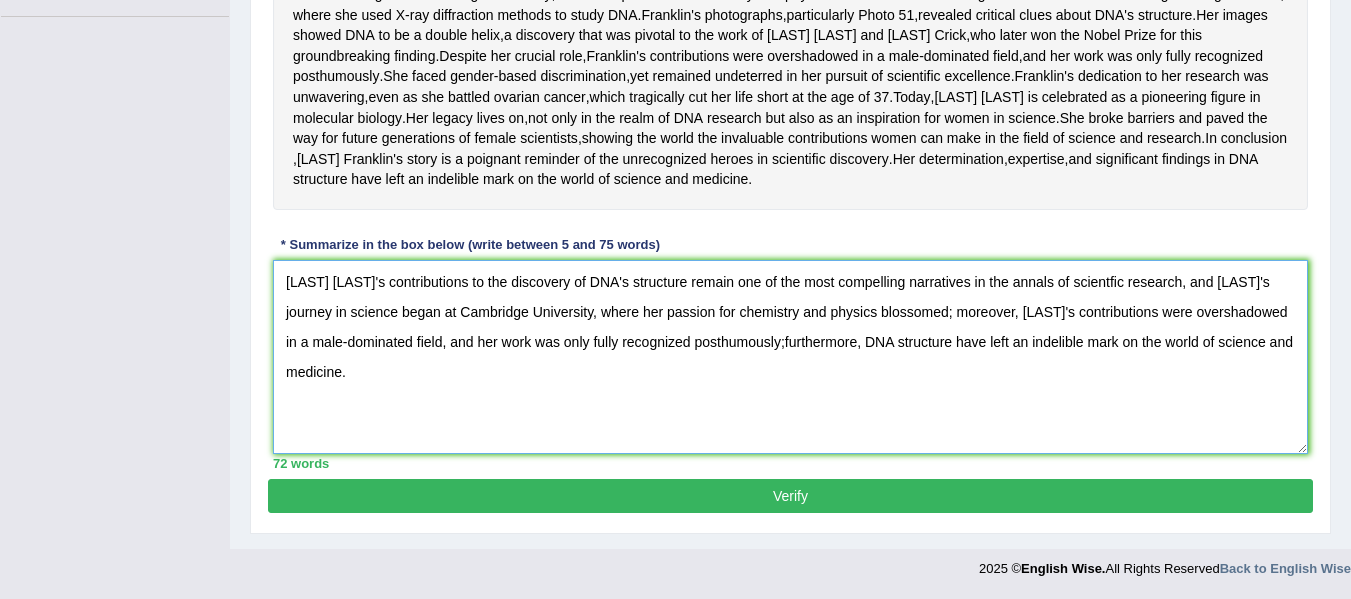 scroll, scrollTop: 488, scrollLeft: 0, axis: vertical 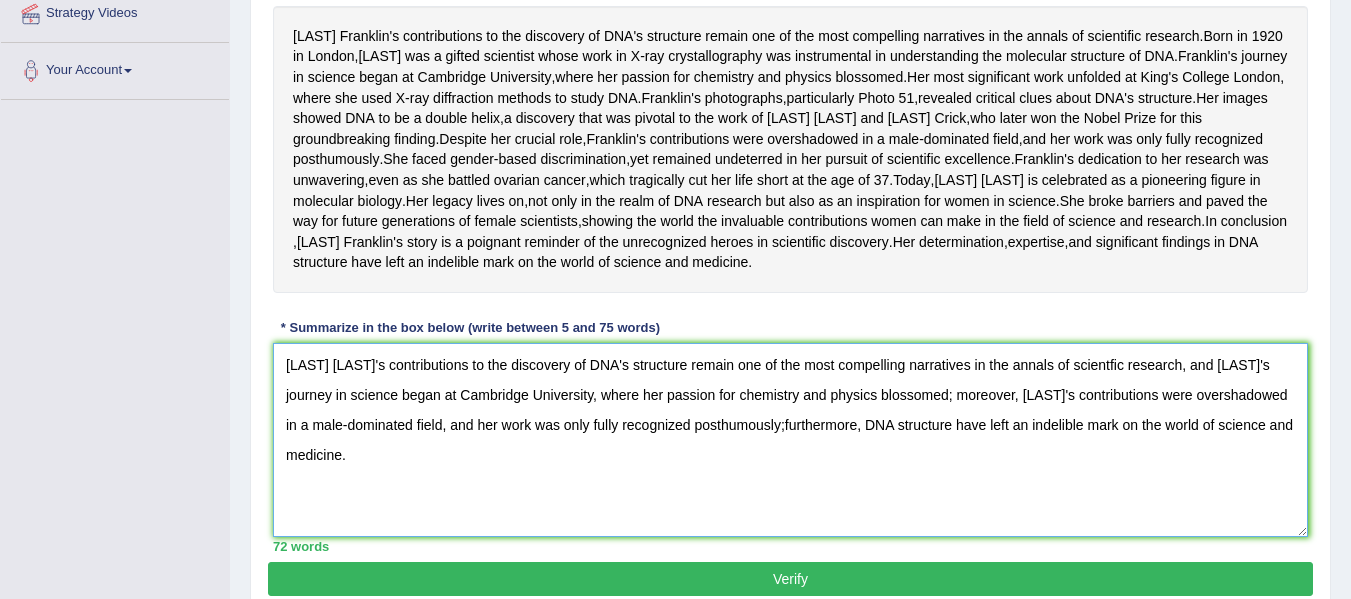 click on "Rosalind Franklin's contributions to the discovery of DNA's structure remain one of the most compelling narratives in the annals of scientfic research, and Franklin's journey in science began at Cambridge University, where her passion for chemistry and physics blossomed; moreover, Franklin's contributions were overshadowed in a male-dominated field, and her work was only fully recognized posthumously;furthermore, DNA structure have left an indelible mark on the world of science and medicine." at bounding box center (790, 440) 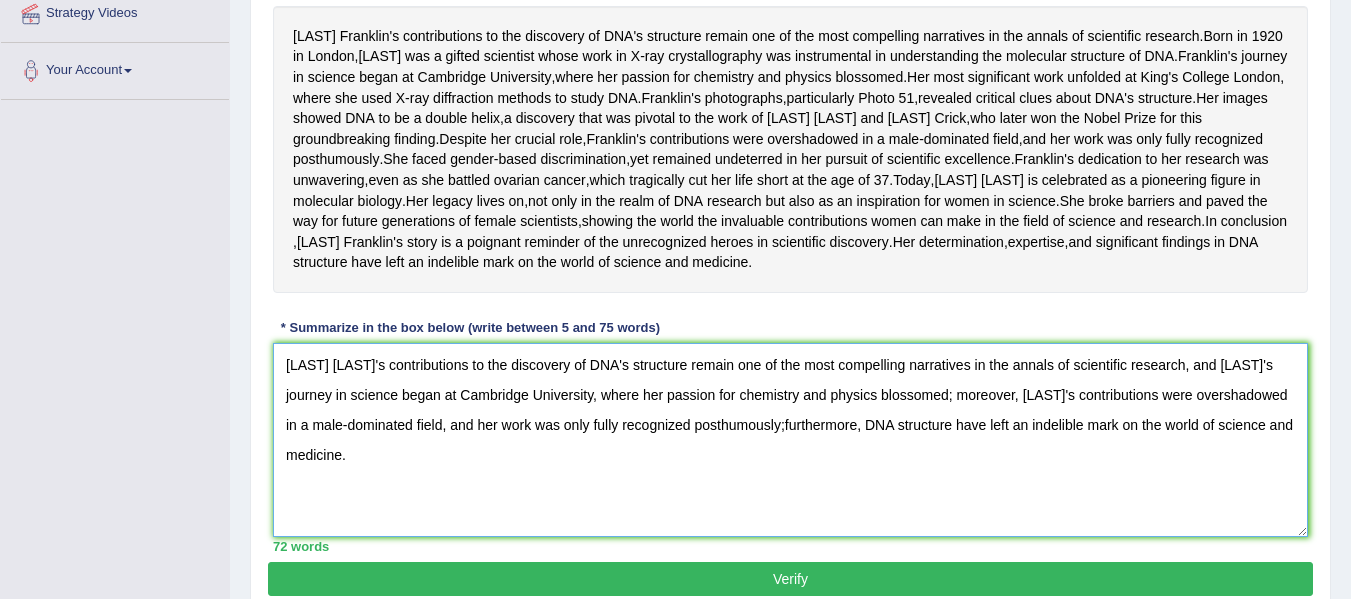 scroll, scrollTop: 604, scrollLeft: 0, axis: vertical 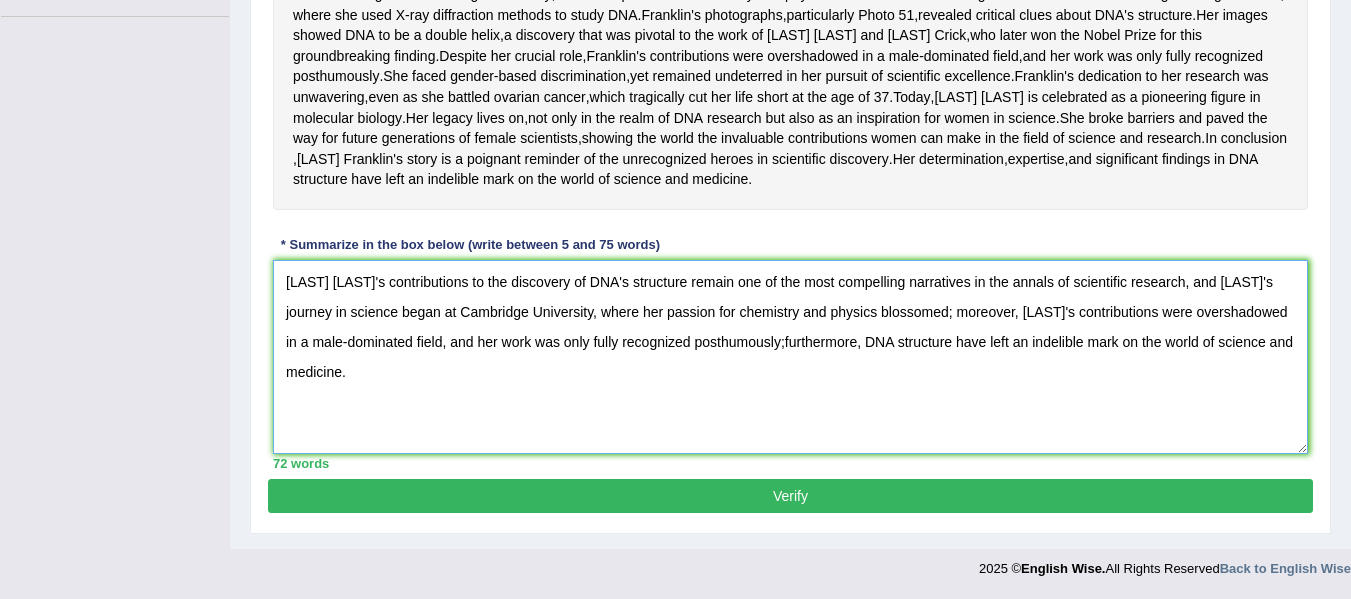 type on "Rosalind Franklin's contributions to the discovery of DNA's structure remain one of the most compelling narratives in the annals of scientific research, and Franklin's journey in science began at Cambridge University, where her passion for chemistry and physics blossomed; moreover, Franklin's contributions were overshadowed in a male-dominated field, and her work was only fully recognized posthumously;furthermore, DNA structure have left an indelible mark on the world of science and medicine." 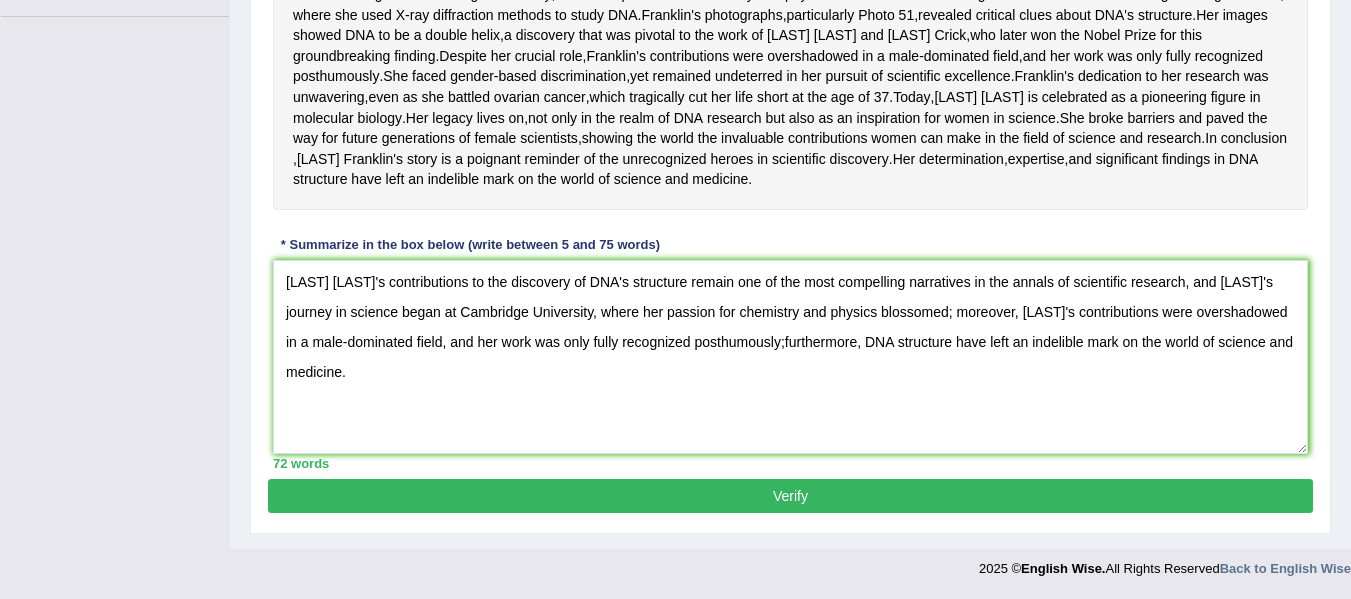 click on "Verify" at bounding box center (790, 496) 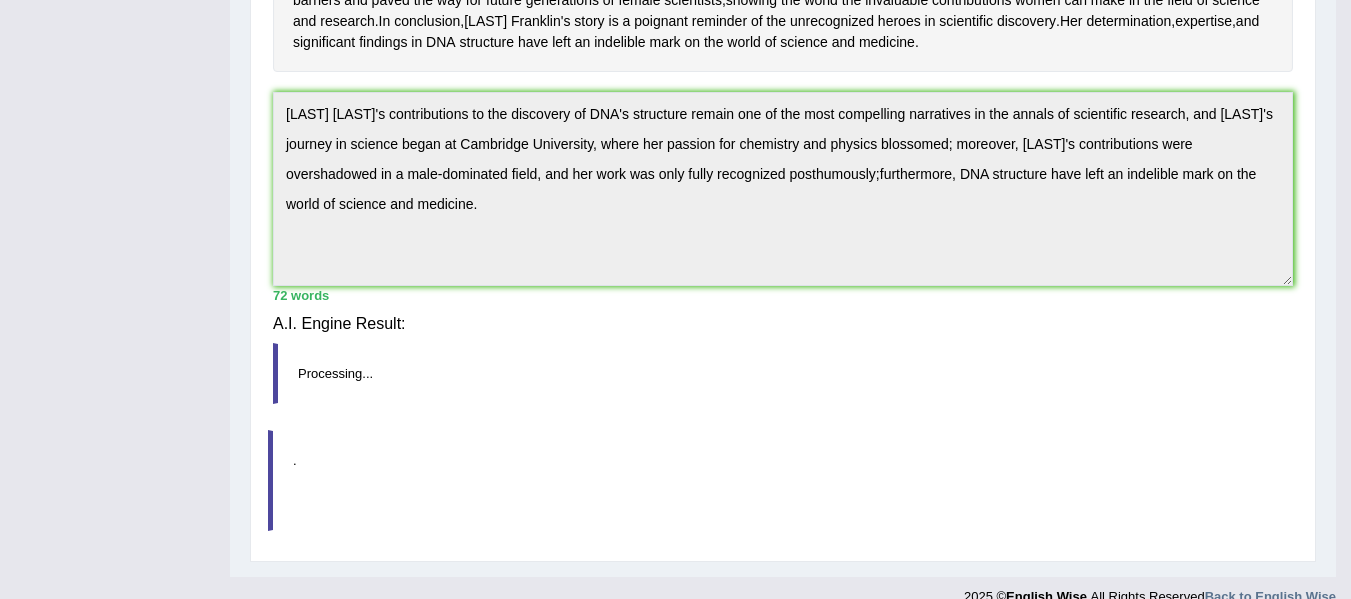 scroll, scrollTop: 578, scrollLeft: 0, axis: vertical 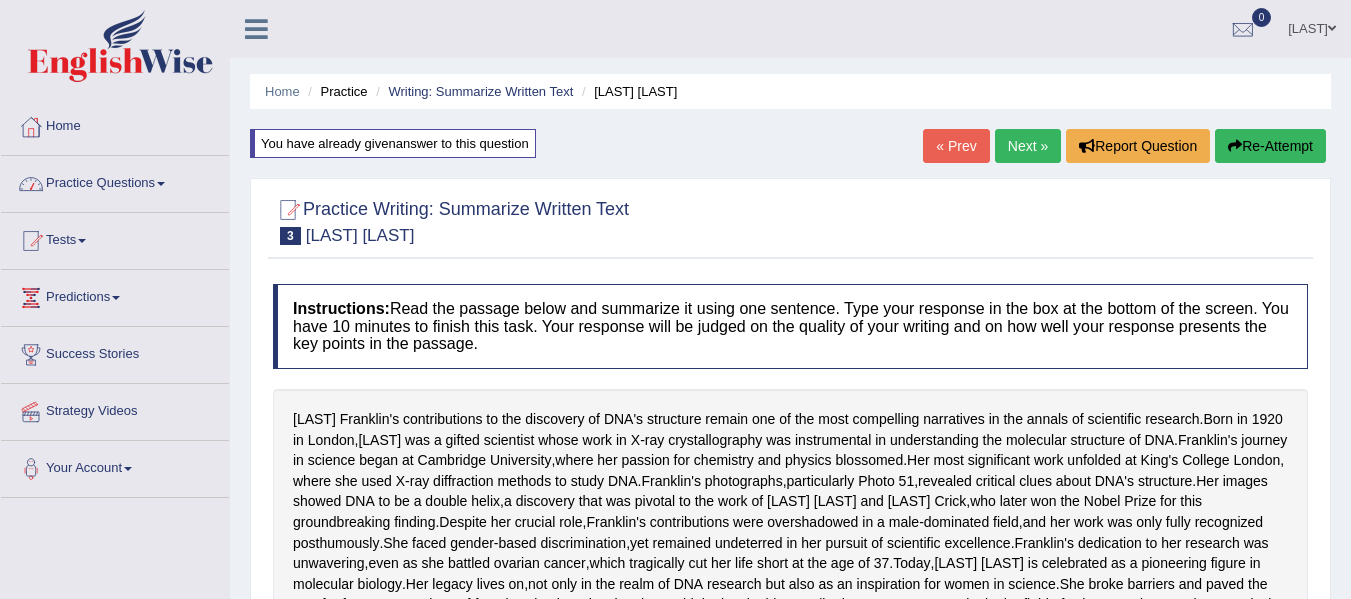 click on "Practice Questions" at bounding box center [115, 181] 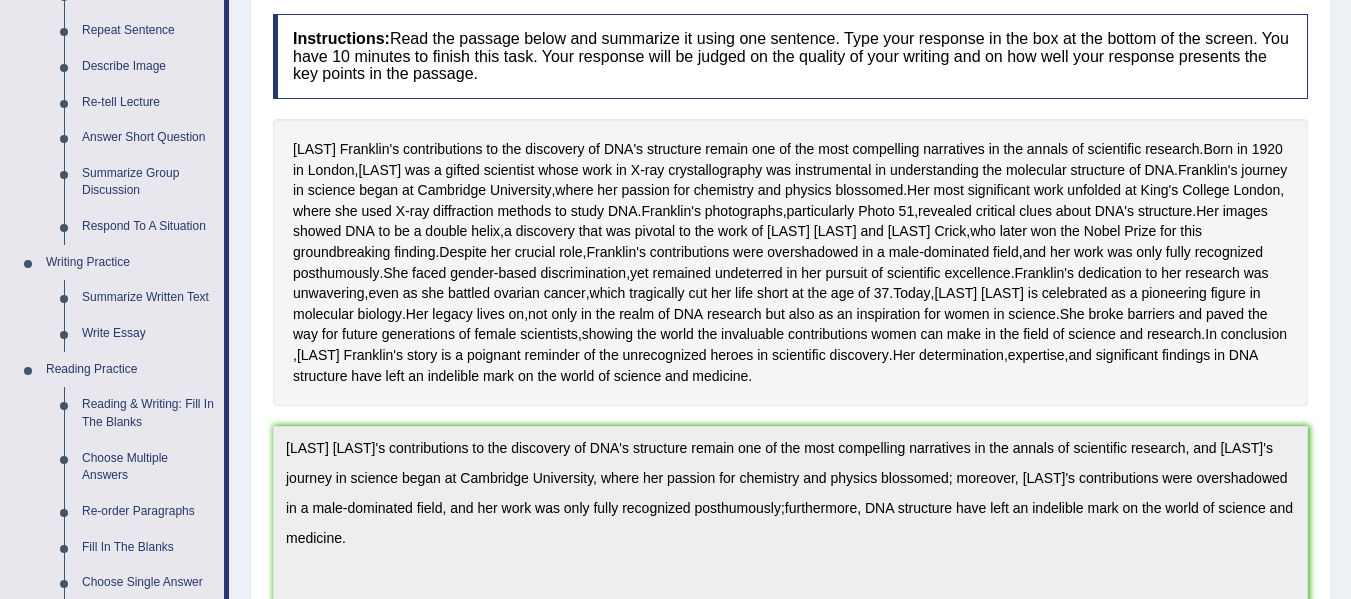 scroll, scrollTop: 284, scrollLeft: 0, axis: vertical 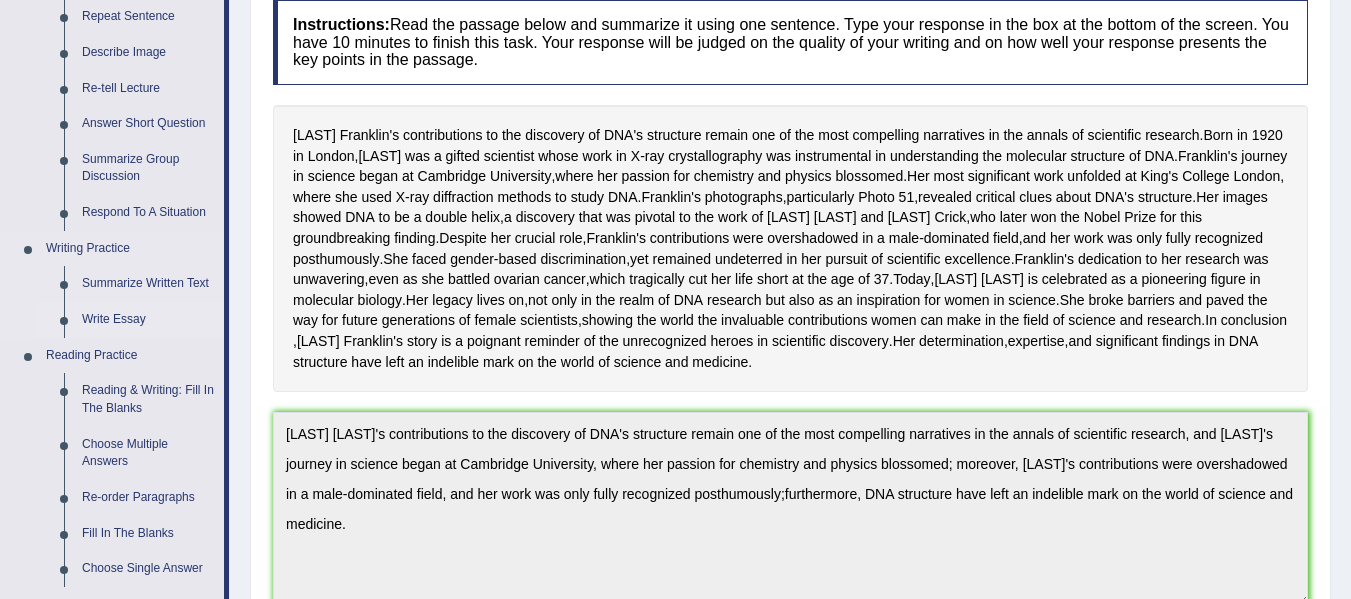 click on "Write Essay" at bounding box center (148, 320) 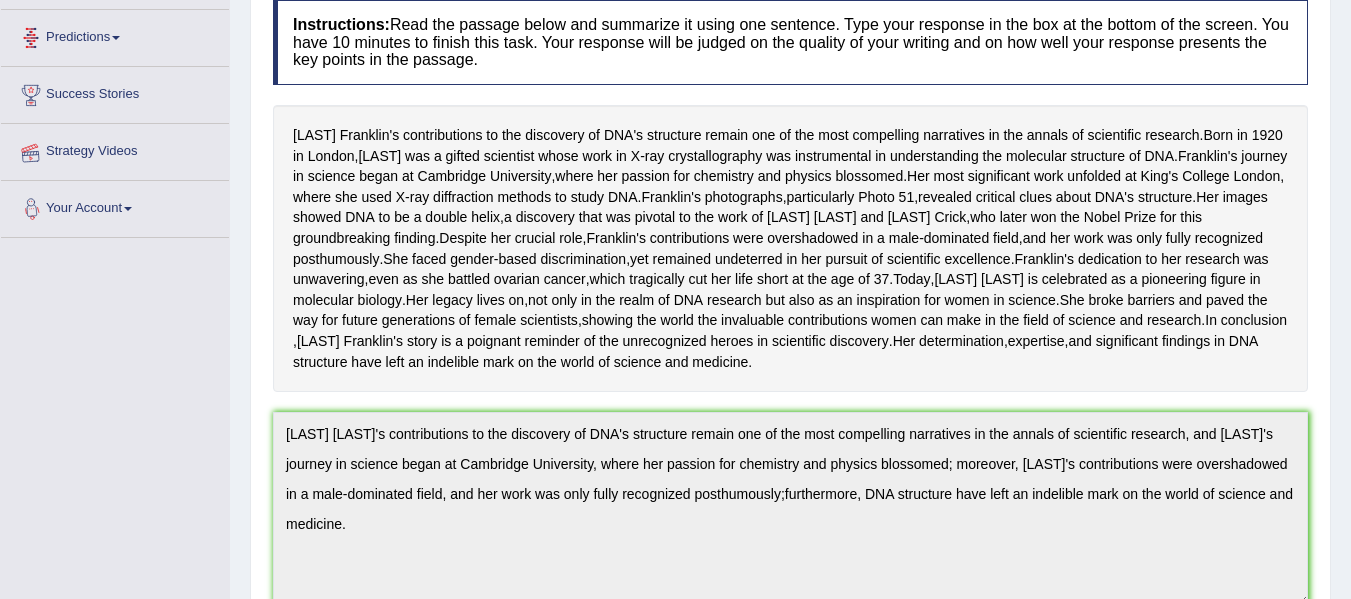 scroll, scrollTop: 327, scrollLeft: 0, axis: vertical 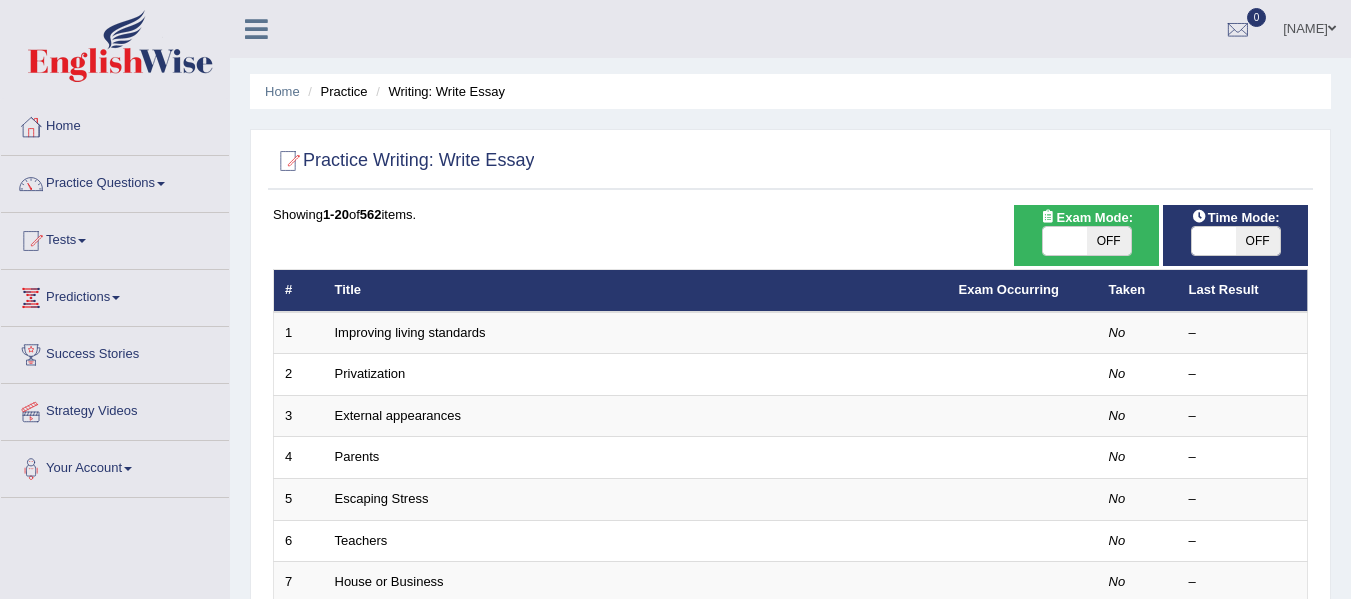 click on "OFF" at bounding box center [1109, 241] 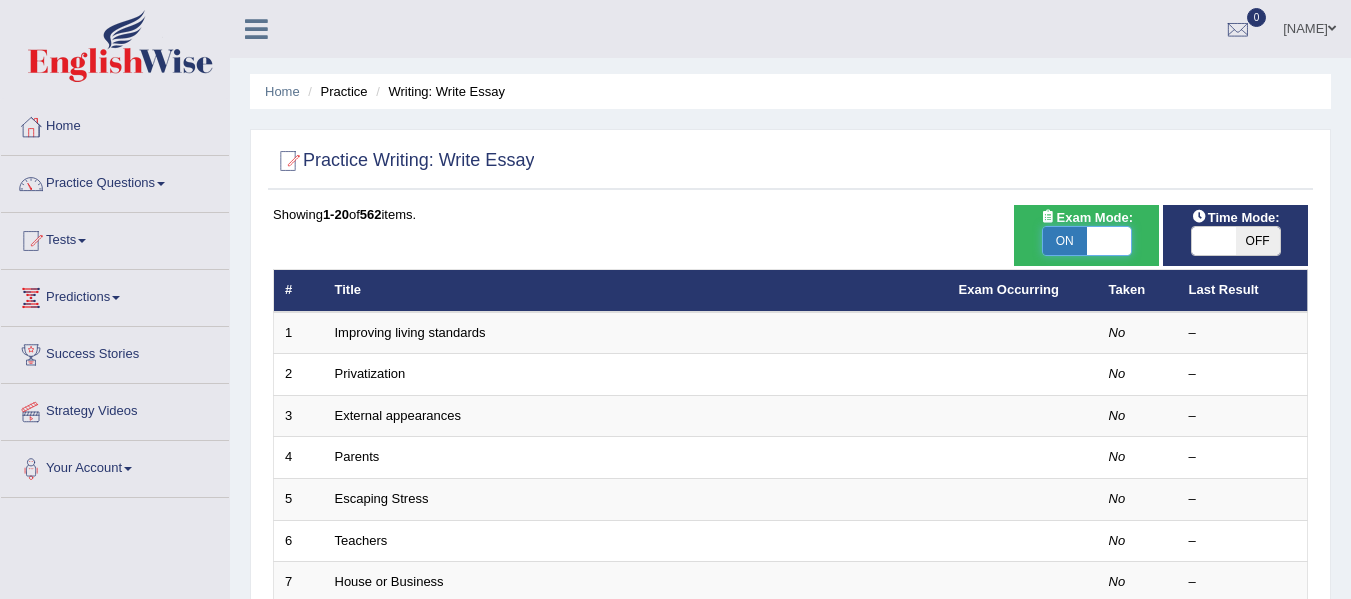 checkbox on "true" 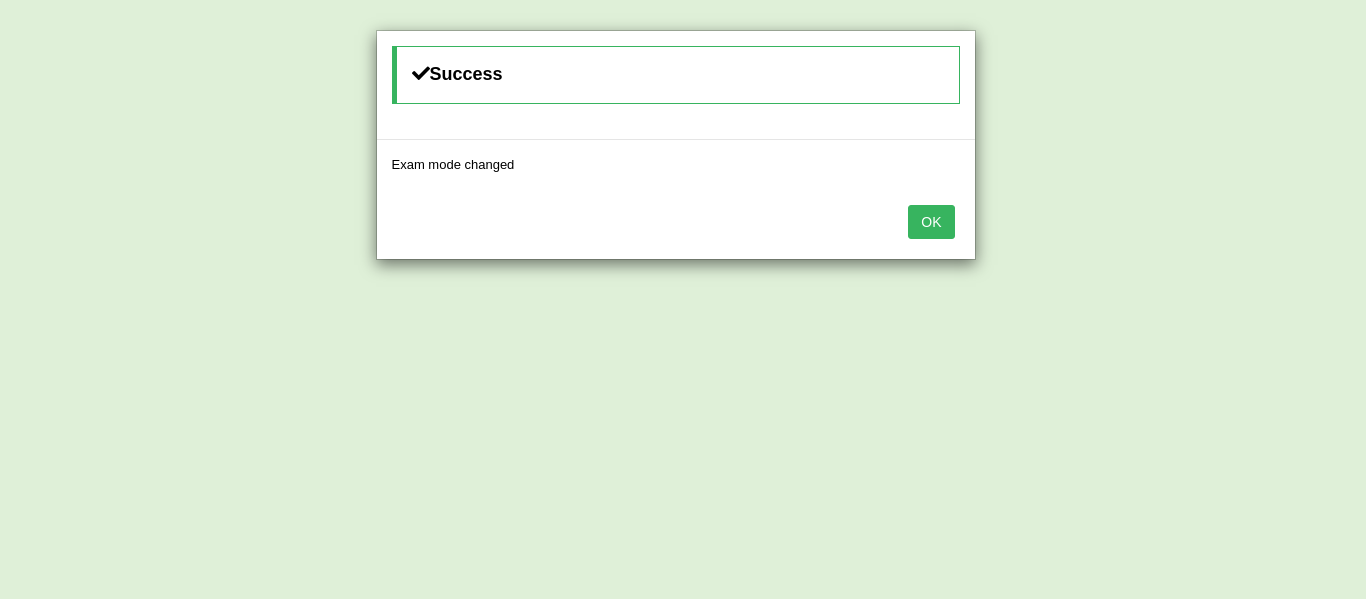 click on "OK" at bounding box center (931, 222) 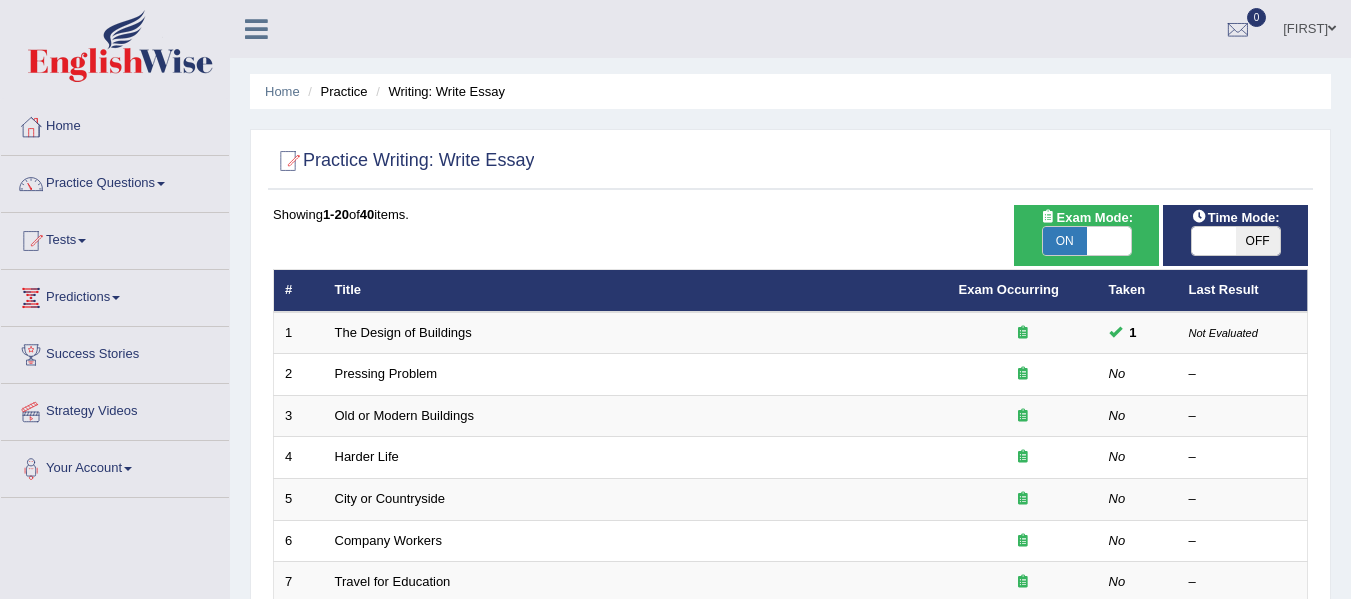 scroll, scrollTop: 0, scrollLeft: 0, axis: both 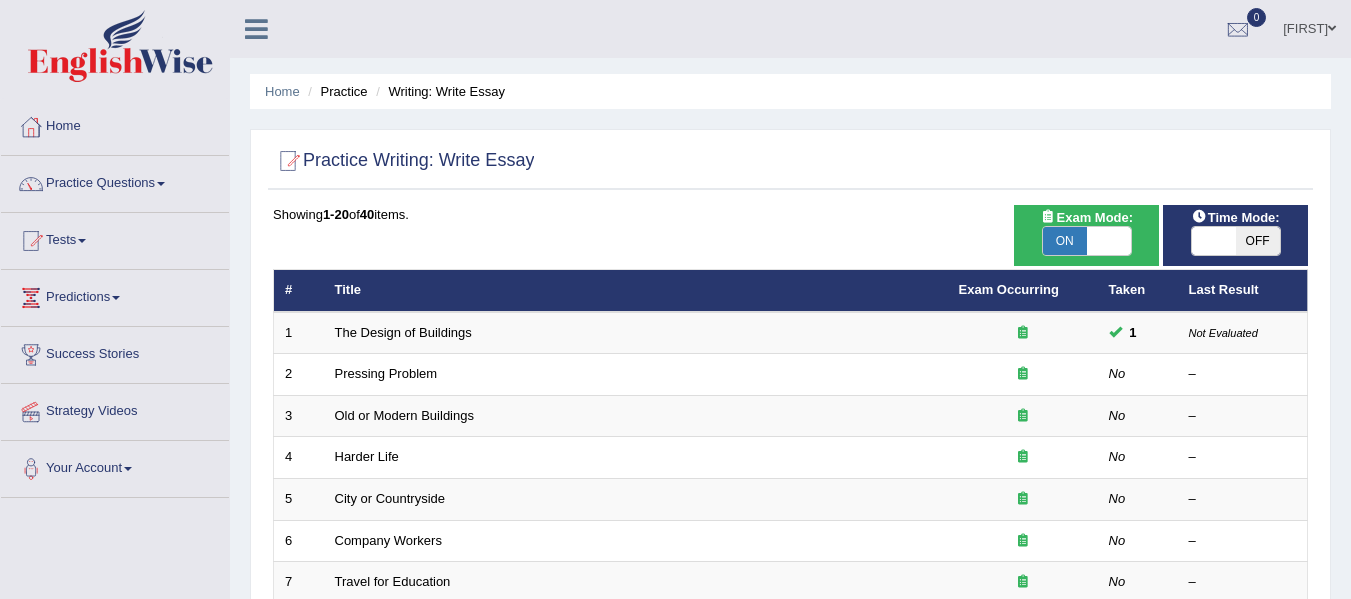 click on "OFF" at bounding box center [1258, 241] 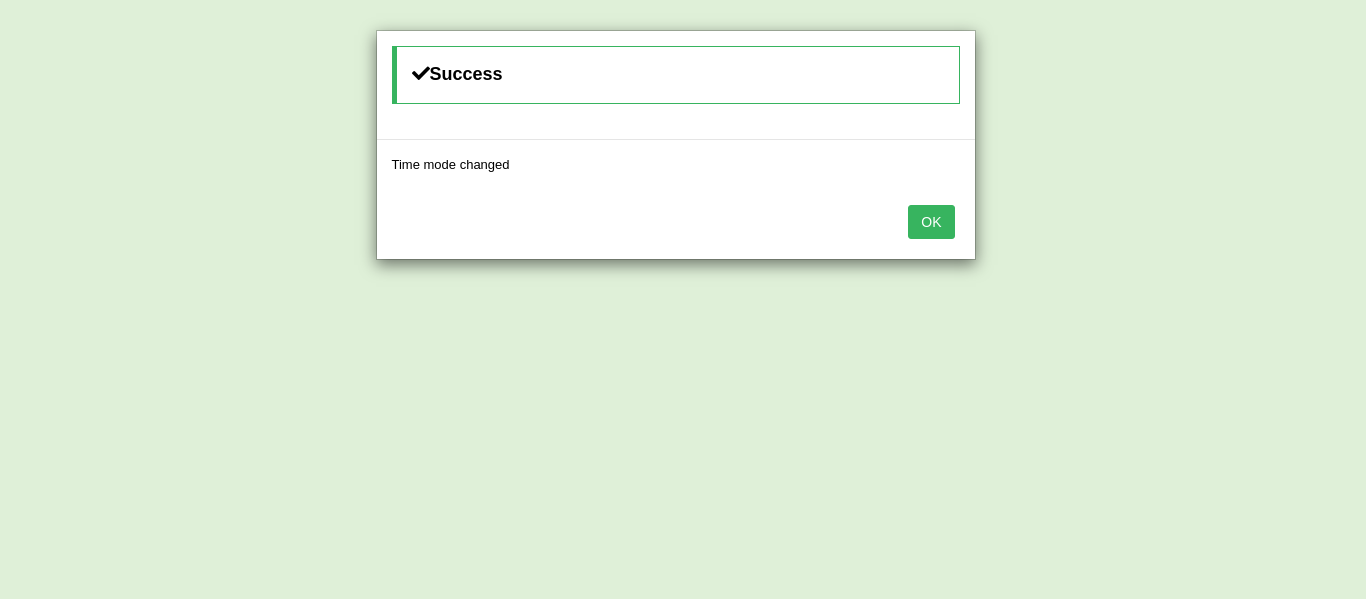 click on "OK" at bounding box center (931, 222) 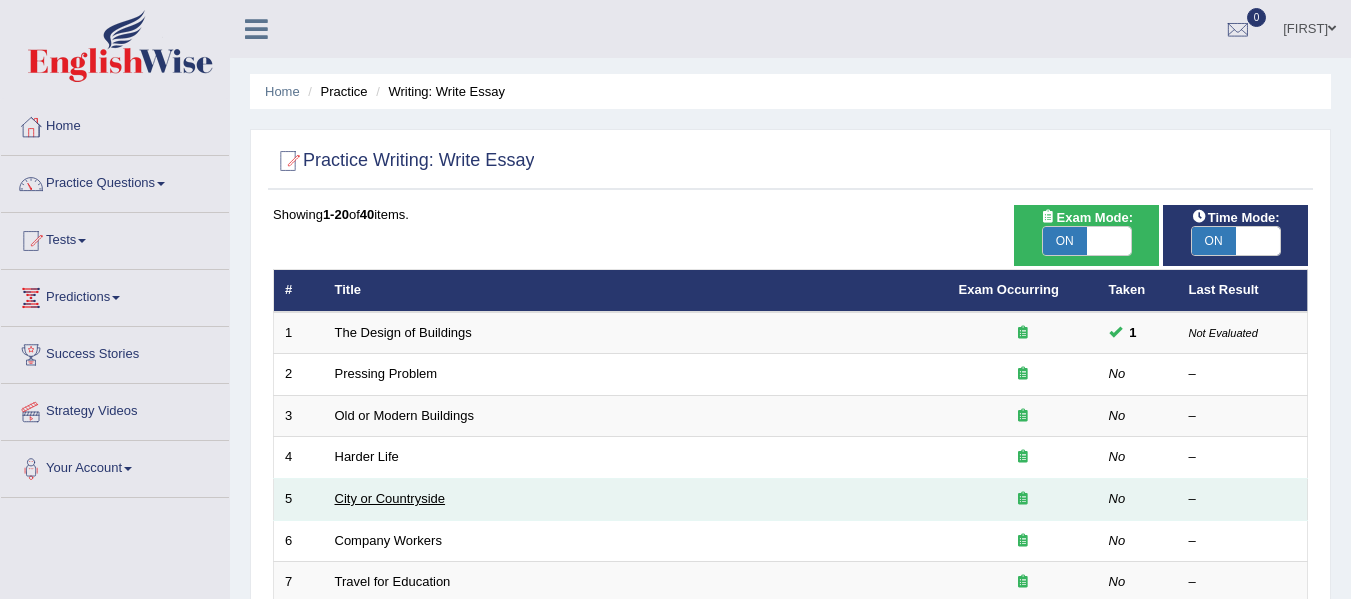 click on "City or Countryside" at bounding box center [390, 498] 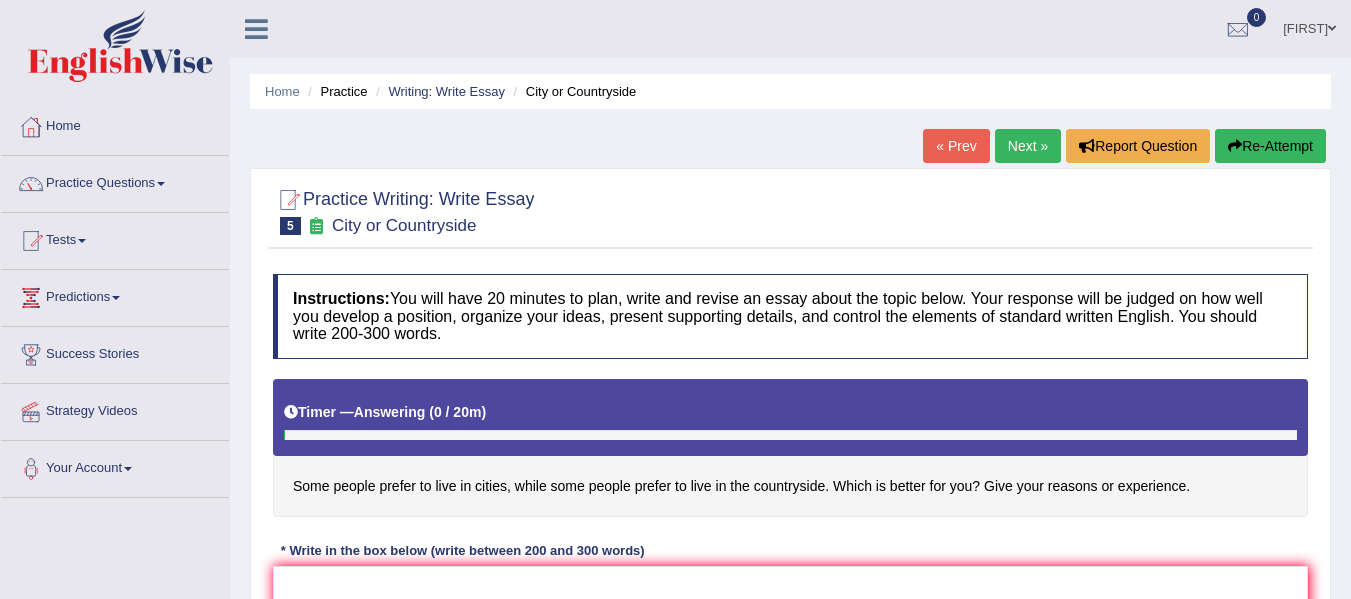 scroll, scrollTop: 0, scrollLeft: 0, axis: both 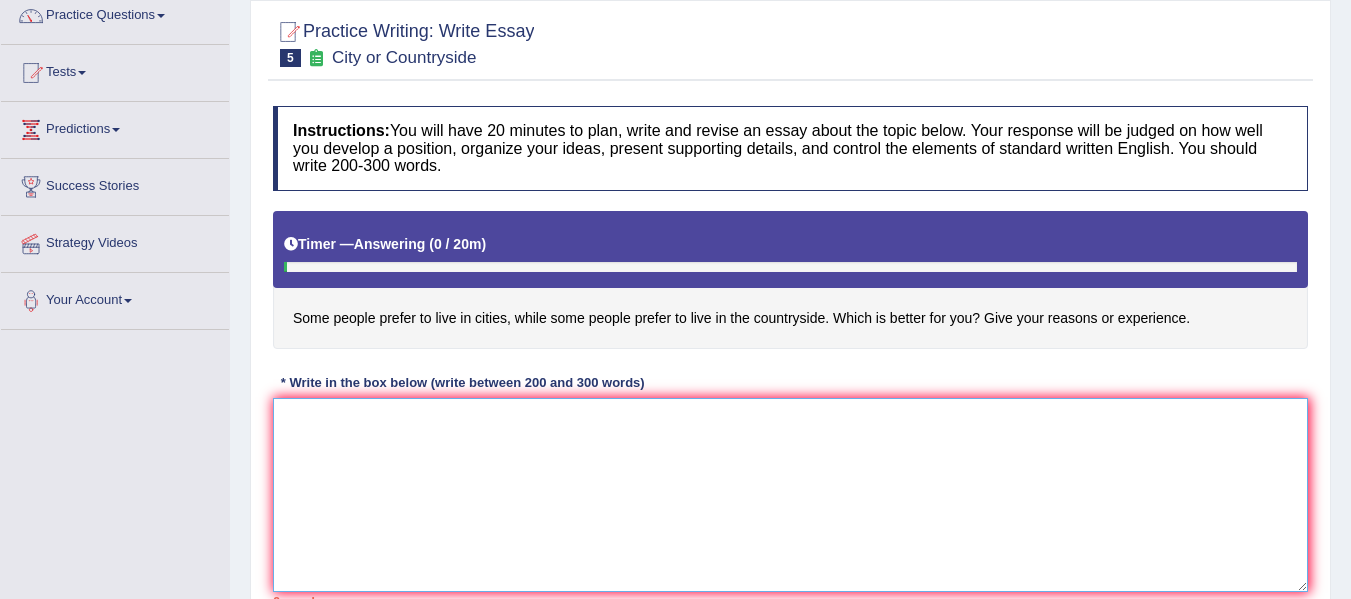click at bounding box center [790, 495] 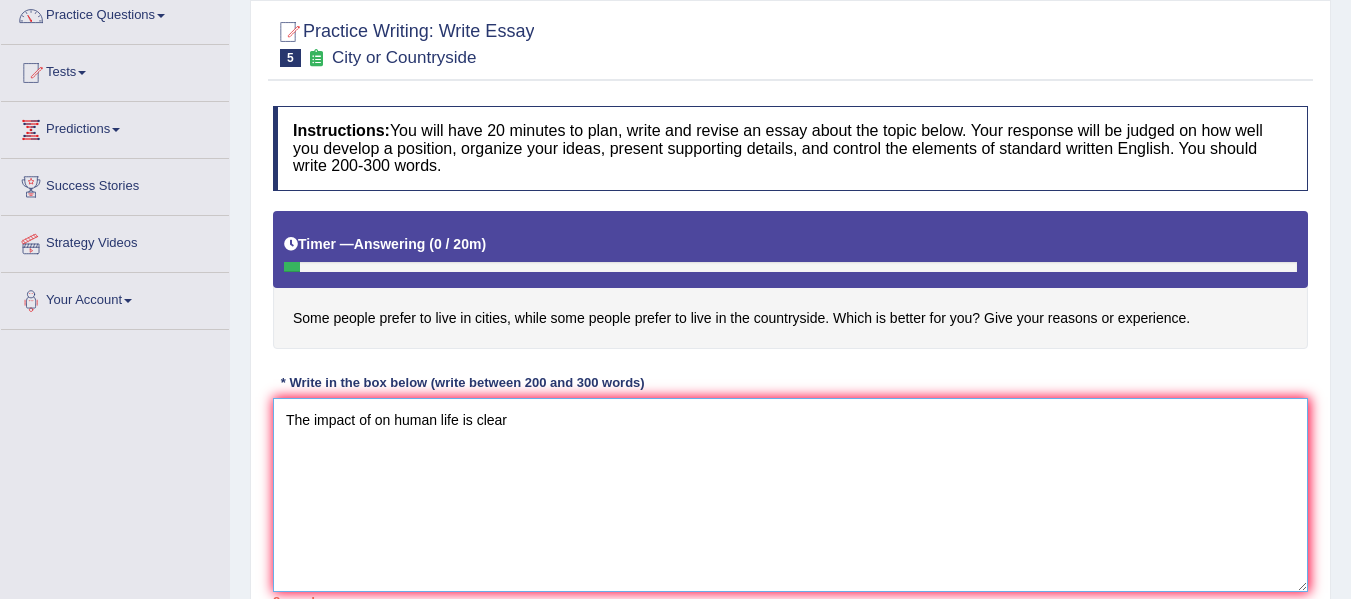 click on "The impact of on human life is clear" at bounding box center [790, 495] 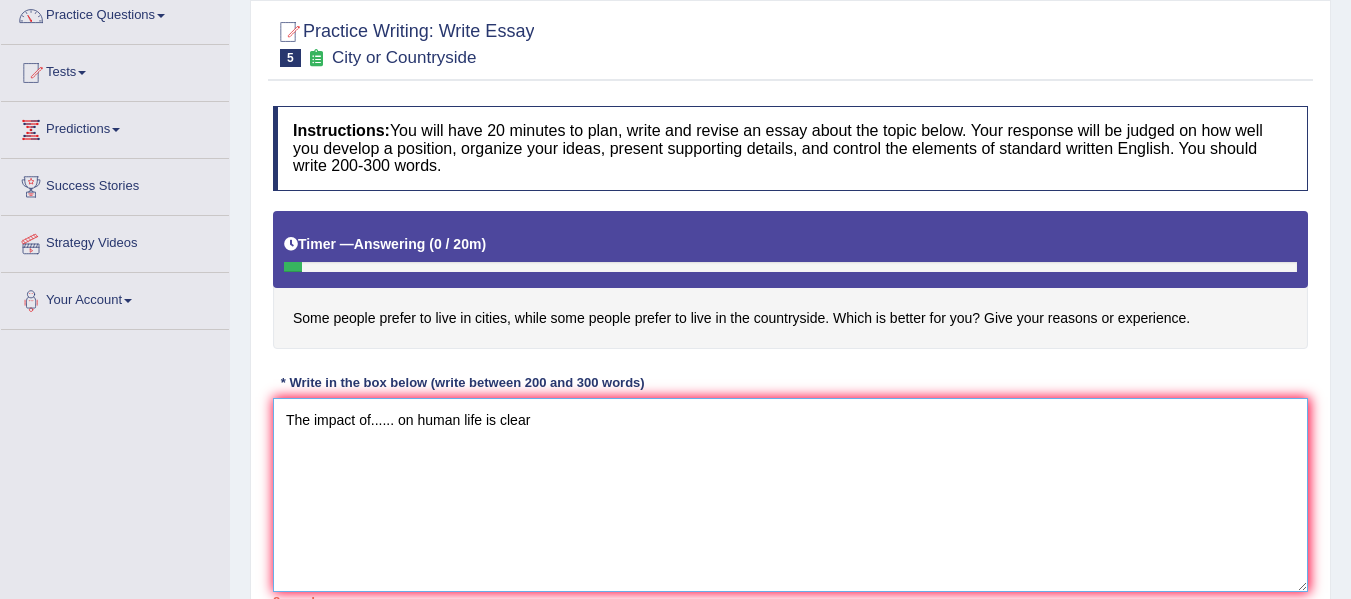 click on "The impact of...... on human life is clear" at bounding box center [790, 495] 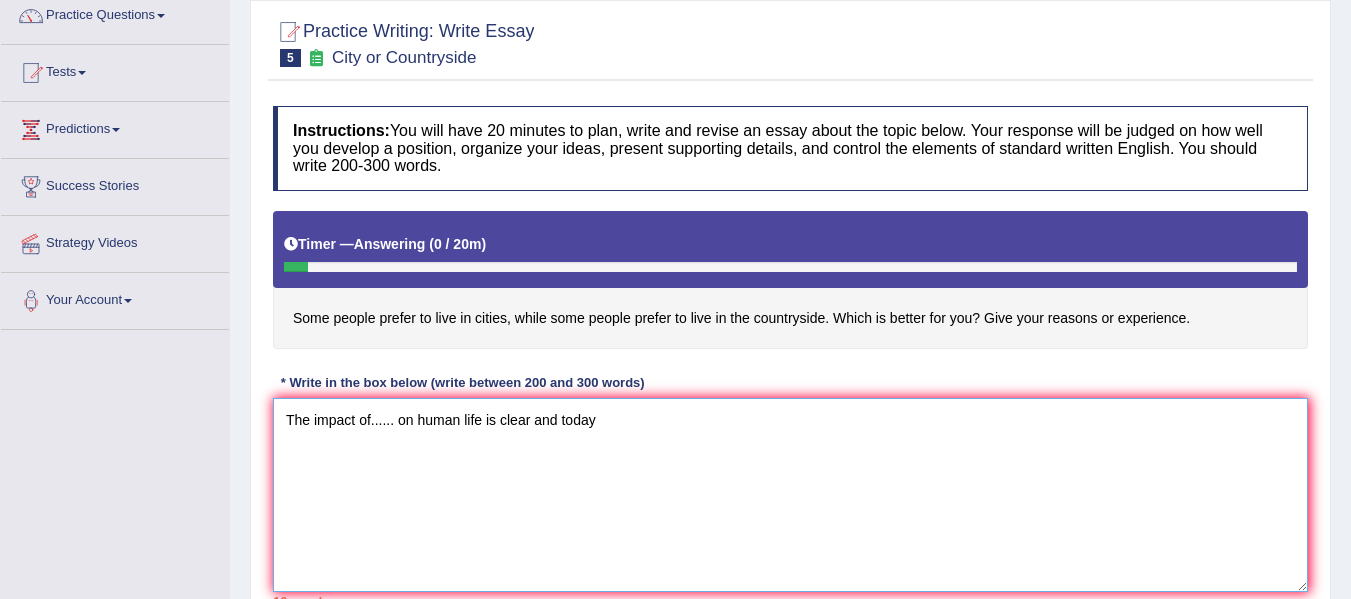 click on "The impact of...... on human life is clear and today" at bounding box center [790, 495] 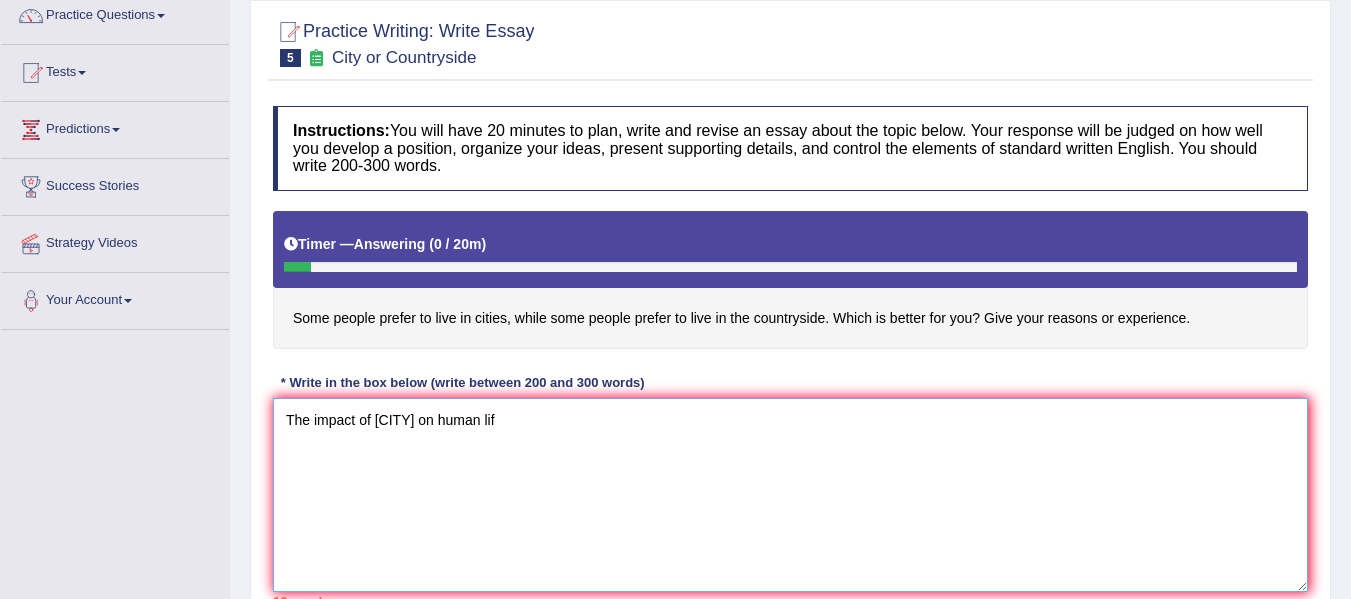 click on "The impact of [CITY] on human lif" at bounding box center (790, 495) 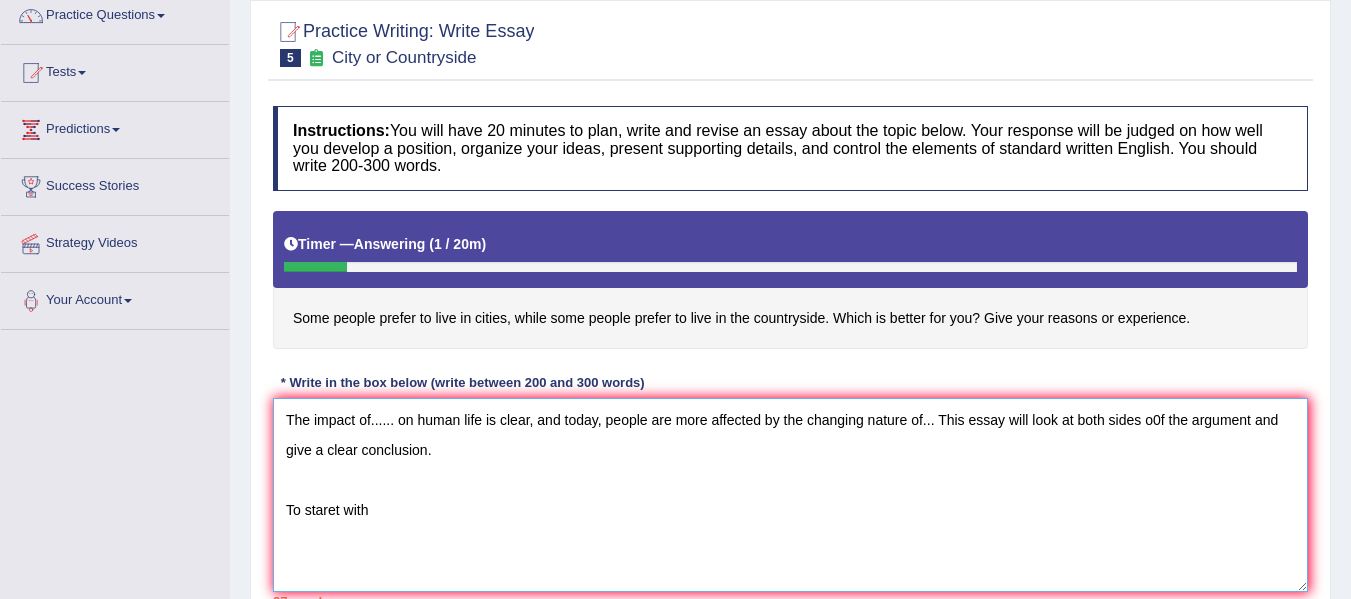 click on "The impact of...... on human life is clear, and today, people are more affected by the changing nature of... This essay will look at both sides o0f the argument and give a clear conclusion.
To staret with" at bounding box center (790, 495) 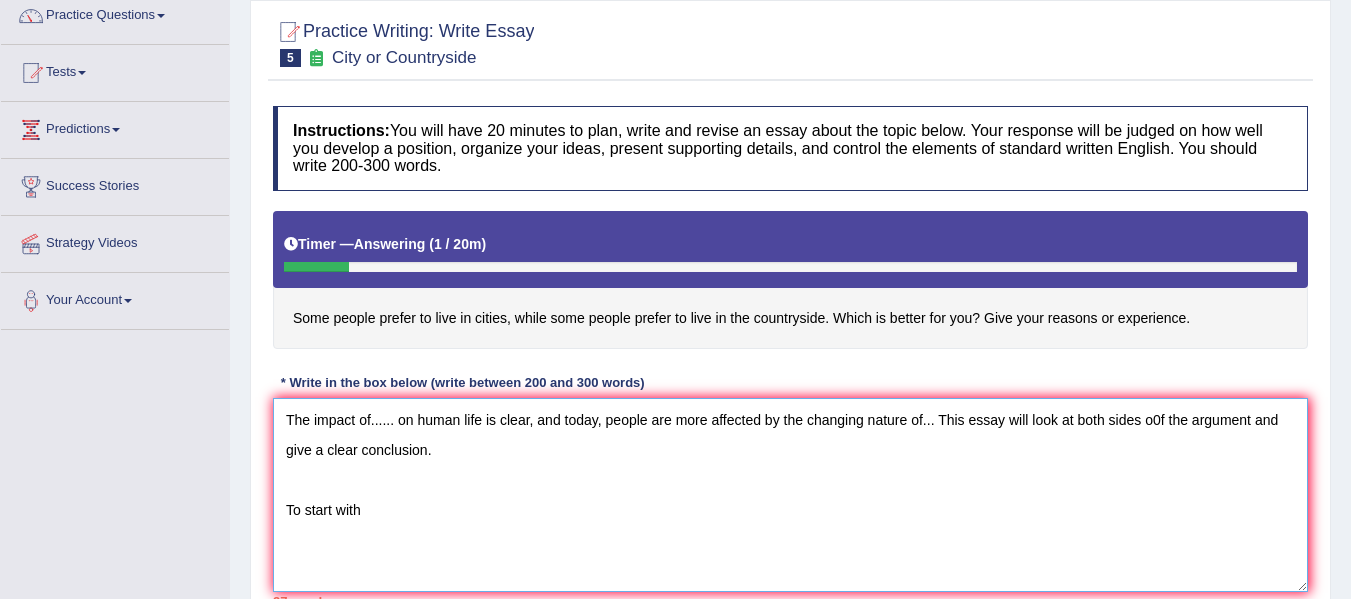 click on "The impact of...... on human life is clear, and today, people are more affected by the changing nature of... This essay will look at both sides o0f the argument and give a clear conclusion.
To start with" at bounding box center (790, 495) 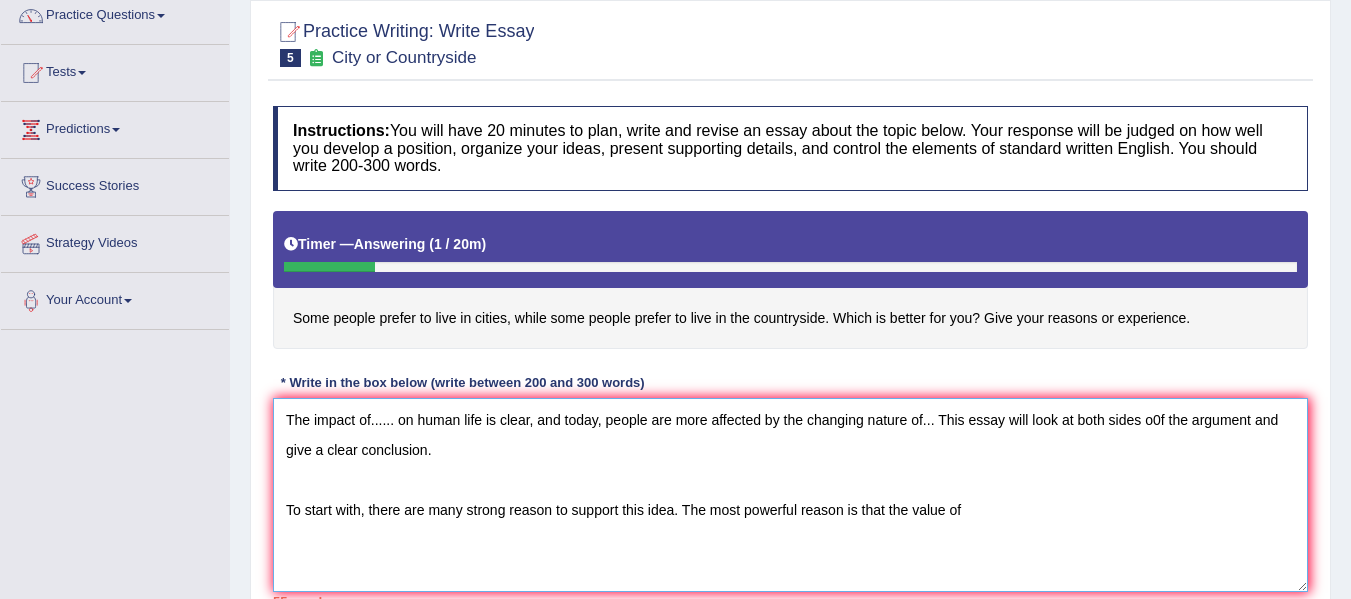 click on "The impact of...... on human life is clear, and today, people are more affected by the changing nature of... This essay will look at both sides o0f the argument and give a clear conclusion.
To start with, there are many strong reason to support this idea. The most powerful reason is that the value of" at bounding box center (790, 495) 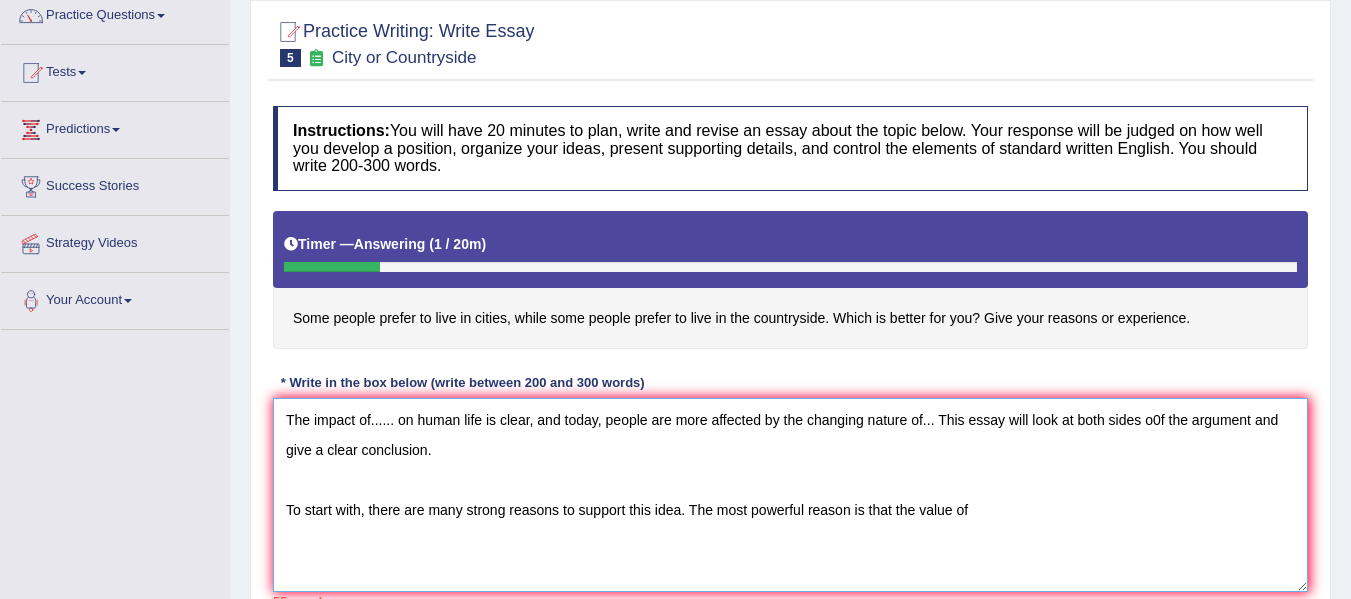 click on "The impact of...... on human life is clear, and today, people are more affected by the changing nature of... This essay will look at both sides o0f the argument and give a clear conclusion.
To start with, there are many strong reasons to support this idea. The most powerful reason is that the value of" at bounding box center [790, 495] 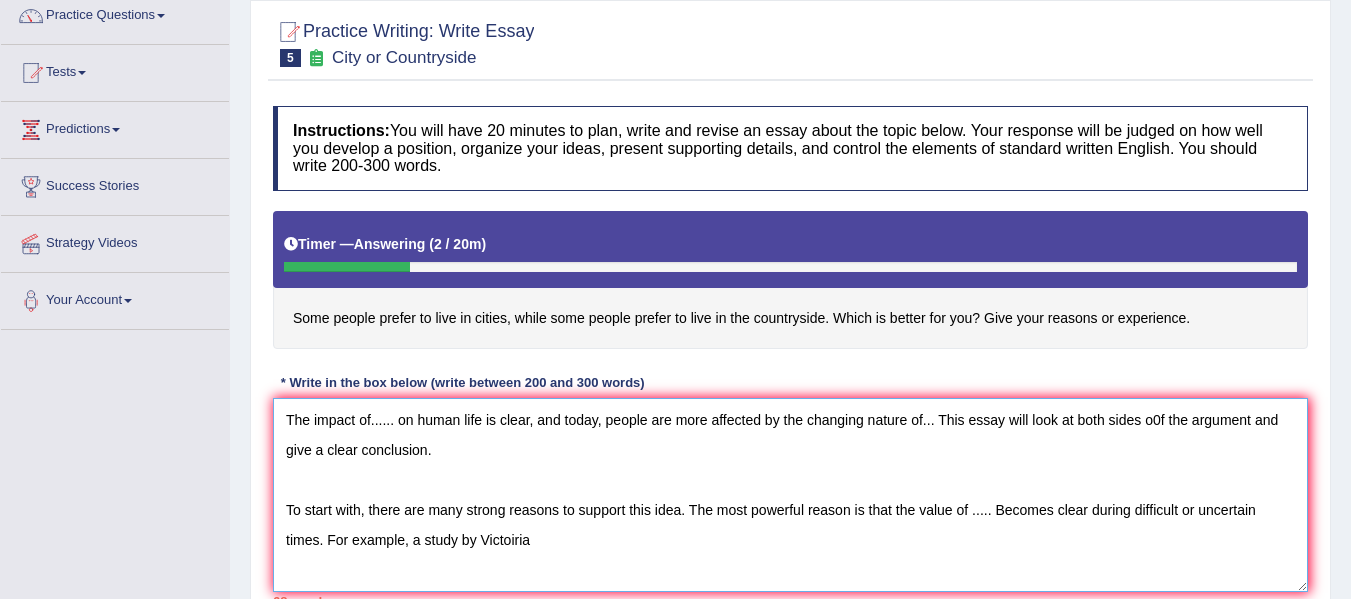 click on "The impact of...... on human life is clear, and today, people are more affected by the changing nature of... This essay will look at both sides o0f the argument and give a clear conclusion.
To start with, there are many strong reasons to support this idea. The most powerful reason is that the value of ..... Becomes clear during difficult or uncertain times. For example, a study by Victoiria" at bounding box center (790, 495) 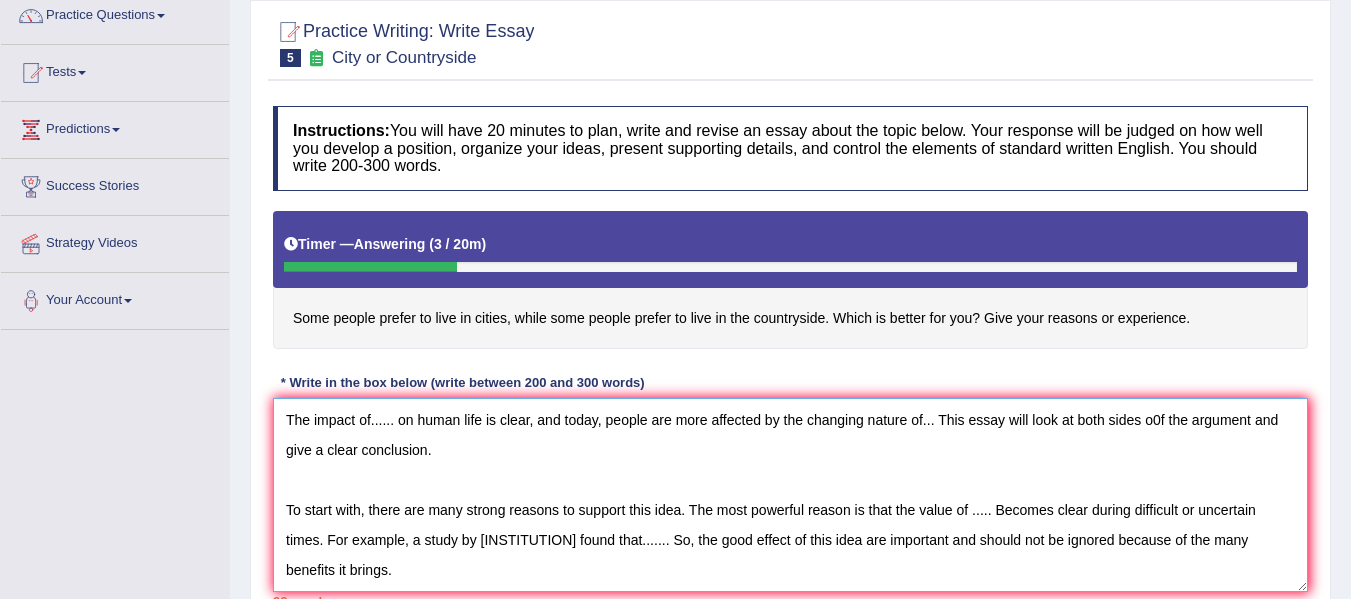 scroll, scrollTop: 48, scrollLeft: 0, axis: vertical 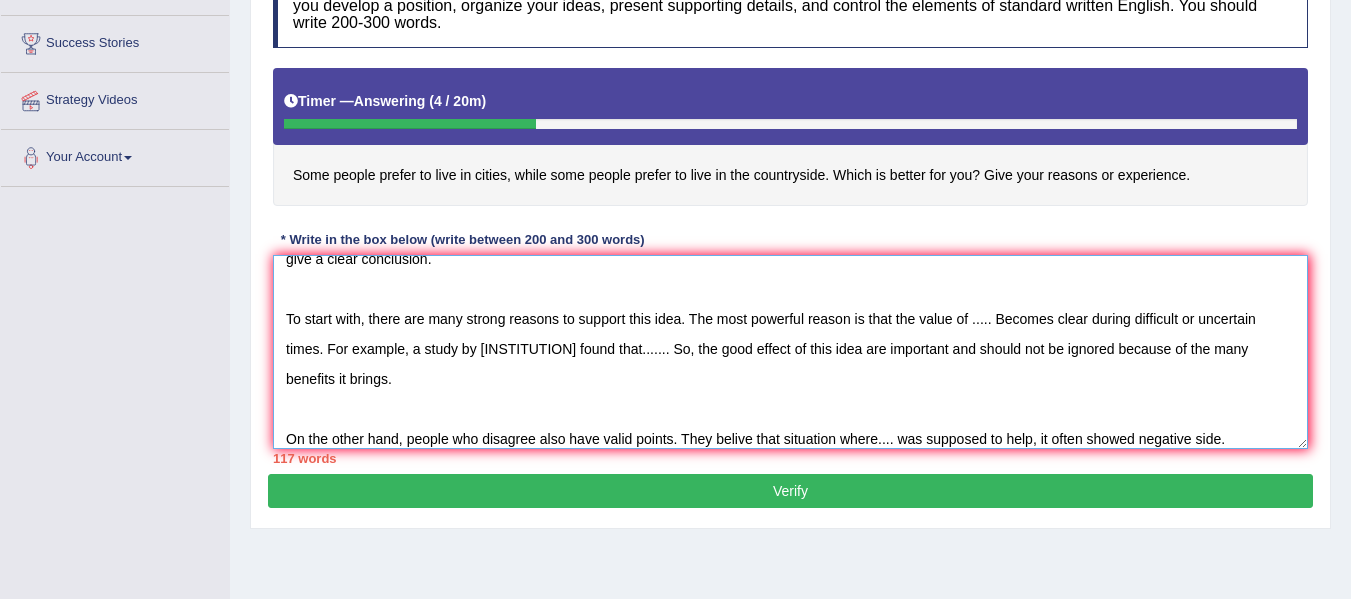 click on "The impact of...... on human life is clear, and today, people are more affected by the changing nature of... This essay will look at both sides o0f the argument and give a clear conclusion.
To start with, there are many strong reasons to support this idea. The most powerful reason is that the value of ..... Becomes clear during difficult or uncertain times. For example, a study by [INSTITUTION] found that....... So, the good effect of this idea are important and should not be ignored because of the many benefits it brings.
On the other hand, people who disagree also have valid points. They belive that situation where.... was supposed to help, it often showed negative side." at bounding box center (790, 352) 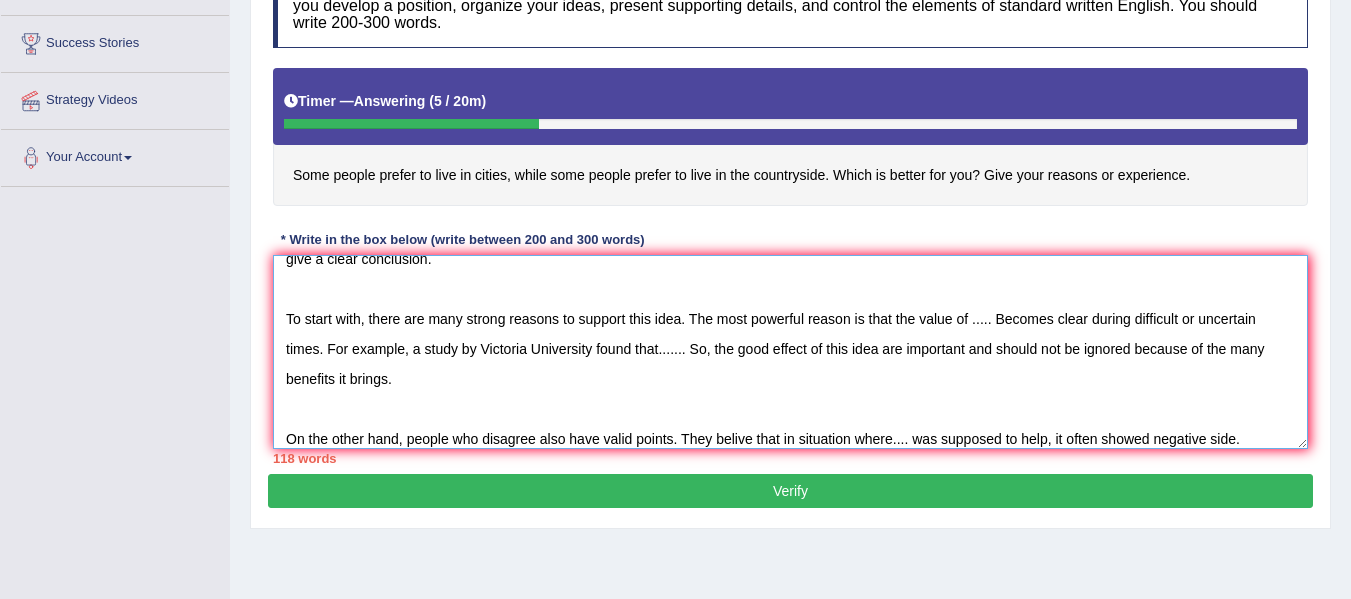 click on "The impact of...... on human life is clear, and today, people are more affected by the changing nature of... This essay will look at both sides o0f the argument and give a clear conclusion.
To start with, there are many strong reasons to support this idea. The most powerful reason is that the value of ..... Becomes clear during difficult or uncertain times. For example, a study by Victoria University found that....... So, the good effect of this idea are important and should not be ignored because of the many benefits it brings.
On the other hand, people who disagree also have valid points. They belive that in situation where.... was supposed to help, it often showed negative side." at bounding box center [790, 352] 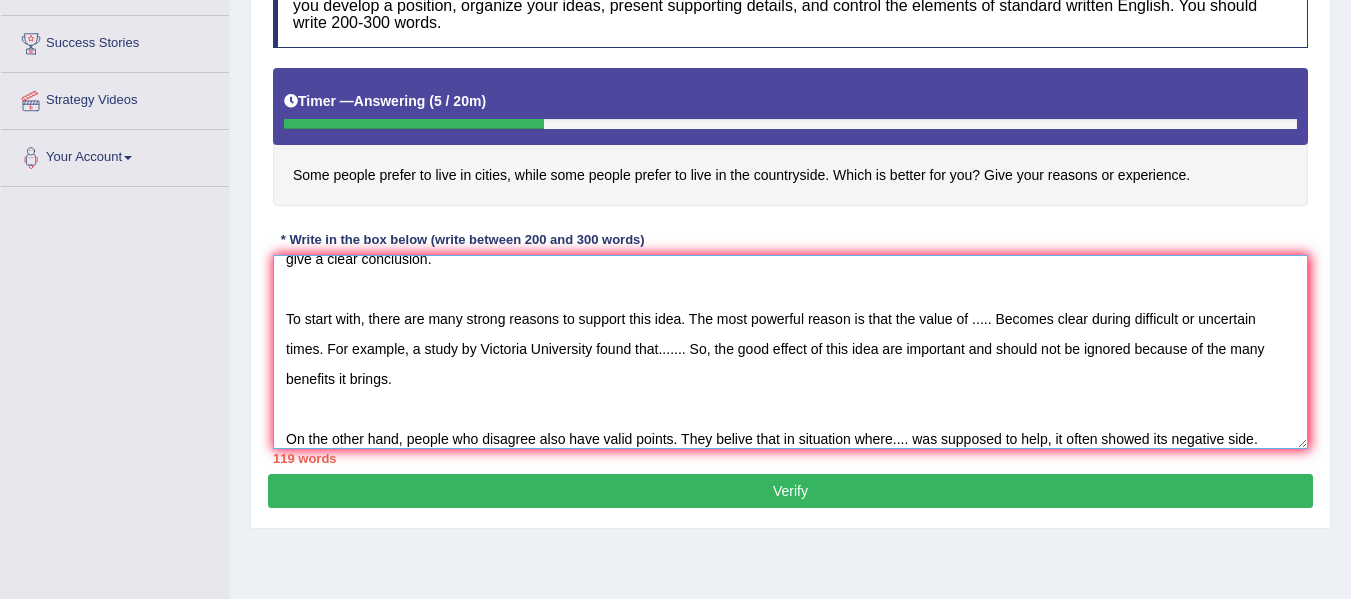 click on "The impact of...... on human life is clear, and today, people are more affected by the changing nature of... This essay will look at both sides o0f the argument and give a clear conclusion.
To start with, there are many strong reasons to support this idea. The most powerful reason is that the value of ..... Becomes clear during difficult or uncertain times. For example, a study by Victoria University found that....... So, the good effect of this idea are important and should not be ignored because of the many benefits it brings.
On the other hand, people who disagree also have valid points. They belive that in situation where.... was supposed to help, it often showed its negative side." at bounding box center (790, 352) 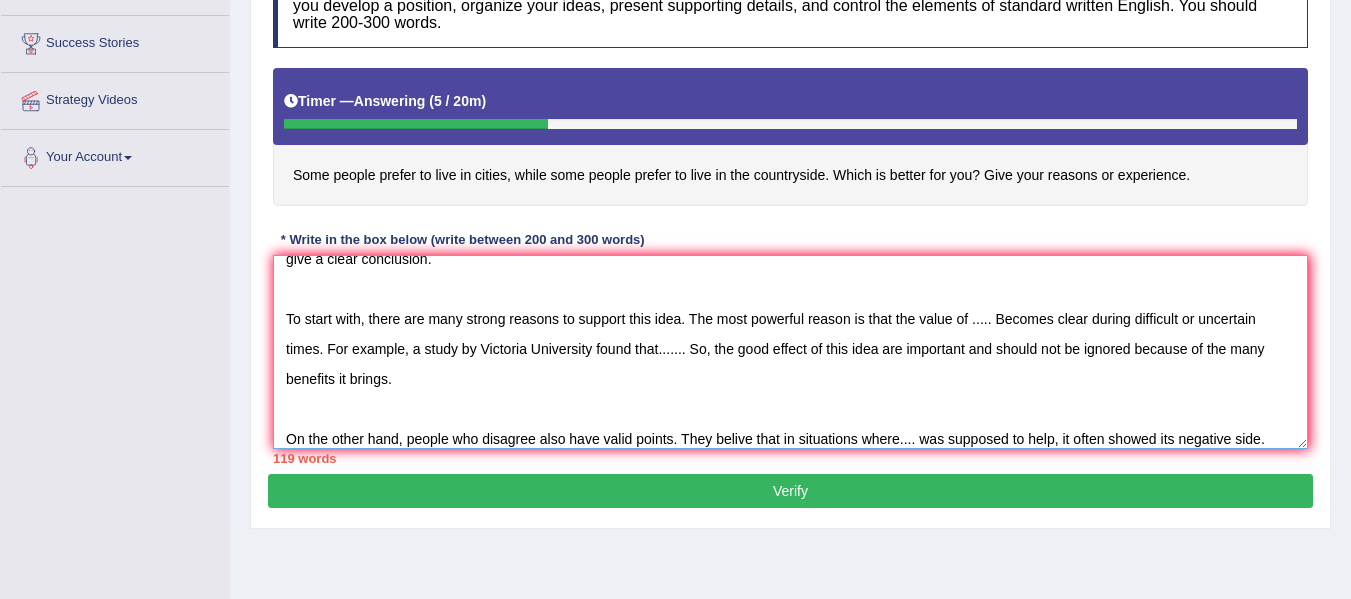 scroll, scrollTop: 60, scrollLeft: 0, axis: vertical 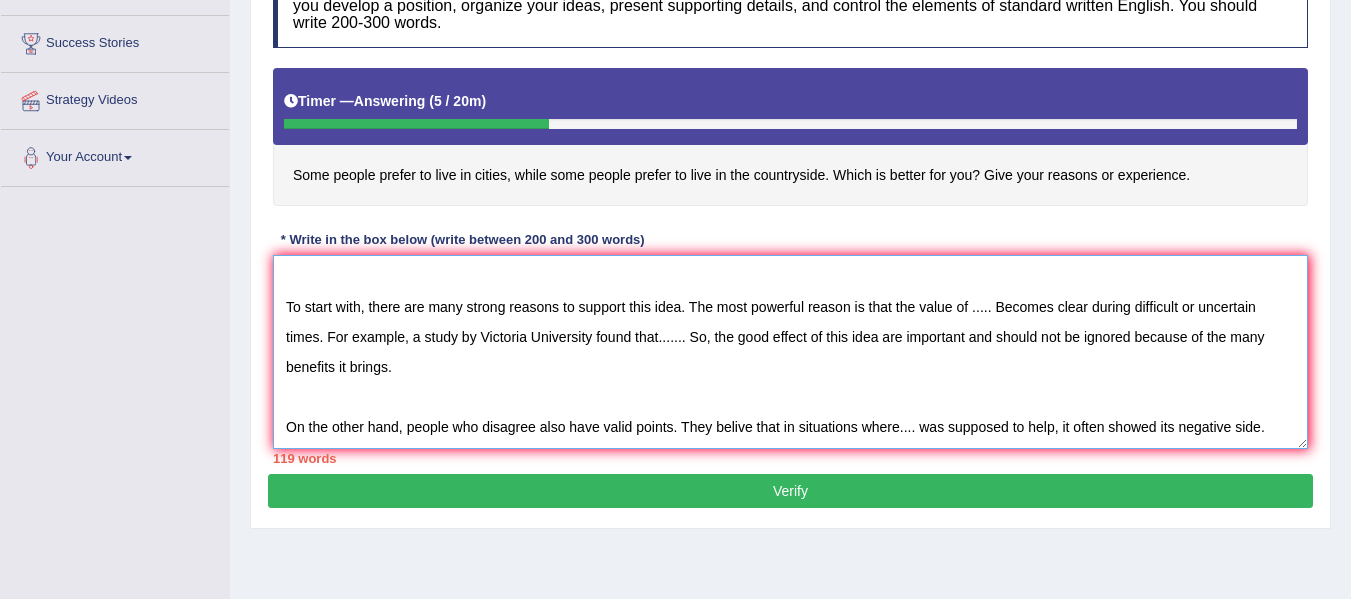 click on "The impact of...... on human life is clear, and today, people are more affected by the changing nature of... This essay will look at both sides o0f the argument and give a clear conclusion.
To start with, there are many strong reasons to support this idea. The most powerful reason is that the value of ..... Becomes clear during difficult or uncertain times. For example, a study by Victoria University found that....... So, the good effect of this idea are important and should not be ignored because of the many benefits it brings.
On the other hand, people who disagree also have valid points. They belive that in situations where.... was supposed to help, it often showed its negative side." at bounding box center [790, 352] 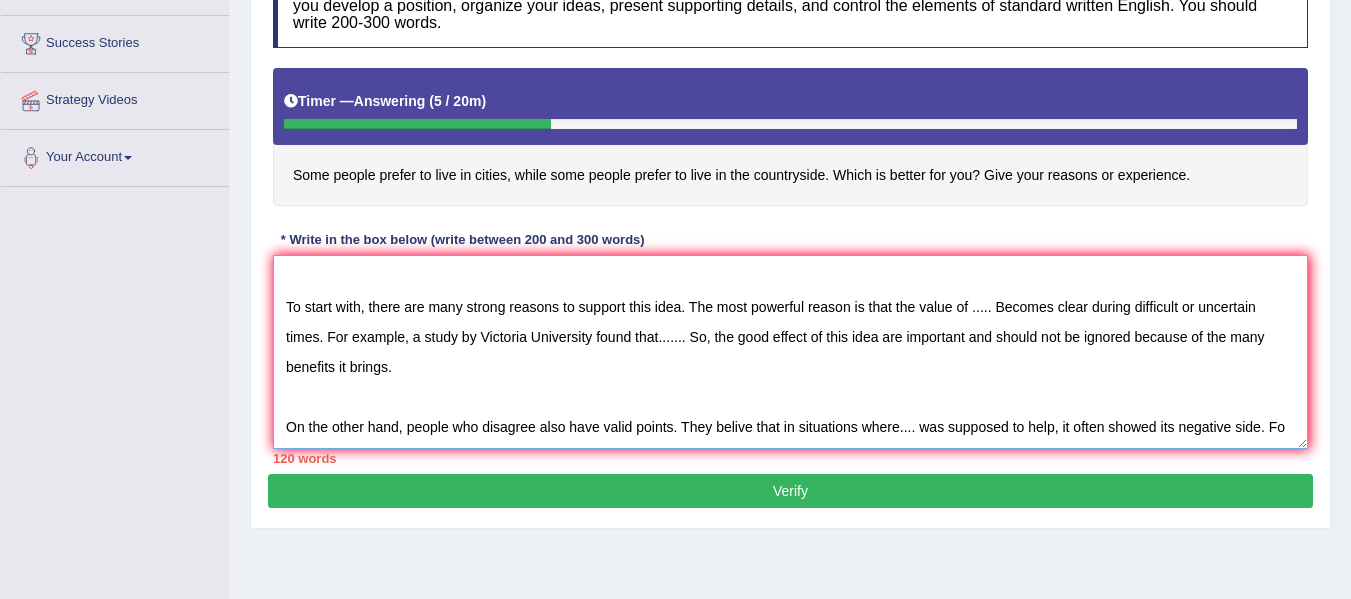 scroll, scrollTop: 78, scrollLeft: 0, axis: vertical 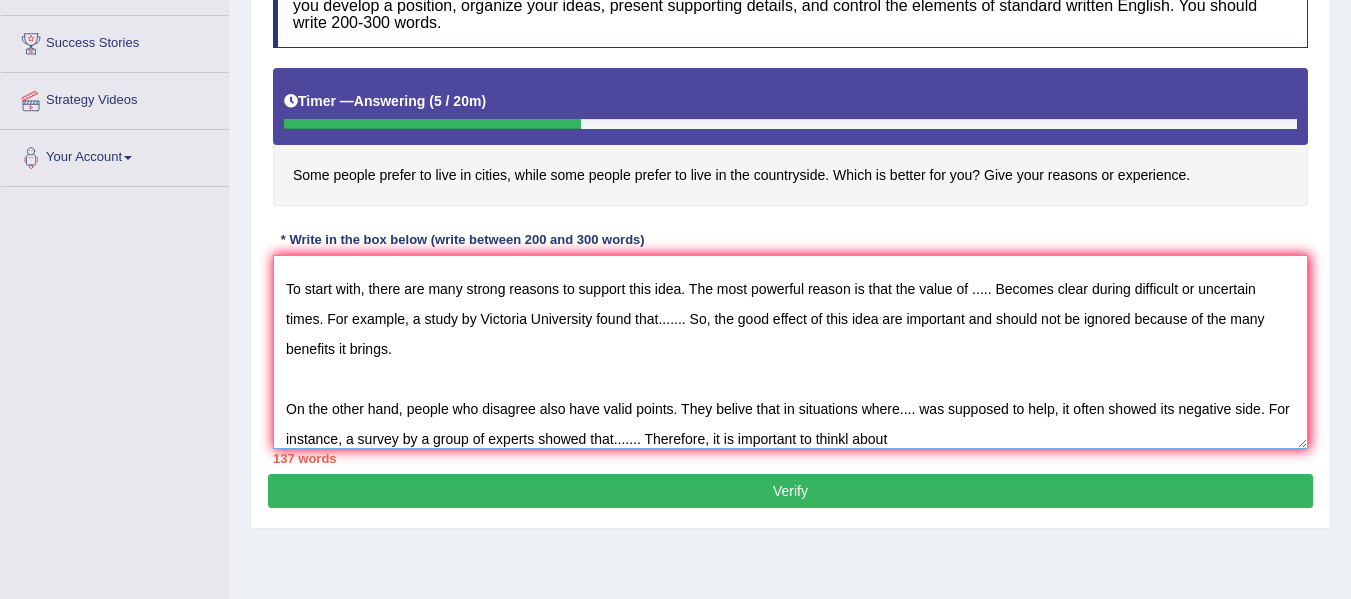 click on "The impact of...... on human life is clear, and today, people are more affected by the changing nature of... This essay will look at both sides o0f the argument and give a clear conclusion.
To start with, there are many strong reasons to support this idea. The most powerful reason is that the value of ..... Becomes clear during difficult or uncertain times. For example, a study by Victoria University found that....... So, the good effect of this idea are important and should not be ignored because of the many benefits it brings.
On the other hand, people who disagree also have valid points. They belive that in situations where.... was supposed to help, it often showed its negative side. For instance, a survey by a group of experts showed that....... Therefore, it is important to thinkl about" at bounding box center (790, 352) 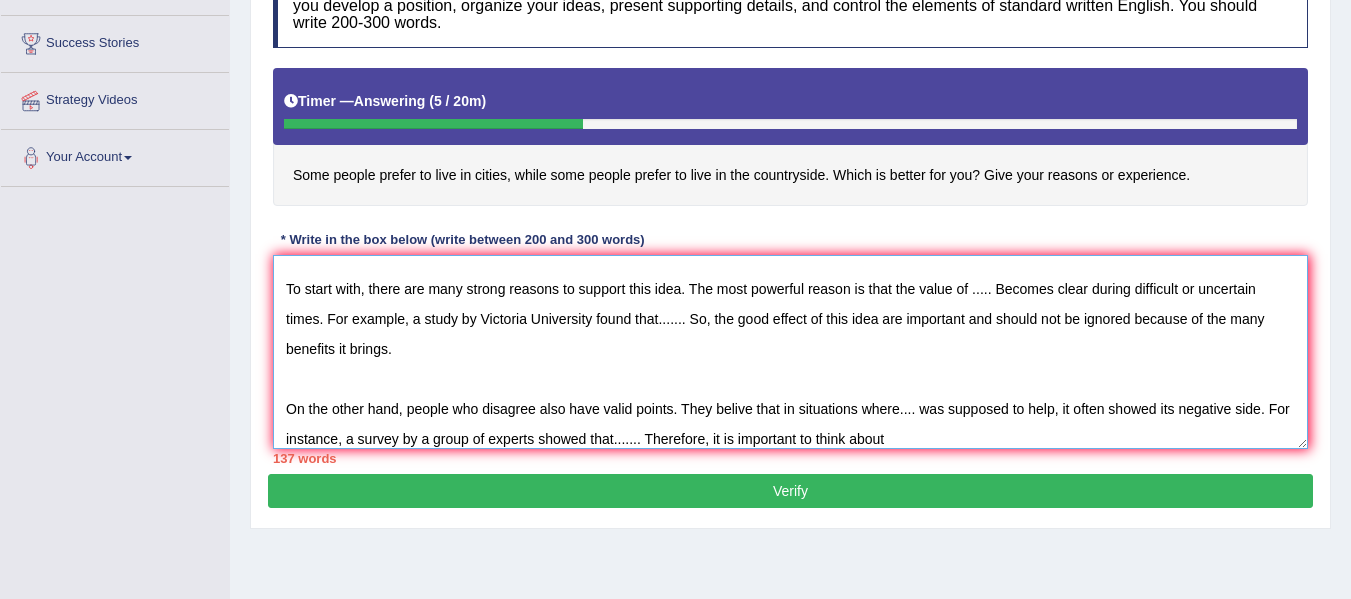 click on "The impact of [CITY] on human life is clear, and today, people are more affected by the changing nature of... This essay will look at both sides o0f the argument and give a clear conclusion.
To start with, there are many strong reasons to support this idea. The most powerful reason is that the value of ..... Becomes clear during difficult or uncertain times. For example, a study by Victoria University found that....... So, the good effect of this idea are important and should not be ignored because of the many benefits it brings.
On the other hand, people who disagree also have valid points. They belive that in situations where.... was supposed to help, it often showed its negative side. For instance, a survey by a group of experts showed that....... Therefore, it is important to think about" at bounding box center (790, 352) 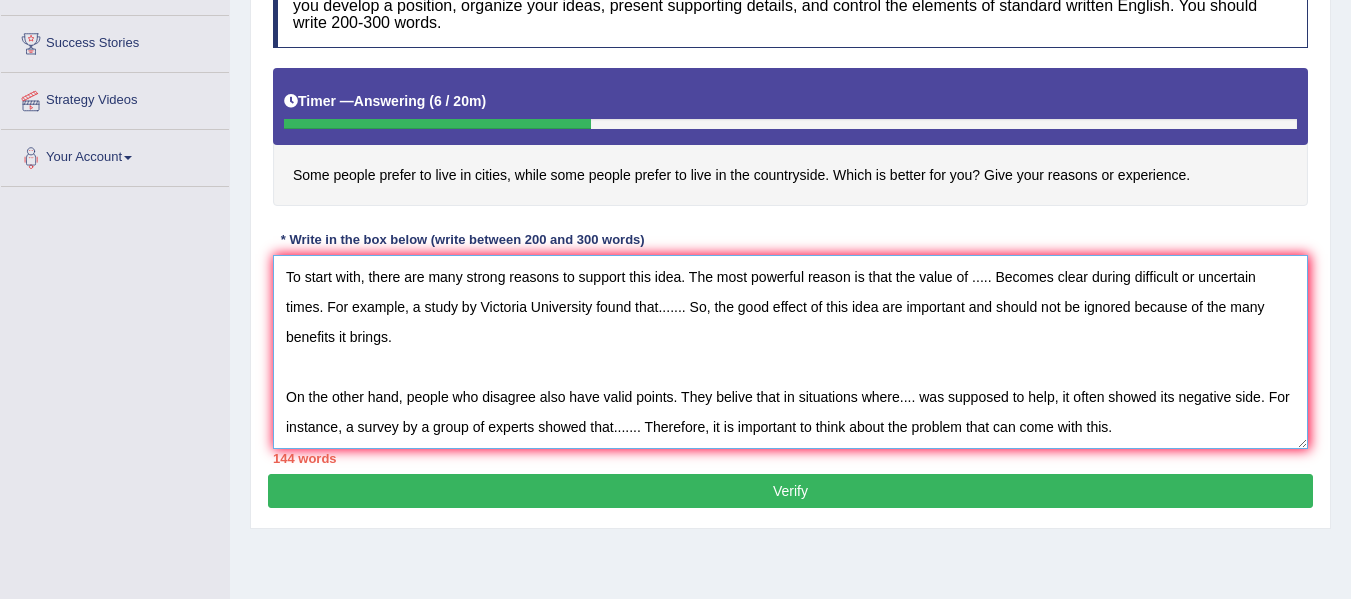 scroll, scrollTop: 138, scrollLeft: 0, axis: vertical 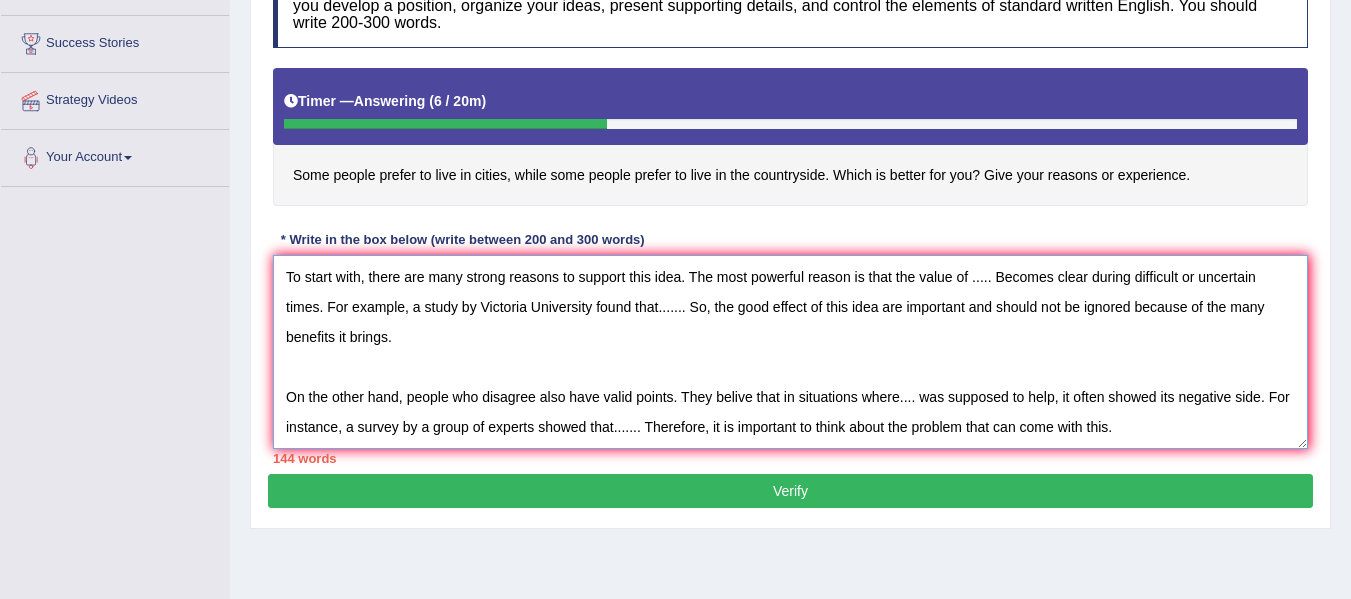 click on "The impact of...... on human life is clear, and today, people are more affected by the changing nature of... This essay will look at both sides o0f the argument and give a clear conclusion.
To start with, there are many strong reasons to support this idea. The most powerful reason is that the value of ..... Becomes clear during difficult or uncertain times. For example, a study by Victoria University found that....... So, the good effect of this idea are important and should not be ignored because of the many benefits it brings.
On the other hand, people who disagree also have valid points. They belive that in situations where.... was supposed to help, it often showed its negative side. For instance, a survey by a group of experts showed that....... Therefore, it is important to think about the problem that can come with this." at bounding box center [790, 352] 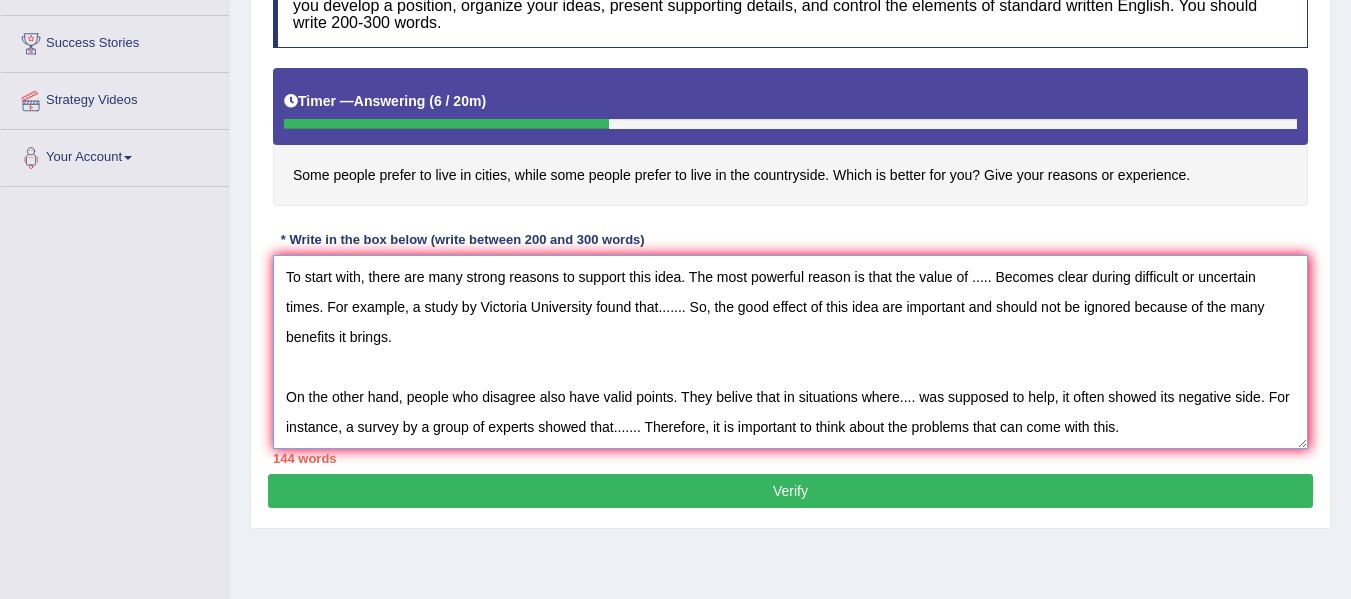 click on "The impact of...... on human life is clear, and today, people are more affected by the changing nature of... This essay will look at both sides o0f the argument and give a clear conclusion.
To start with, there are many strong reasons to support this idea. The most powerful reason is that the value of ..... Becomes clear during difficult or uncertain times. For example, a study by Victoria University found that....... So, the good effect of this idea are important and should not be ignored because of the many benefits it brings.
On the other hand, people who disagree also have valid points. They belive that in situations where.... was supposed to help, it often showed its negative side. For instance, a survey by a group of experts showed that....... Therefore, it is important to think about the problems that can come with this." at bounding box center [790, 352] 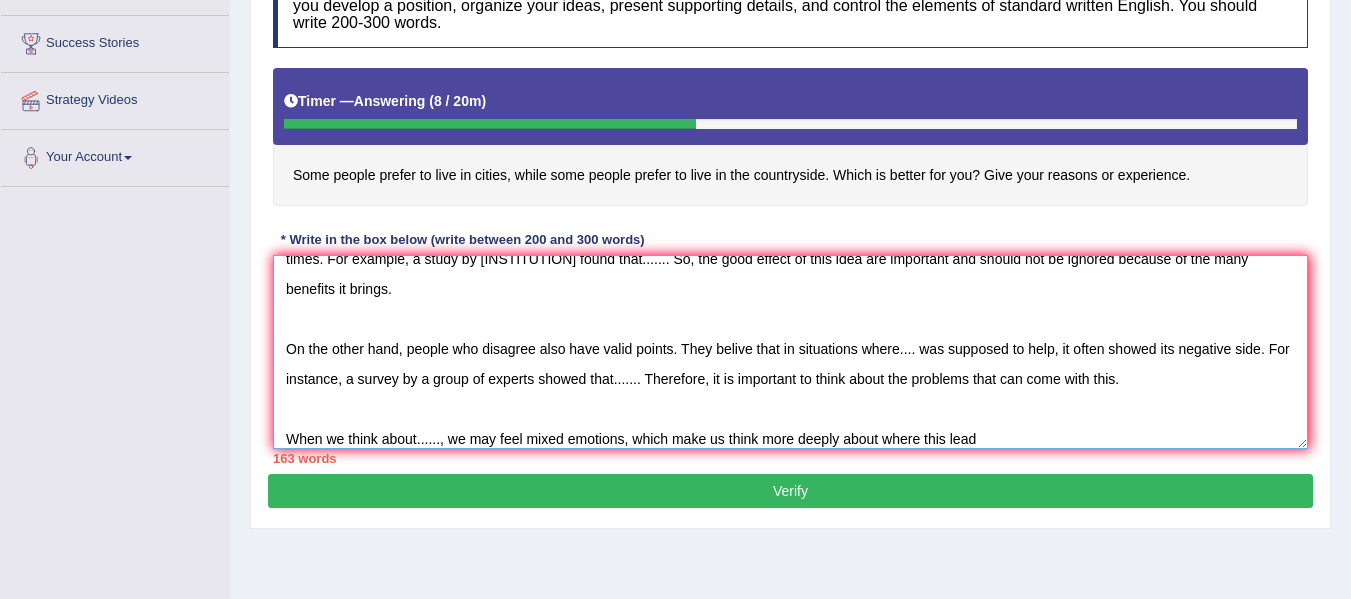 click on "The impact of...... on human life is clear, and today, people are more affected by the changing nature of... This essay will look at both sides o0f the argument and give a clear conclusion.
To start with, there are many strong reasons to support this idea. The most powerful reason is that the value of ..... Becomes clear during difficult or uncertain times. For example, a study by [INSTITUTION] found that....... So, the good effect of this idea are important and should not be ignored because of the many benefits it brings.
On the other hand, people who disagree also have valid points. They belive that in situations where.... was supposed to help, it often showed its negative side. For instance, a survey by a group of experts showed that....... Therefore, it is important to think about the problems that can come with this.
When we think about......, we may feel mixed emotions, which make us think more deeply about where this lead" at bounding box center [790, 352] 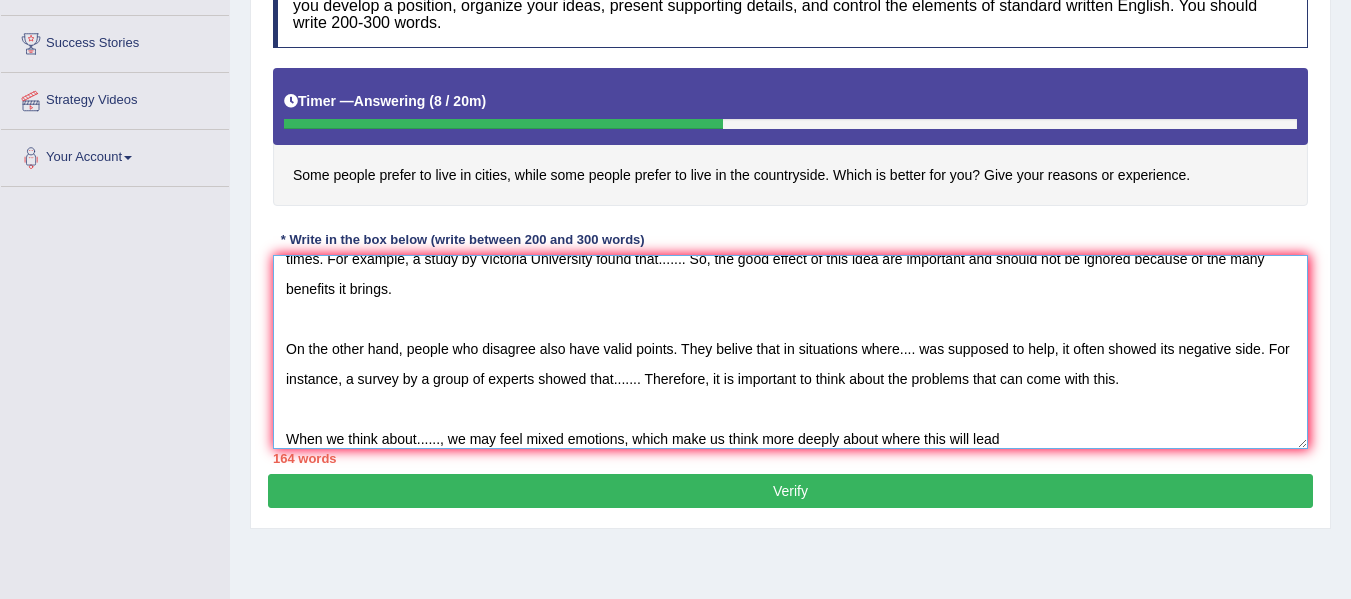scroll, scrollTop: 168, scrollLeft: 0, axis: vertical 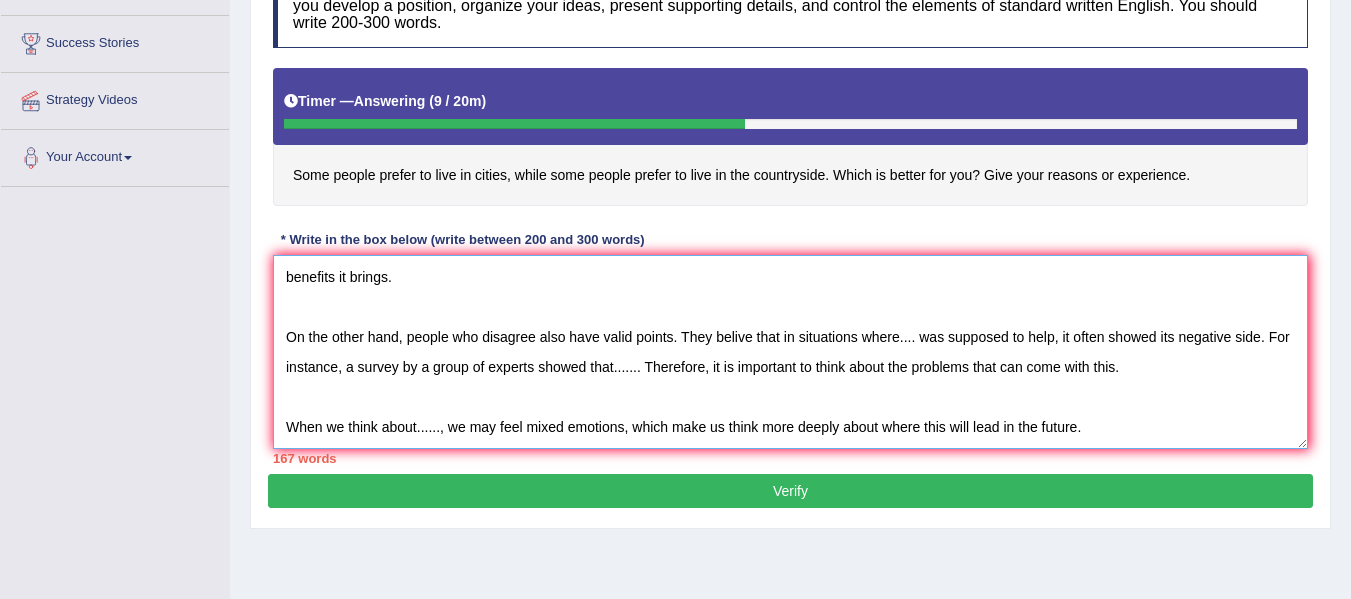 click on "The impact of...... on human life is clear, and today, people are more affected by the changing nature of... This essay will look at both sides o0f the argument and give a clear conclusion.
To start with, there are many strong reasons to support this idea. The most powerful reason is that the value of ..... Becomes clear during difficult or uncertain times. For example, a study by Victoria University found that....... So, the good effect of this idea are important and should not be ignored because of the many benefits it brings.
On the other hand, people who disagree also have valid points. They belive that in situations where.... was supposed to help, it often showed its negative side. For instance, a survey by a group of experts showed that....... Therefore, it is important to think about the problems that can come with this.
When we think about......, we may feel mixed emotions, which make us think more deeply about where this will lead in the future." at bounding box center (790, 352) 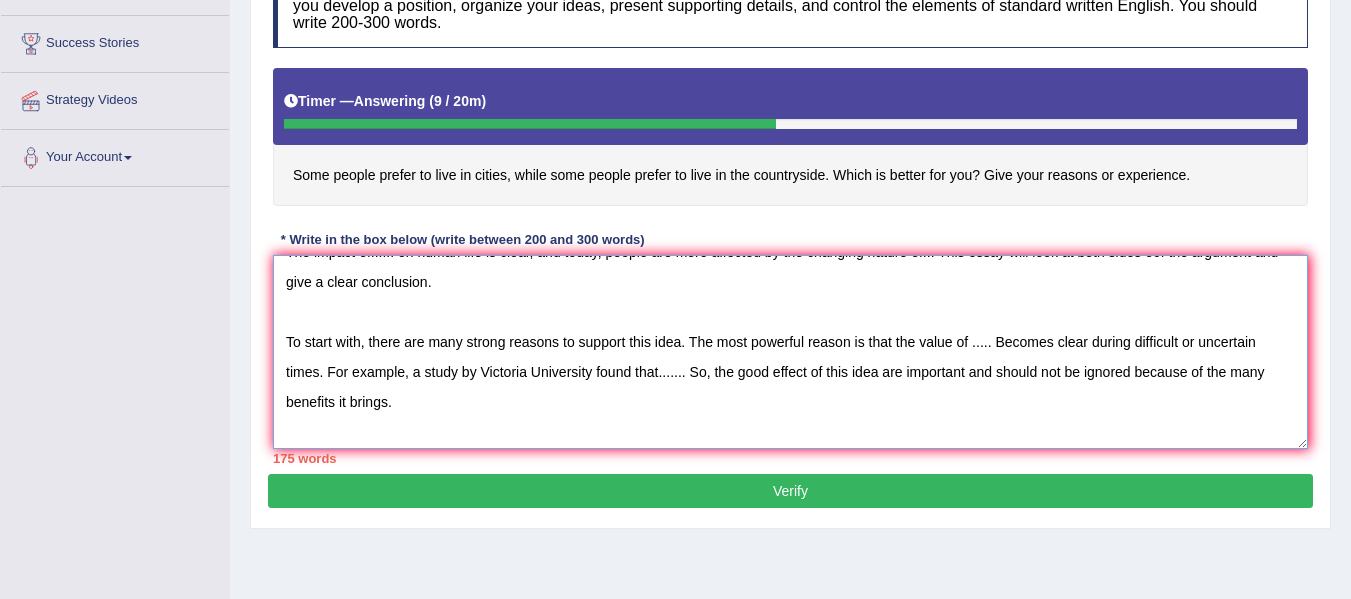 scroll, scrollTop: 0, scrollLeft: 0, axis: both 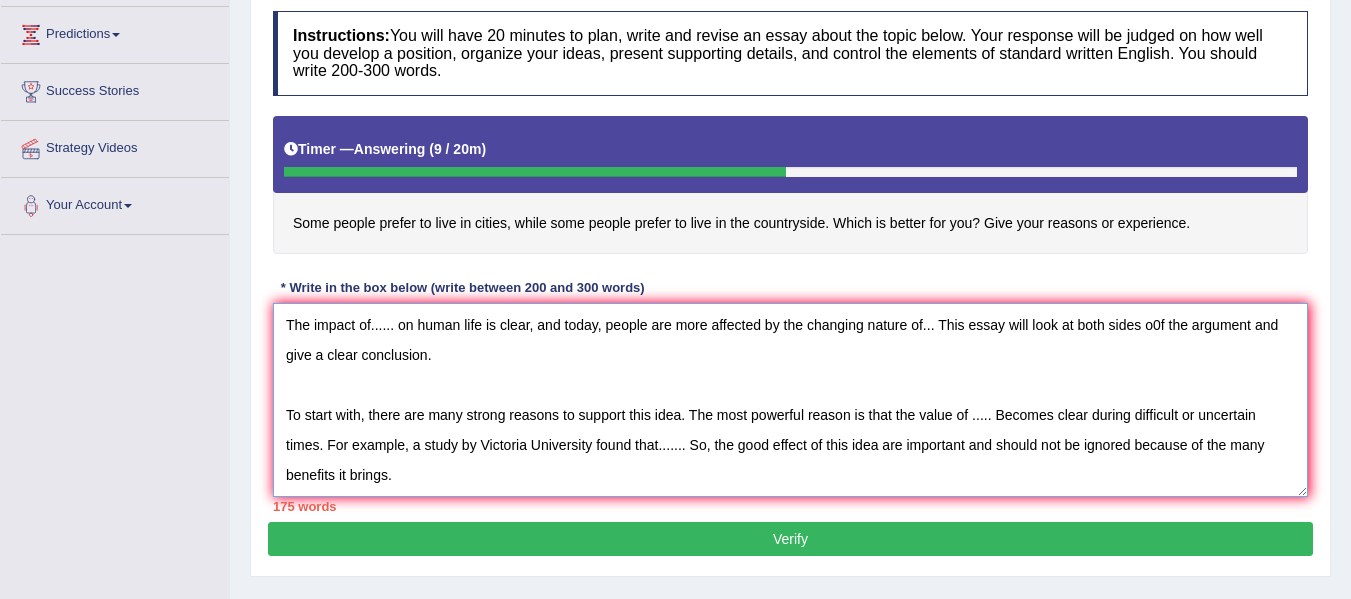 click on "The impact of...... on human life is clear, and today, people are more affected by the changing nature of... This essay will look at both sides o0f the argument and give a clear conclusion.
To start with, there are many strong reasons to support this idea. The most powerful reason is that the value of ..... Becomes clear during difficult or uncertain times. For example, a study by Victoria University found that....... So, the good effect of this idea are important and should not be ignored because of the many benefits it brings.
On the other hand, people who disagree also have valid points. They belive that in situations where.... was supposed to help, it often showed its negative side. For instance, a survey by a group of experts showed that....... Therefore, it is important to think about the problems that can come with this.
When we think about......, we may feel mixed emotions, which make us think more deeply about where this will lead in the future. In the end, both sides have valid points." at bounding box center (790, 400) 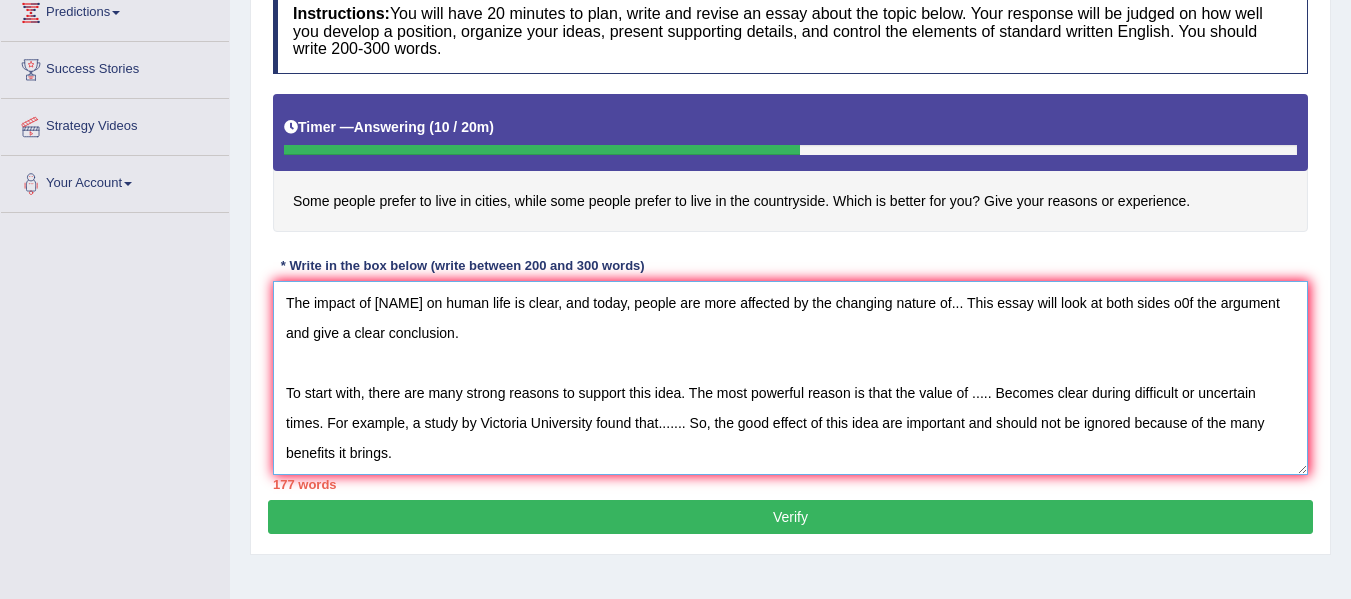 scroll, scrollTop: 287, scrollLeft: 0, axis: vertical 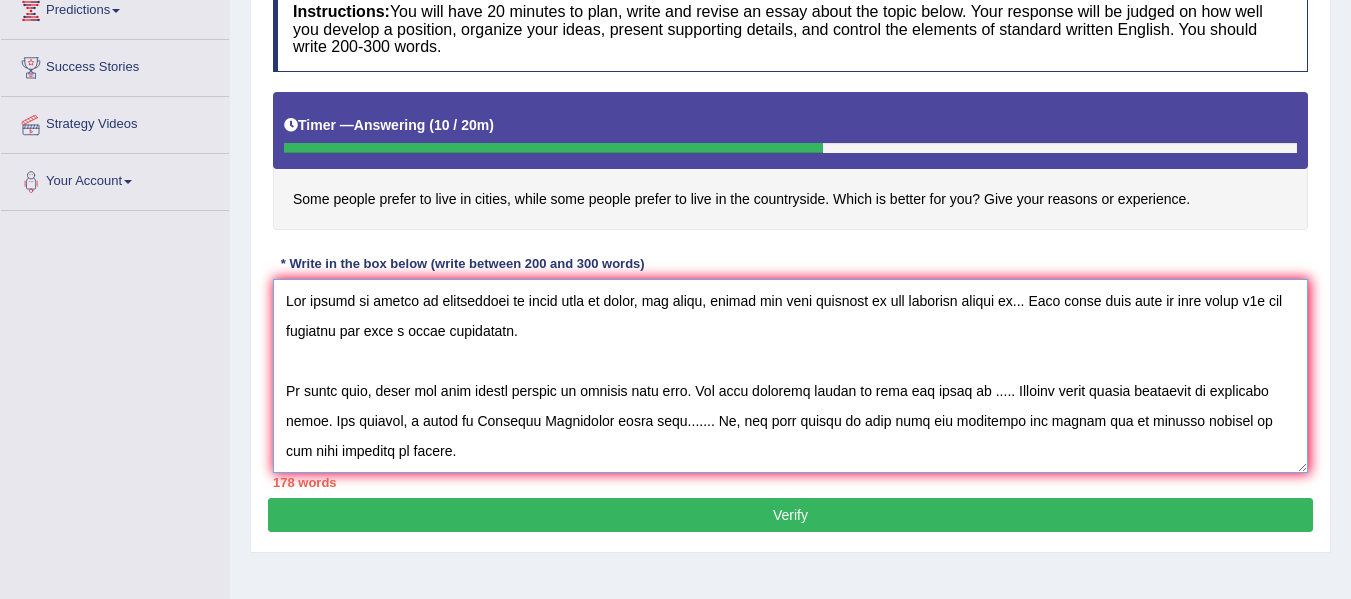 click at bounding box center [790, 376] 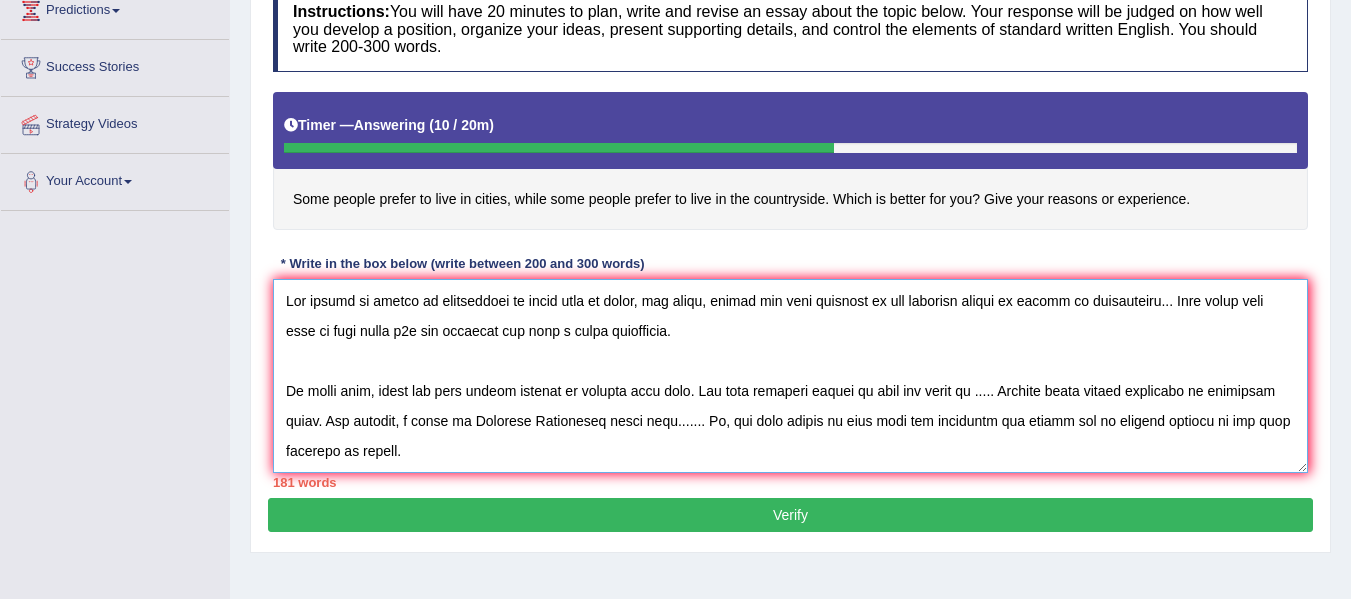 click at bounding box center (790, 376) 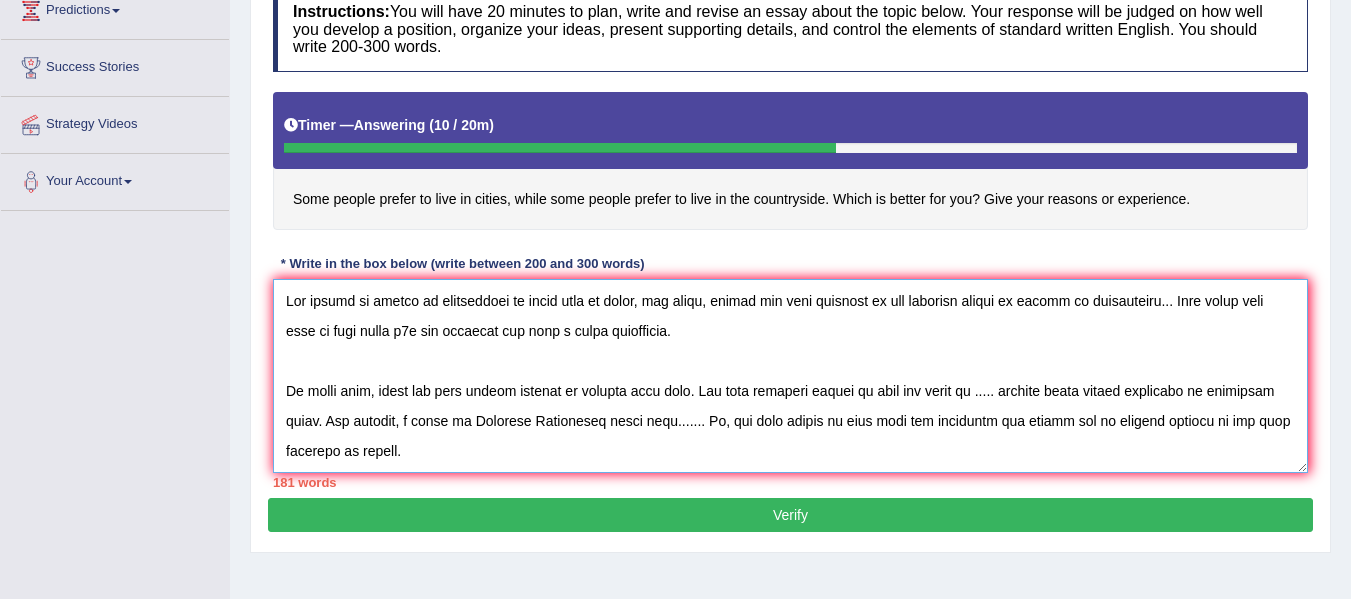 click at bounding box center (790, 376) 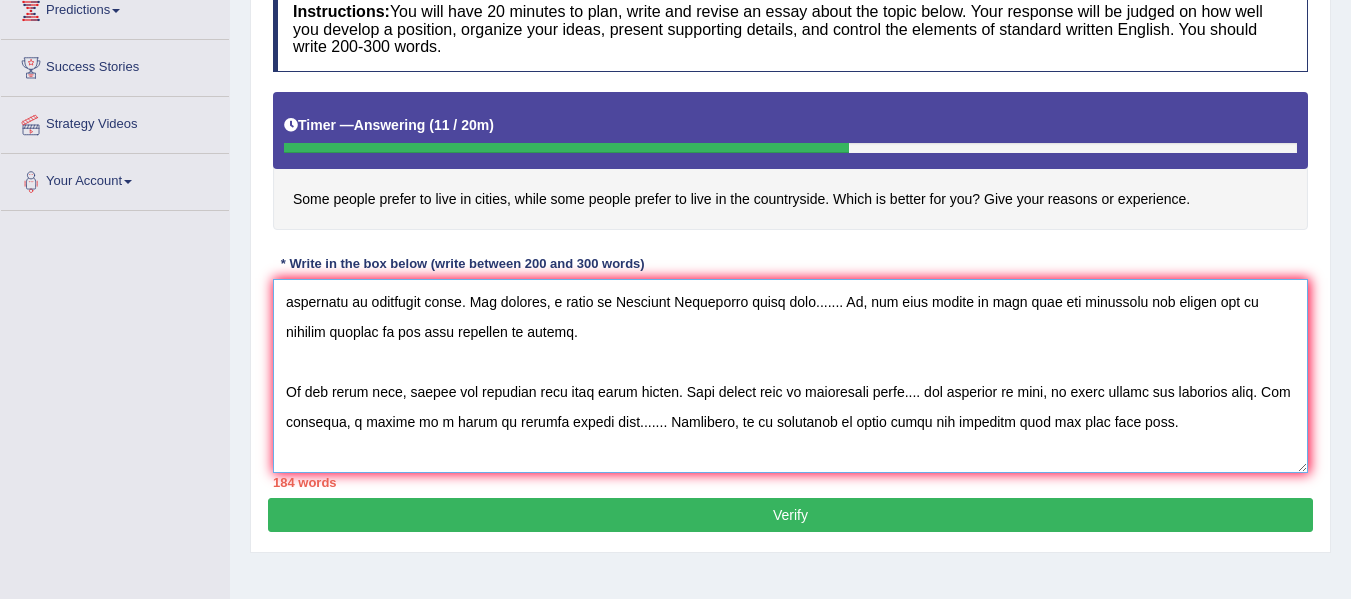 scroll, scrollTop: 128, scrollLeft: 0, axis: vertical 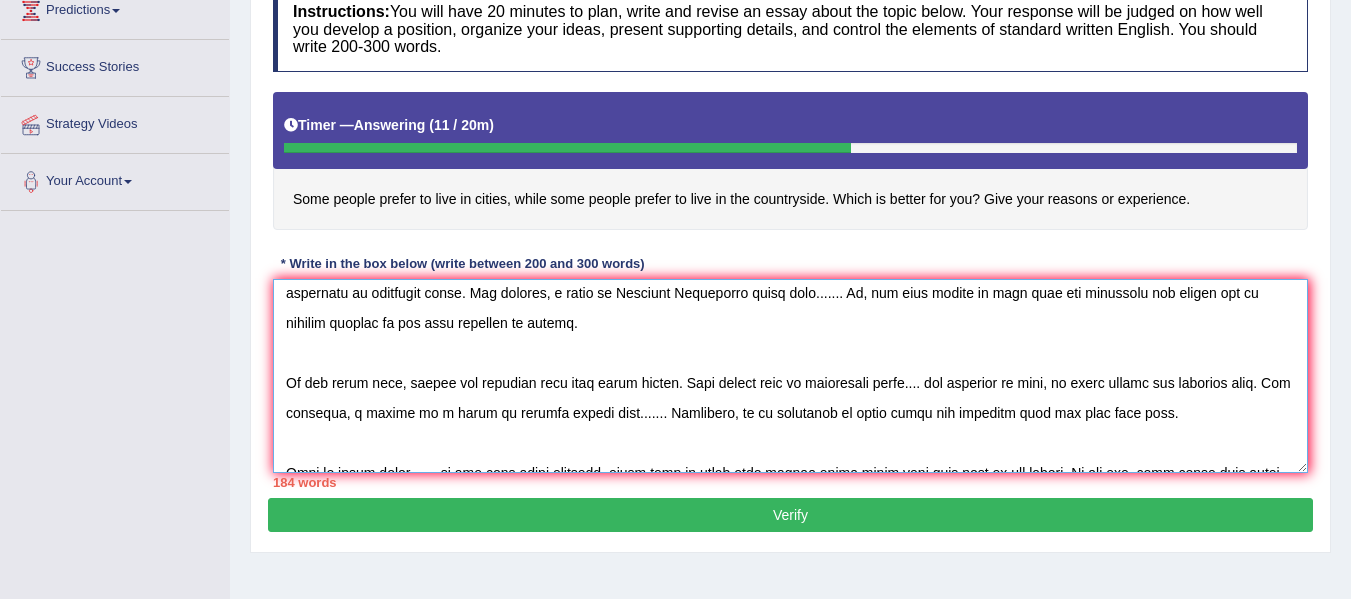 click at bounding box center [790, 376] 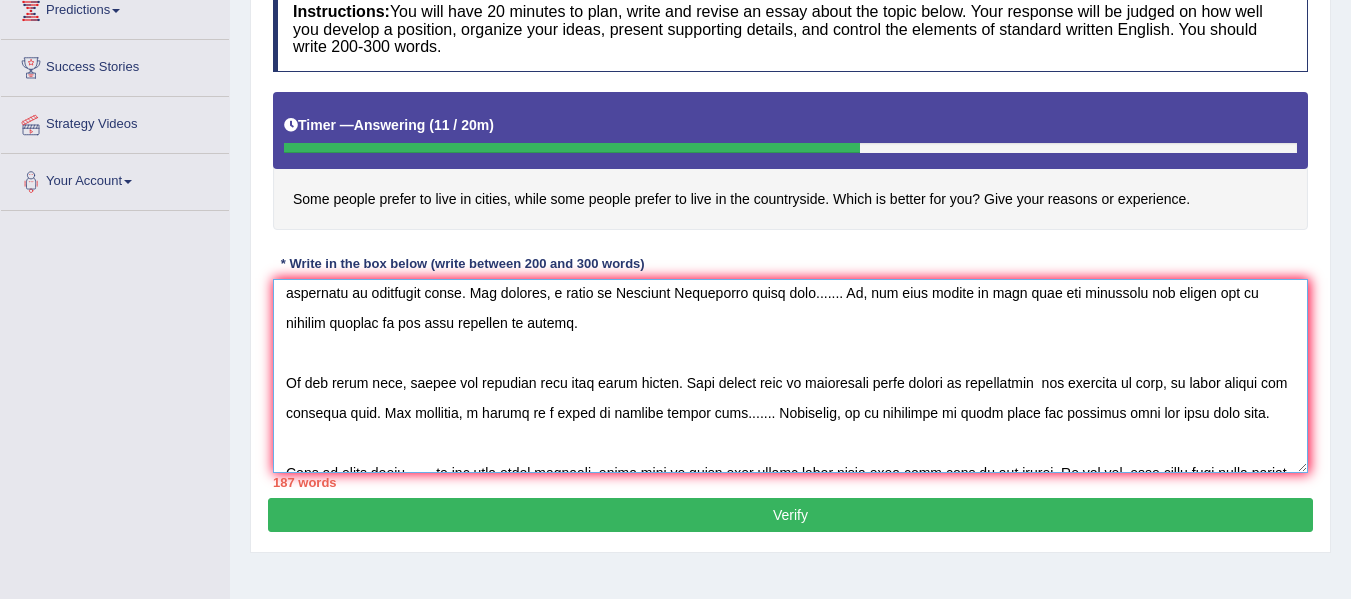 scroll, scrollTop: 210, scrollLeft: 0, axis: vertical 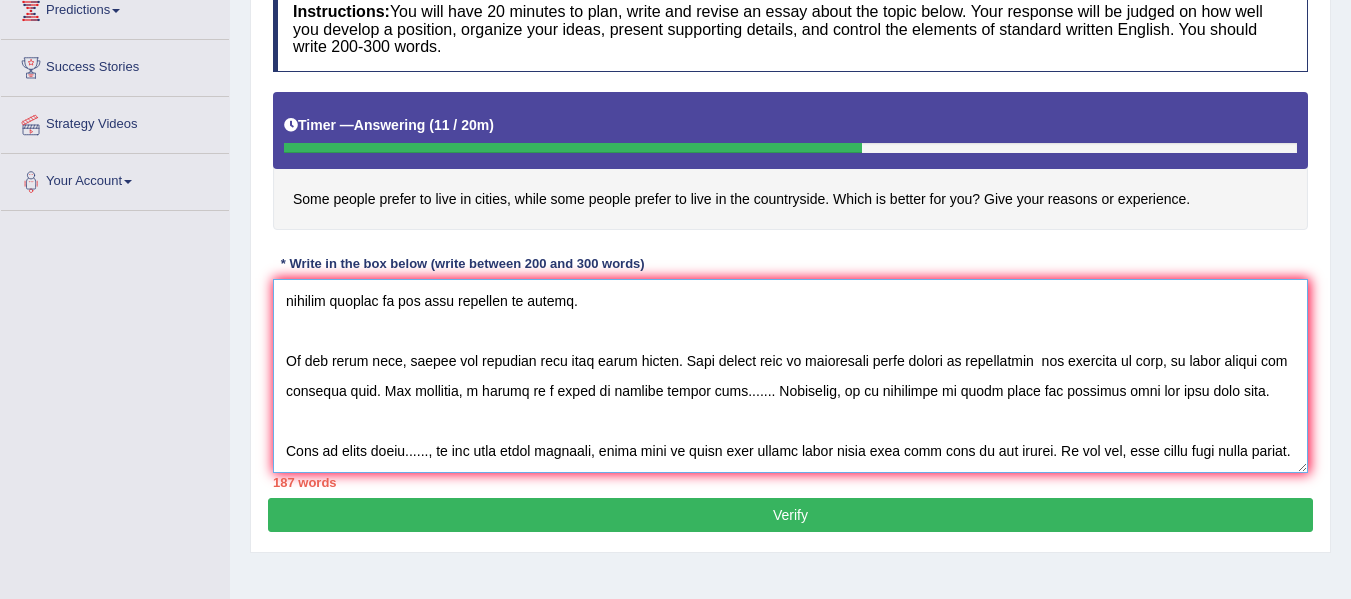click at bounding box center [790, 376] 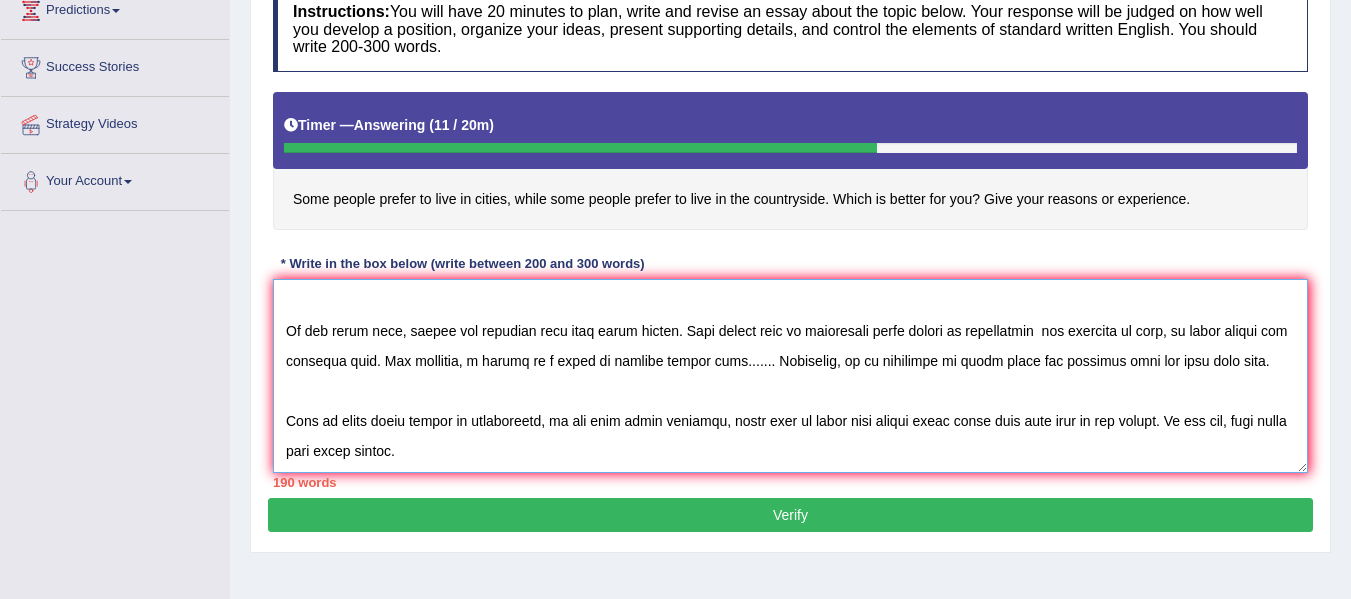 scroll, scrollTop: 0, scrollLeft: 0, axis: both 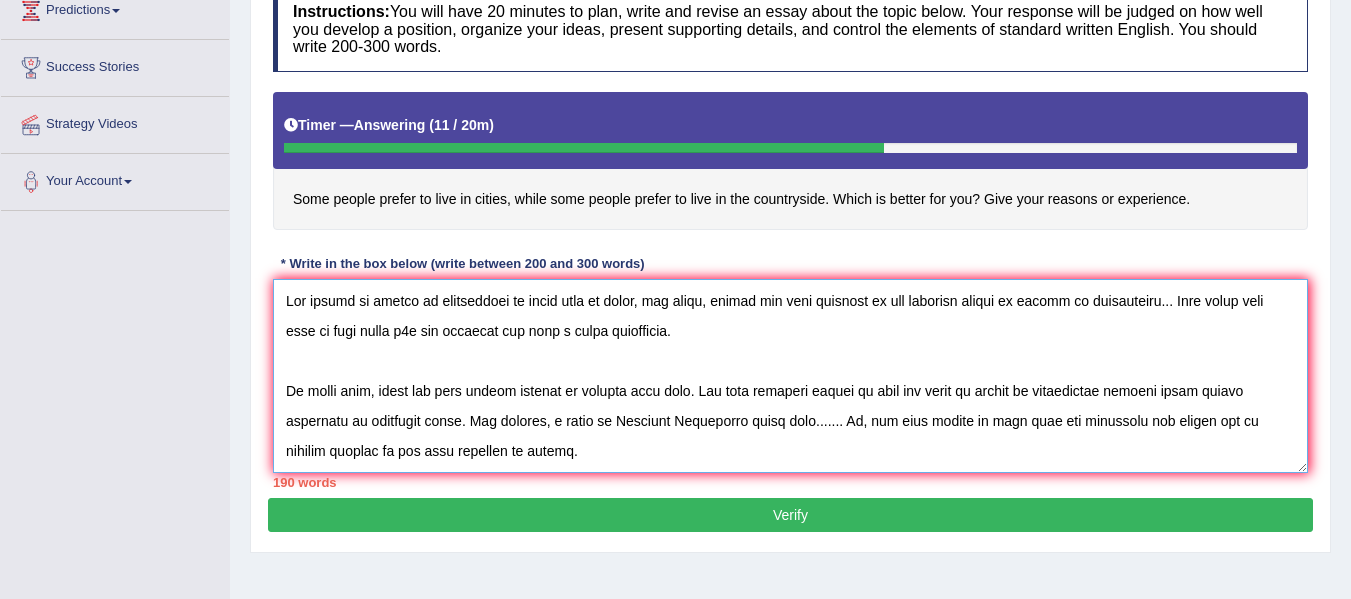 click at bounding box center [790, 376] 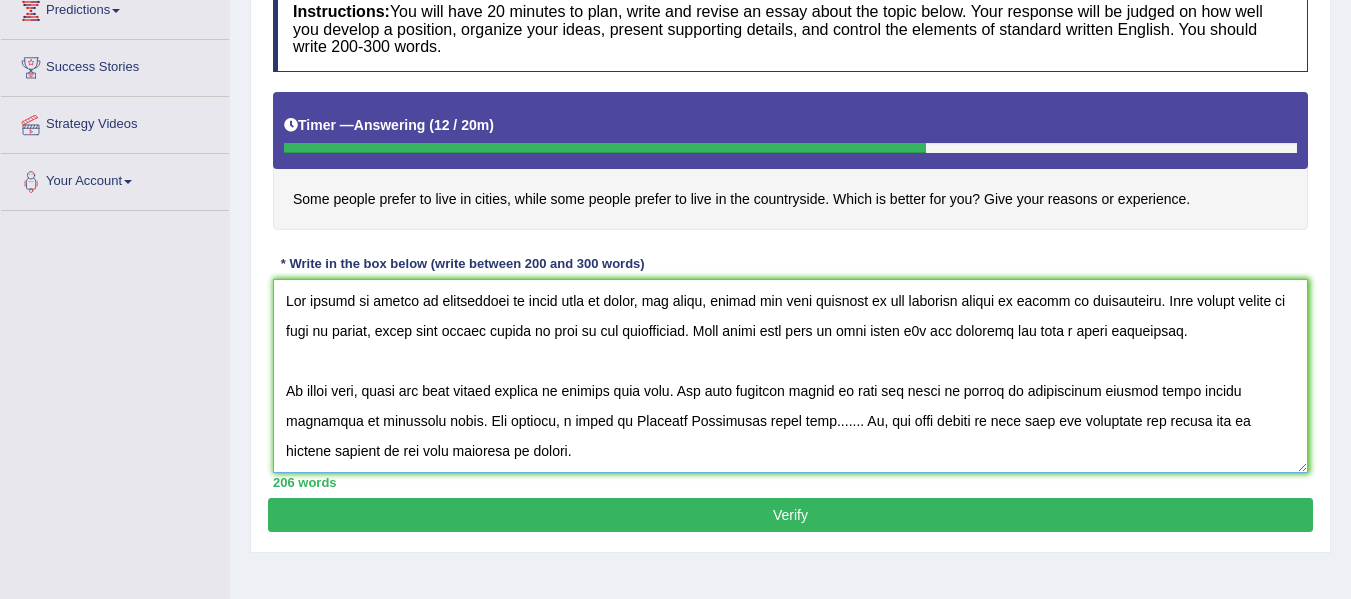 scroll, scrollTop: 210, scrollLeft: 0, axis: vertical 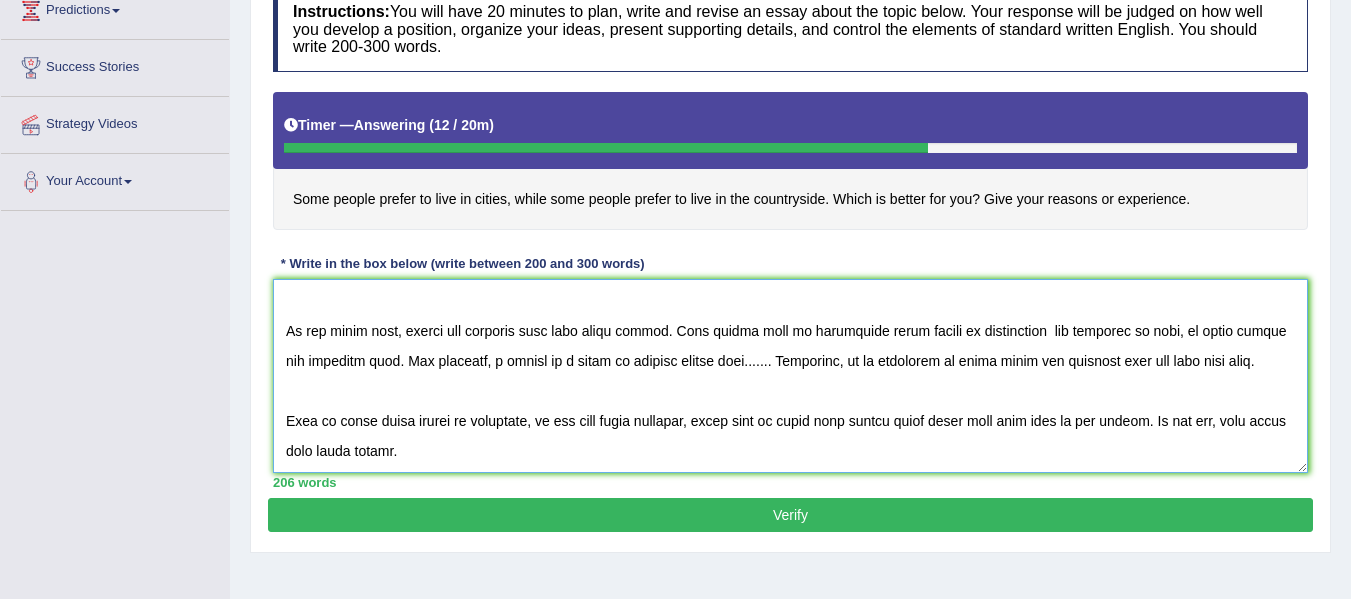 click at bounding box center (790, 376) 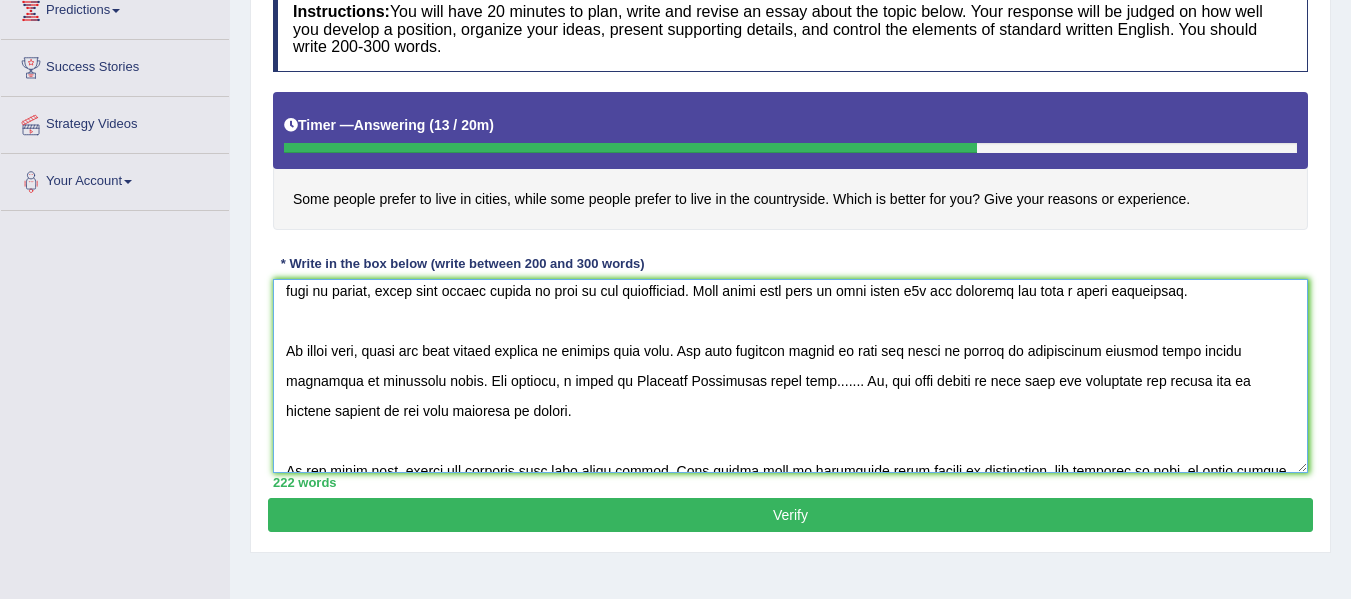 scroll, scrollTop: 37, scrollLeft: 0, axis: vertical 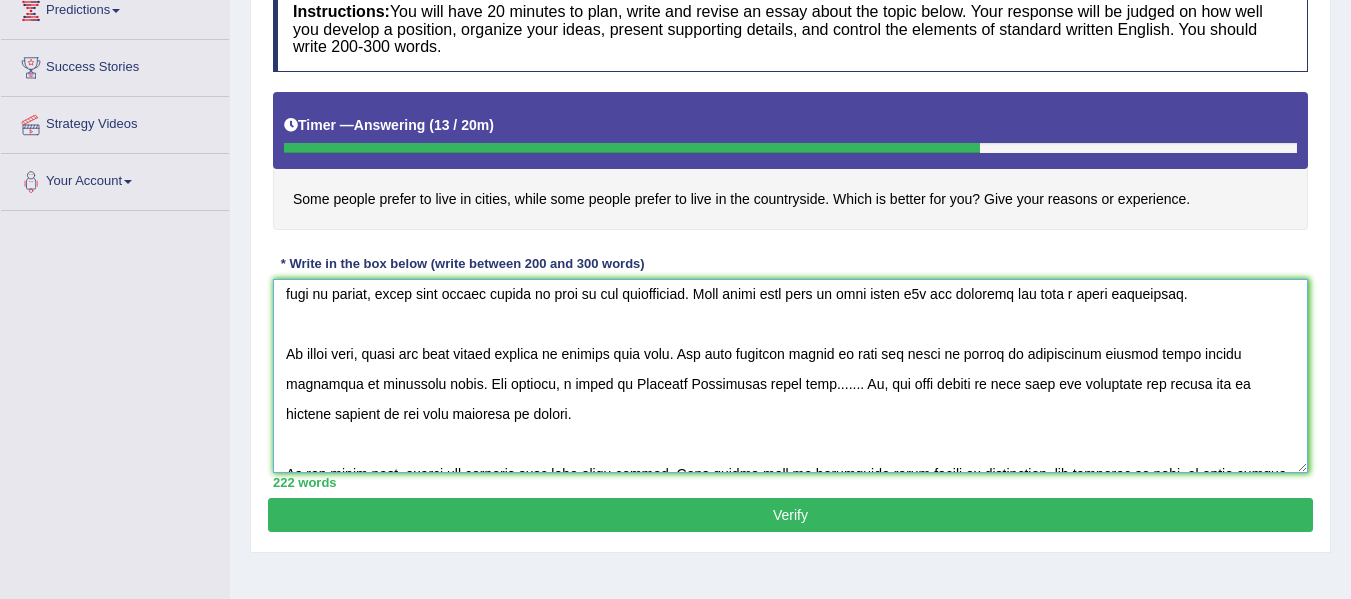 click at bounding box center [790, 376] 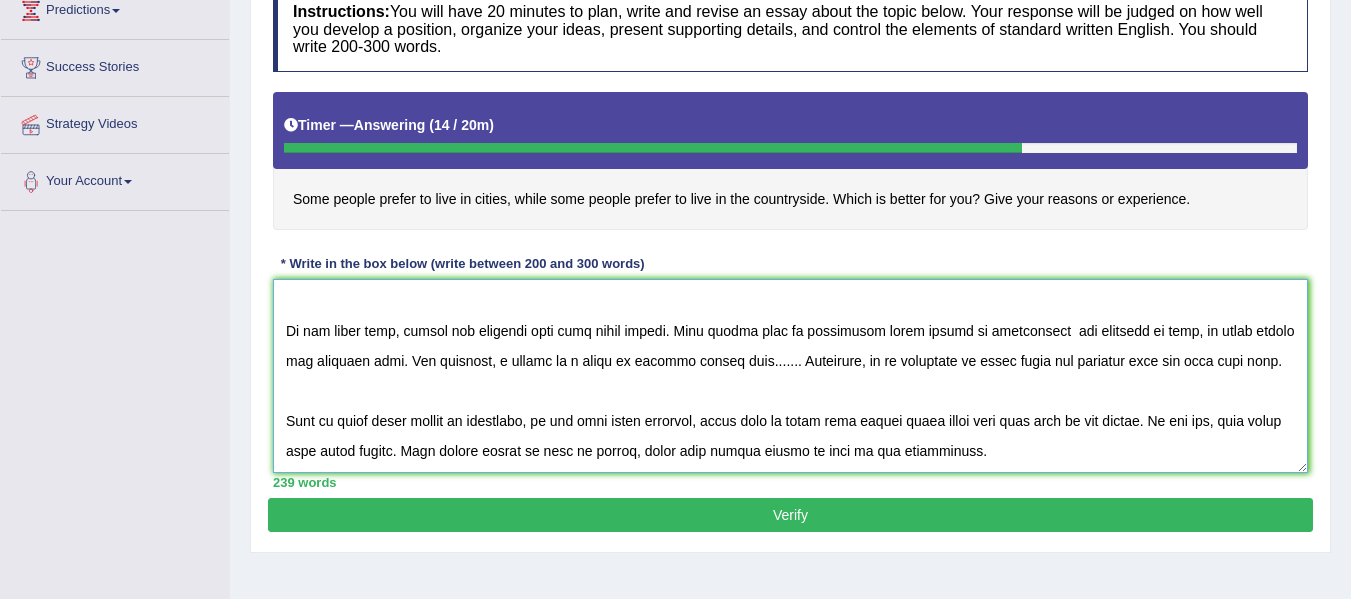 scroll, scrollTop: 207, scrollLeft: 0, axis: vertical 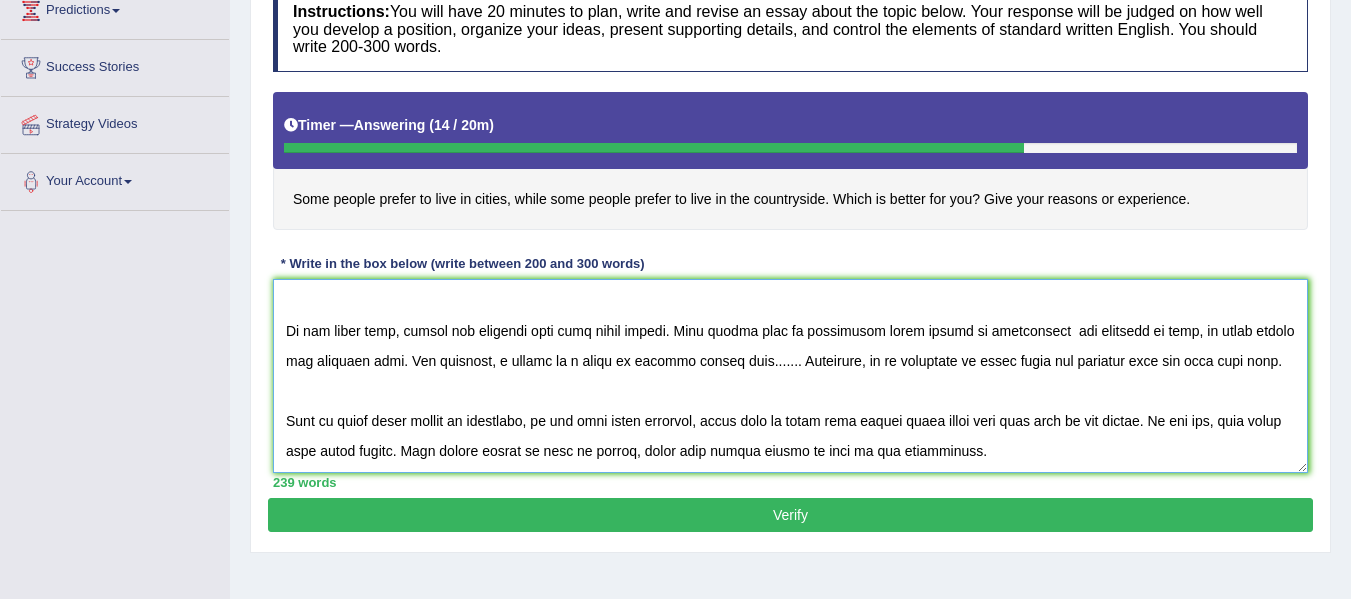 click at bounding box center (790, 376) 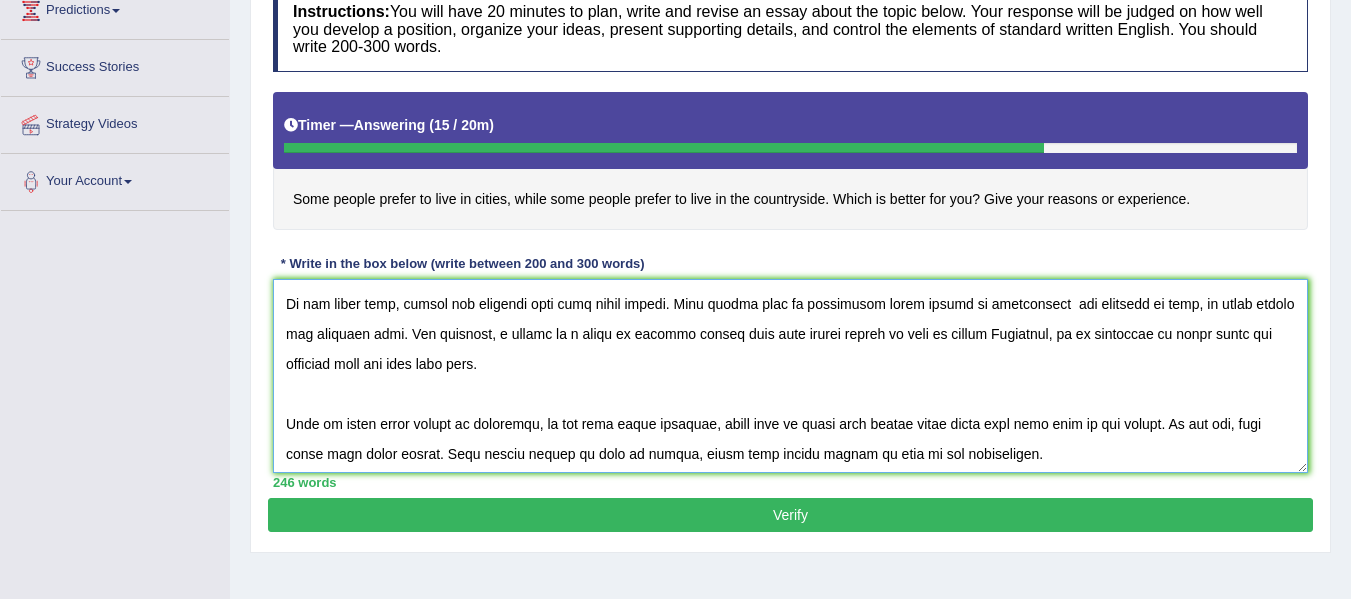 scroll, scrollTop: 117, scrollLeft: 0, axis: vertical 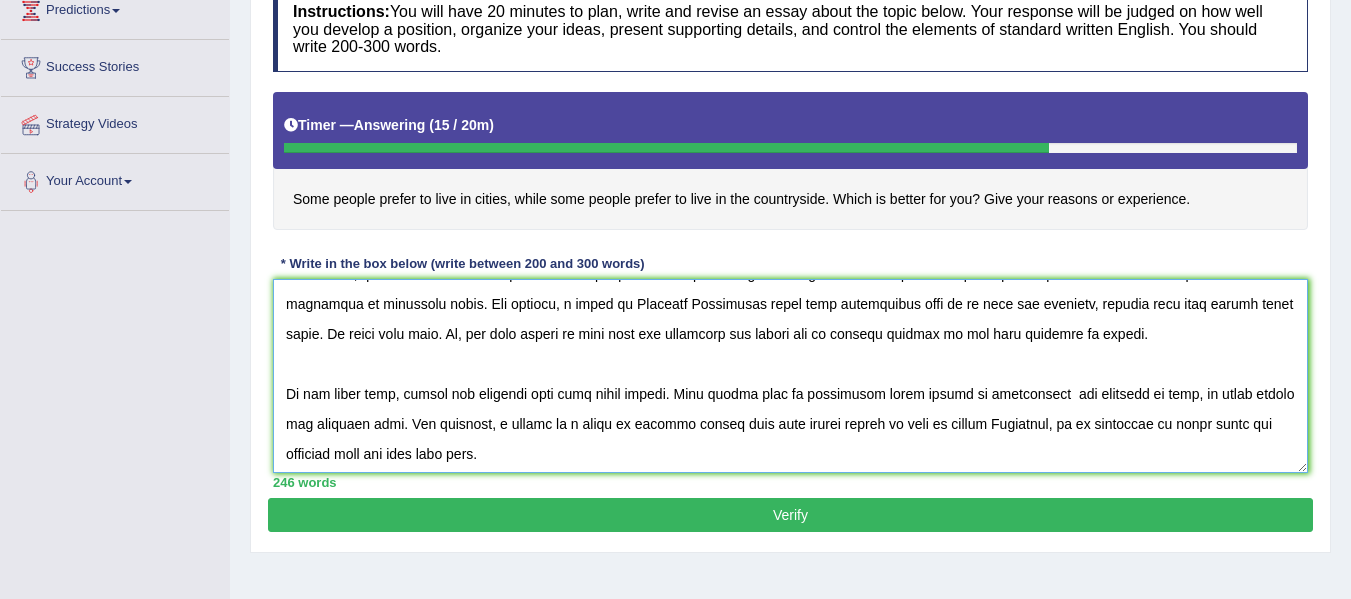 click at bounding box center (790, 376) 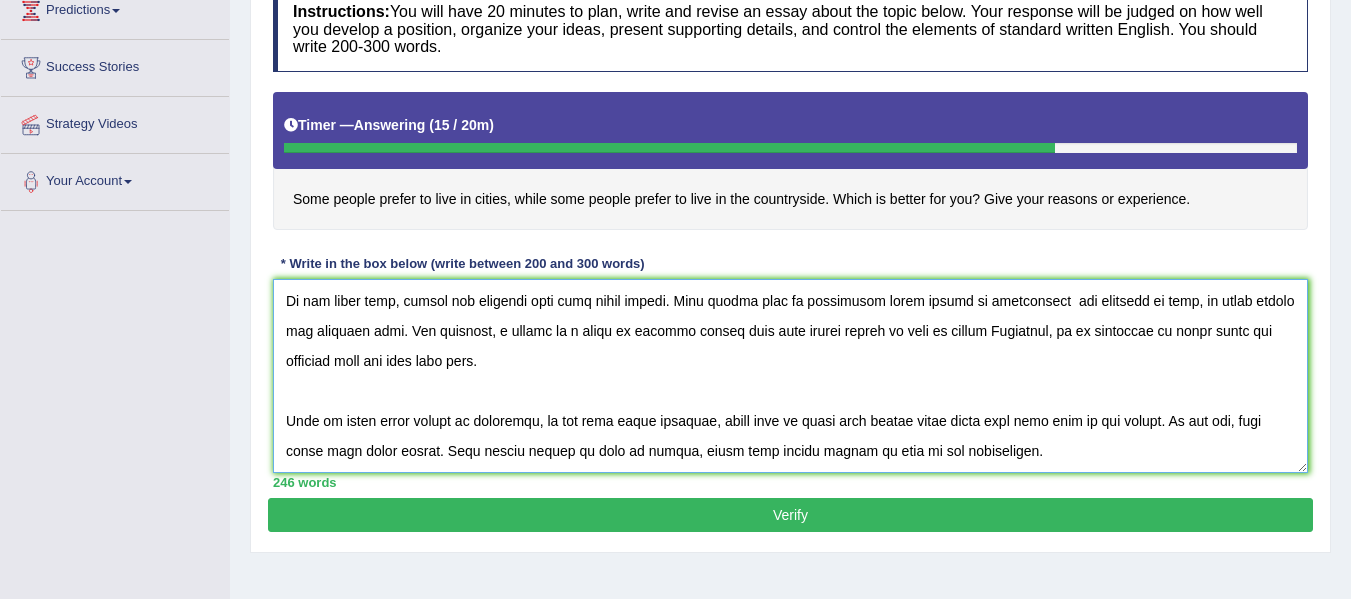 scroll, scrollTop: 240, scrollLeft: 0, axis: vertical 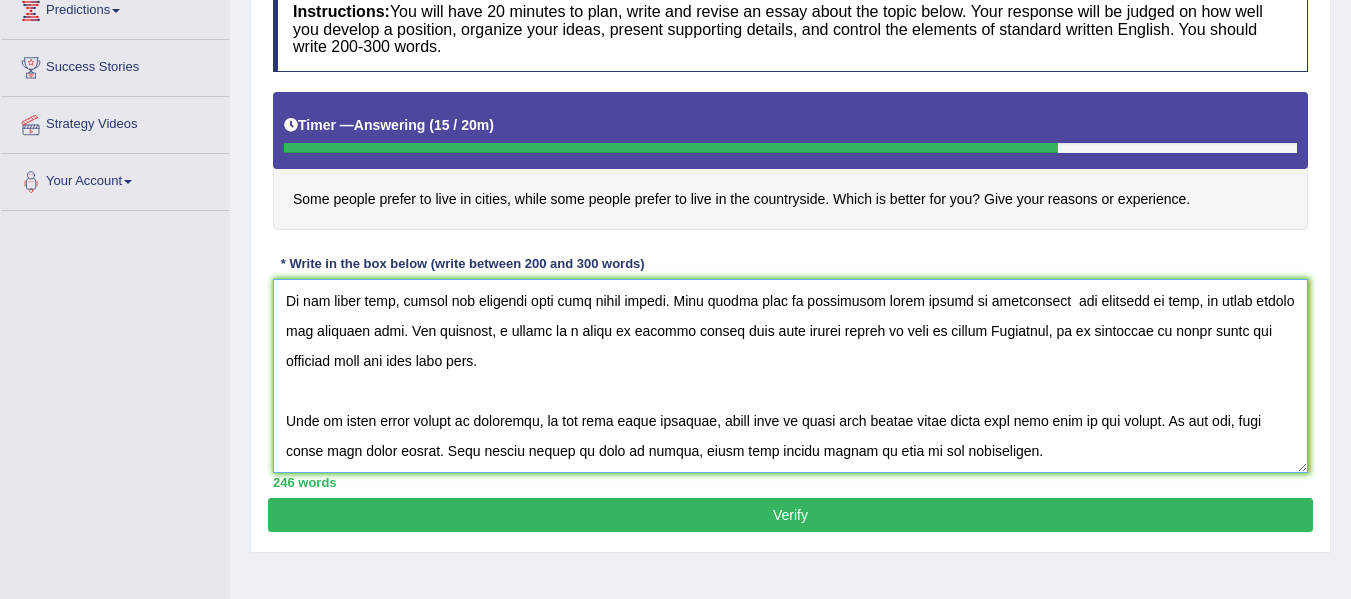 click at bounding box center [790, 376] 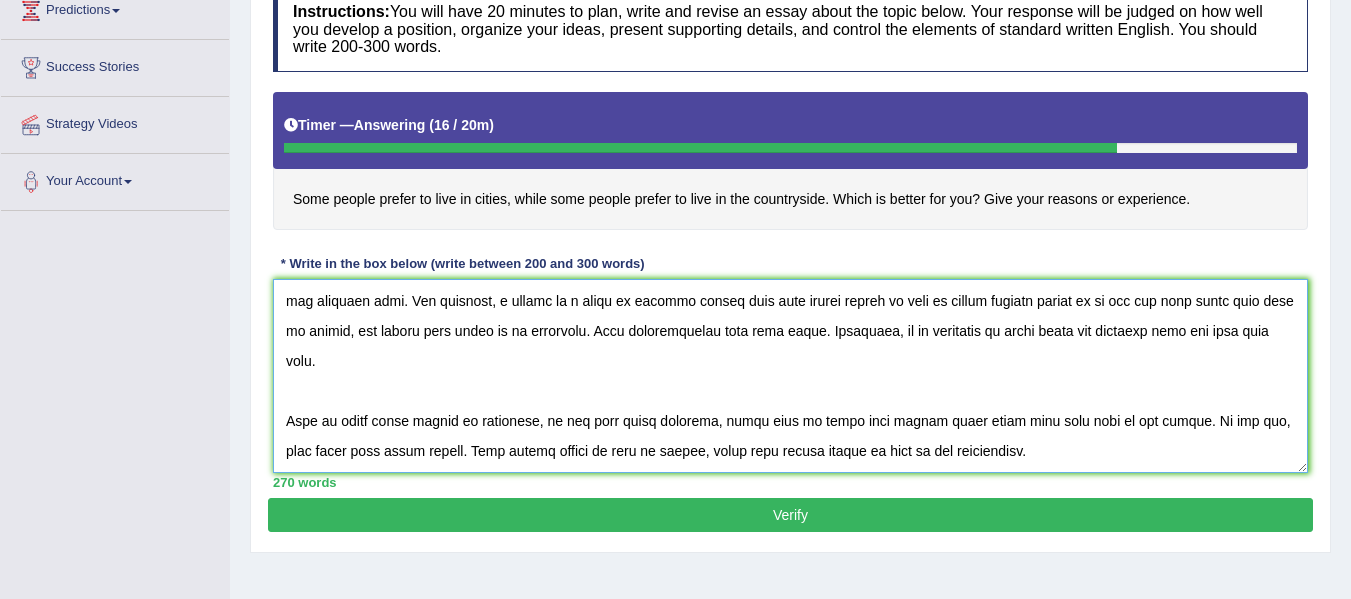 scroll, scrollTop: 0, scrollLeft: 0, axis: both 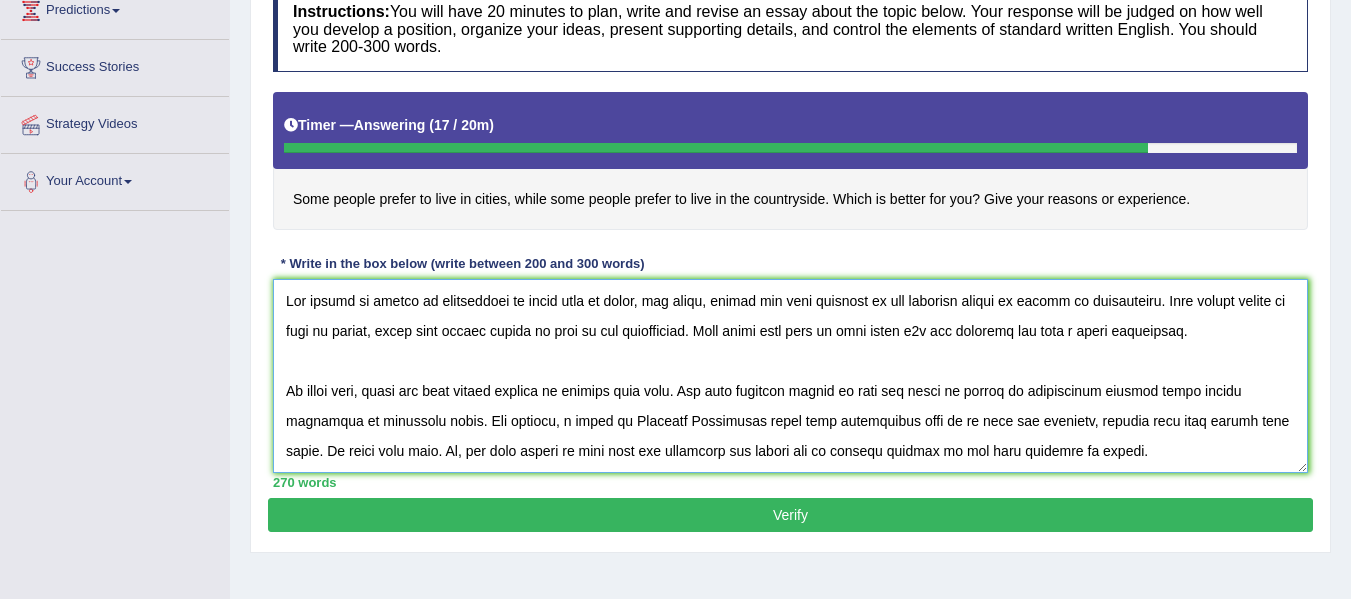 click at bounding box center [790, 376] 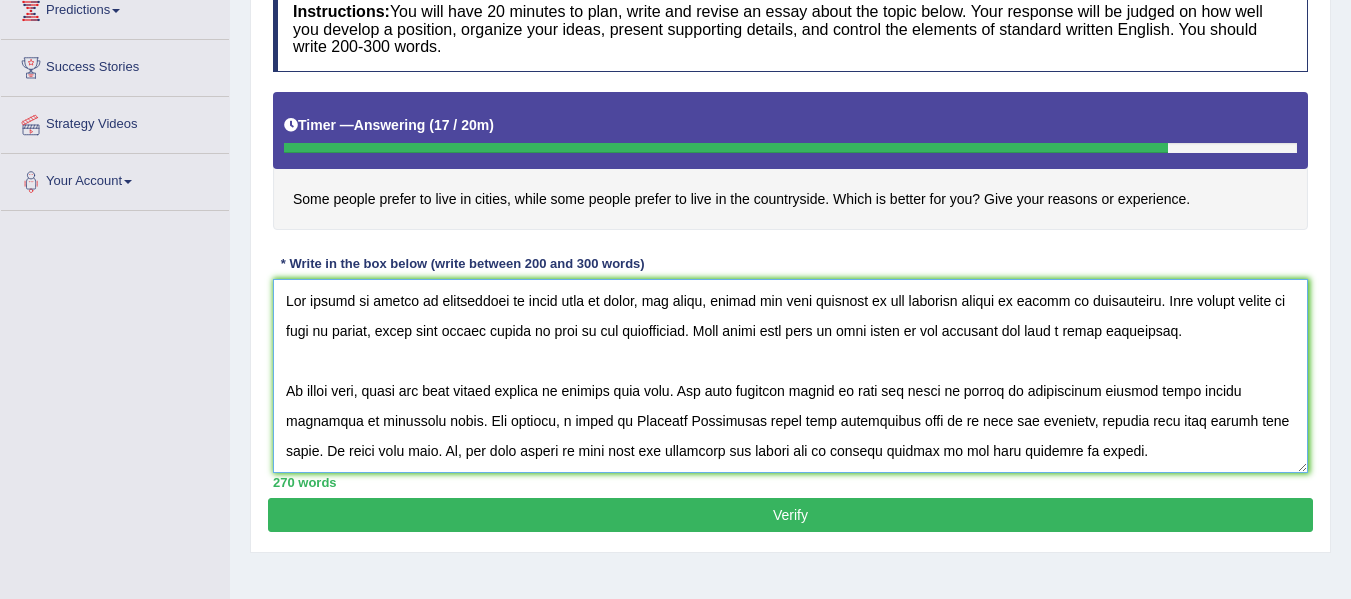 click at bounding box center [790, 376] 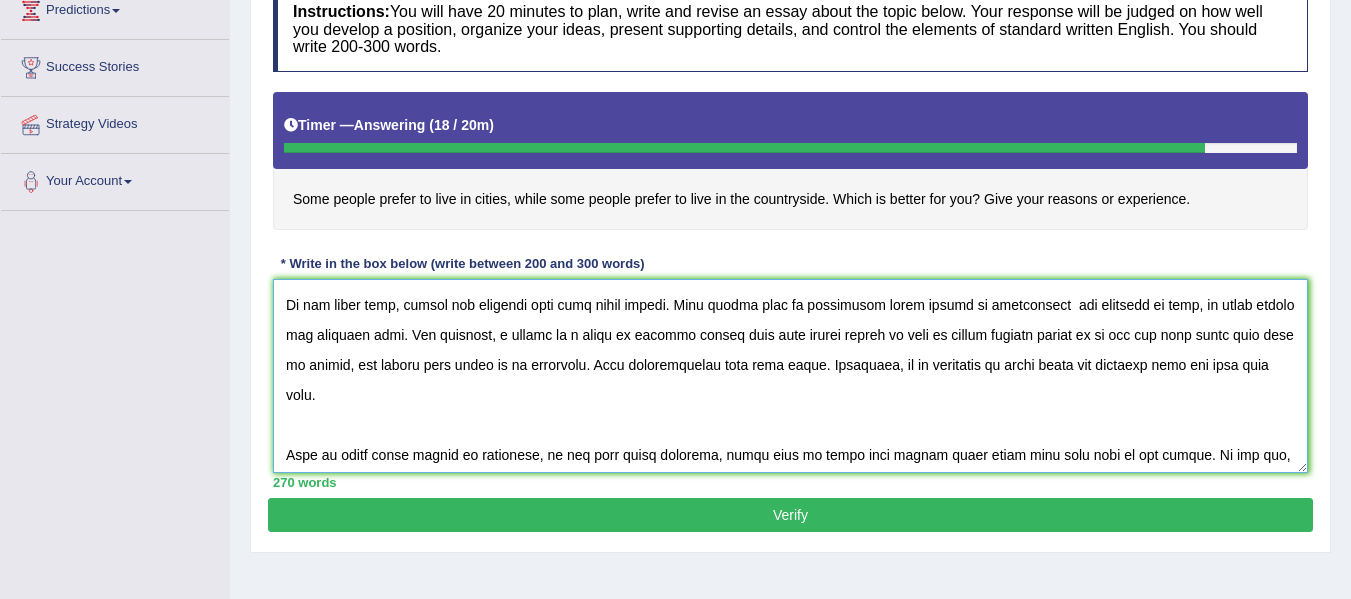 scroll, scrollTop: 215, scrollLeft: 0, axis: vertical 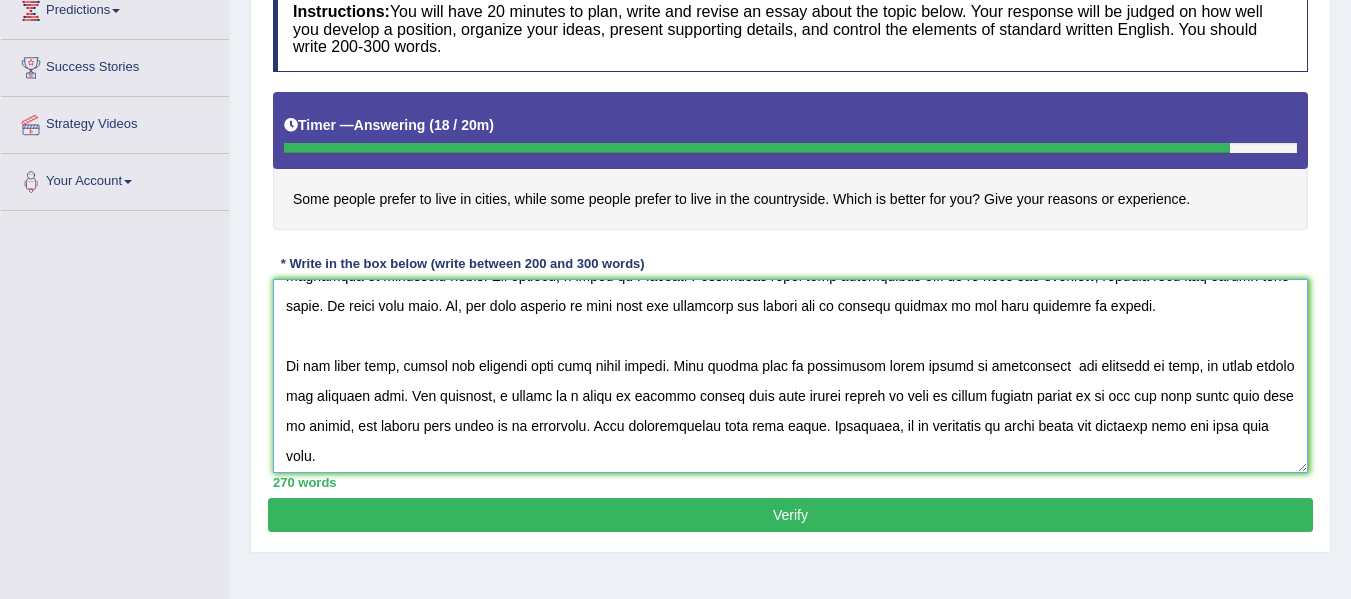 click at bounding box center [790, 376] 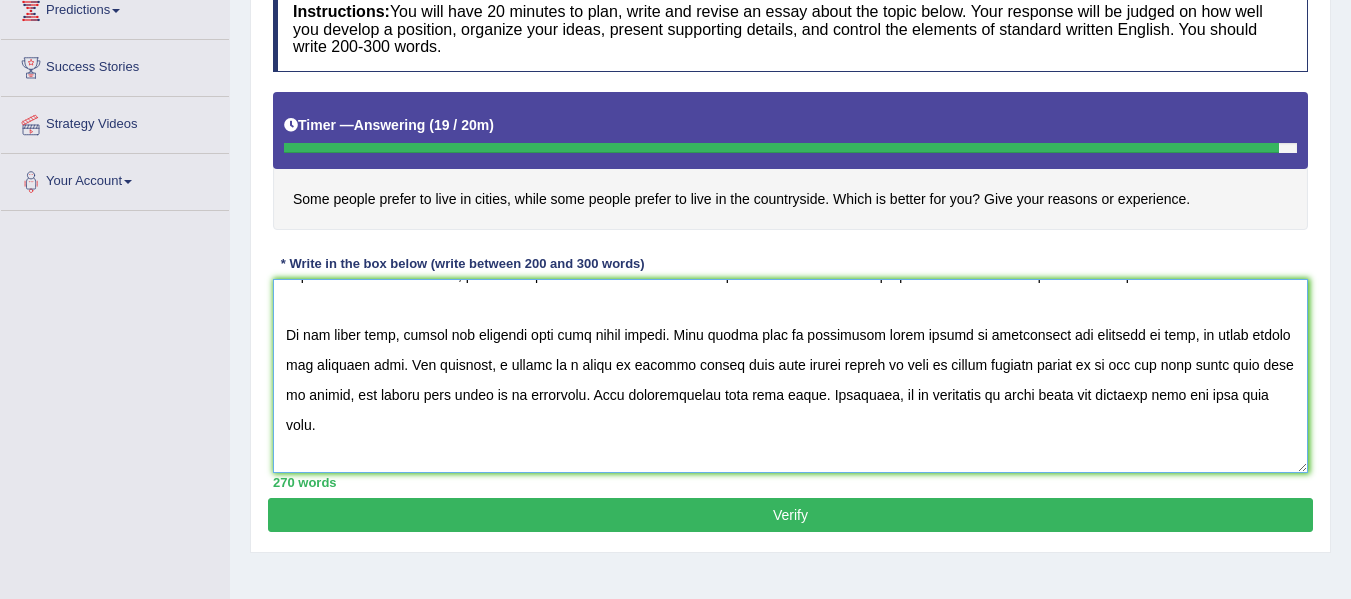 scroll, scrollTop: 185, scrollLeft: 0, axis: vertical 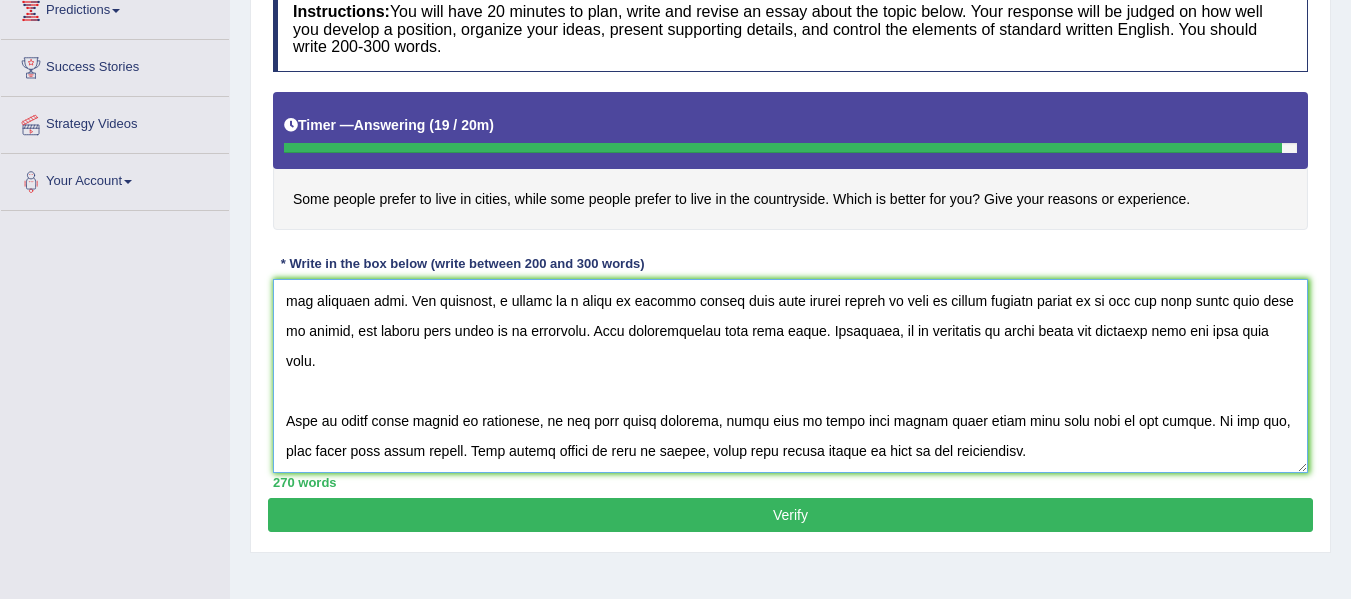 type on "The impact of cities or countryside on human life is clear, and today, people are more affected by the changing nature of cities or countryside. Some people prefer to live in cities, while some people prefer to live in the countryside. This essay will look at both sides of the argument and give a clear conclusion.
To start with, there are many strong reasons to support this idea. The most powerful reason is that the value of cities or countryside becomes clear during difficult or uncertain times. For example, a study by Victoria University found that countryside area is so good and relaxing, because only some person live there. We agree with this. So, the good effects of this idea are important and should not be ignored because of the many benefits it brings.
On the other hand, people who disagree also have valid points. They belive that in situations where cities or countryside was supposed to help, it often showed its negative side. For instance, a survey by a group of experts showed that some people ..." 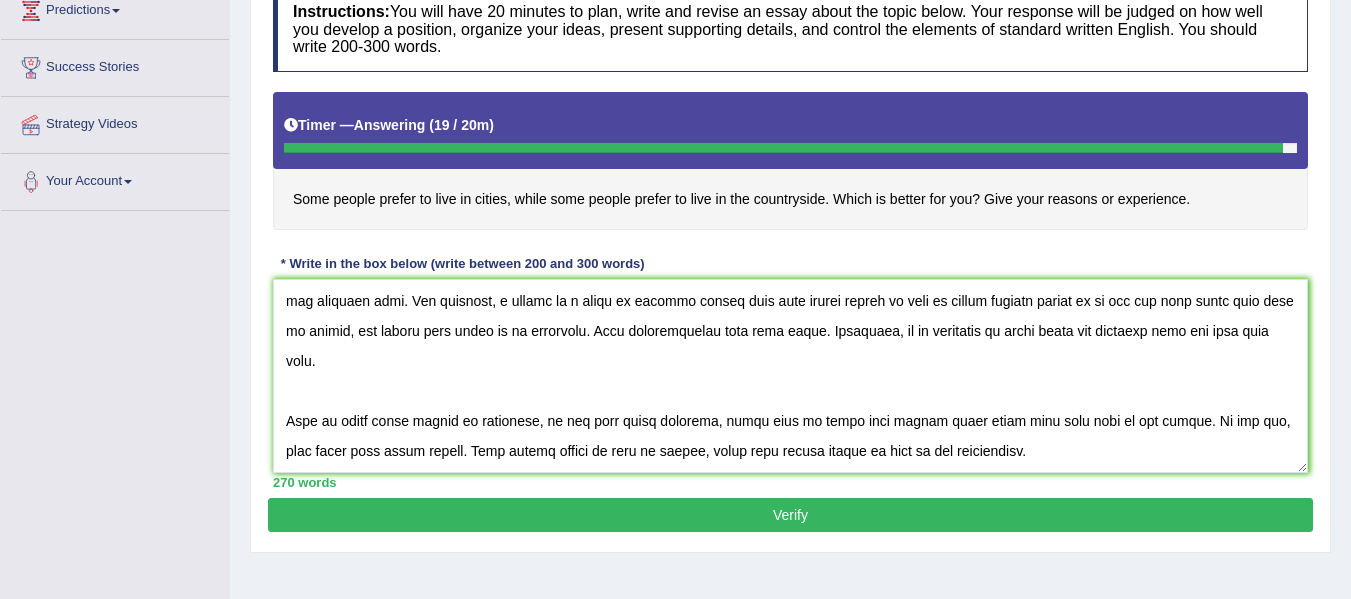 click on "Verify" at bounding box center (790, 515) 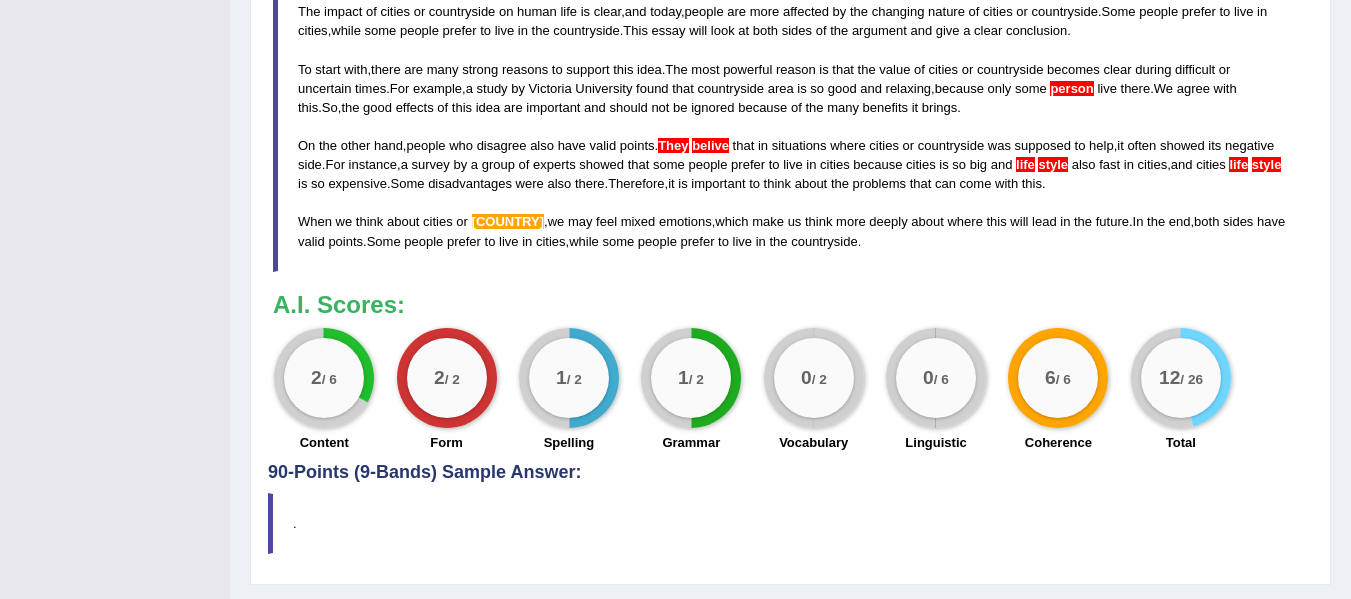 scroll, scrollTop: 733, scrollLeft: 0, axis: vertical 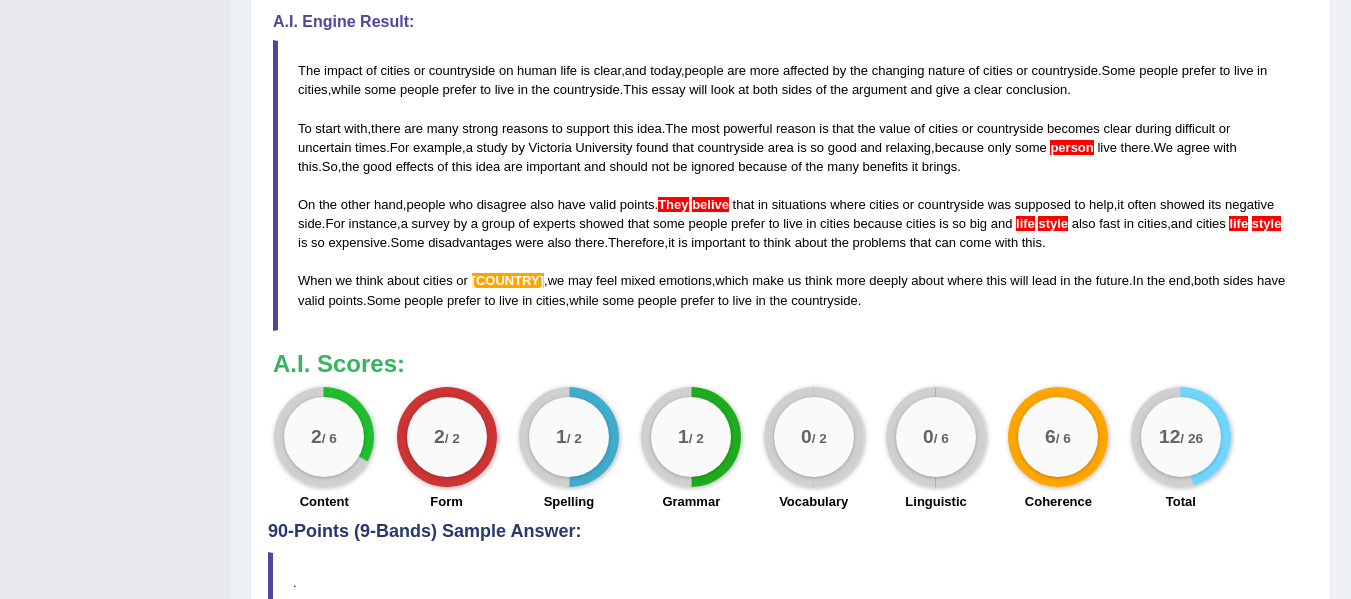 drag, startPoint x: 305, startPoint y: 67, endPoint x: 502, endPoint y: 166, distance: 220.47676 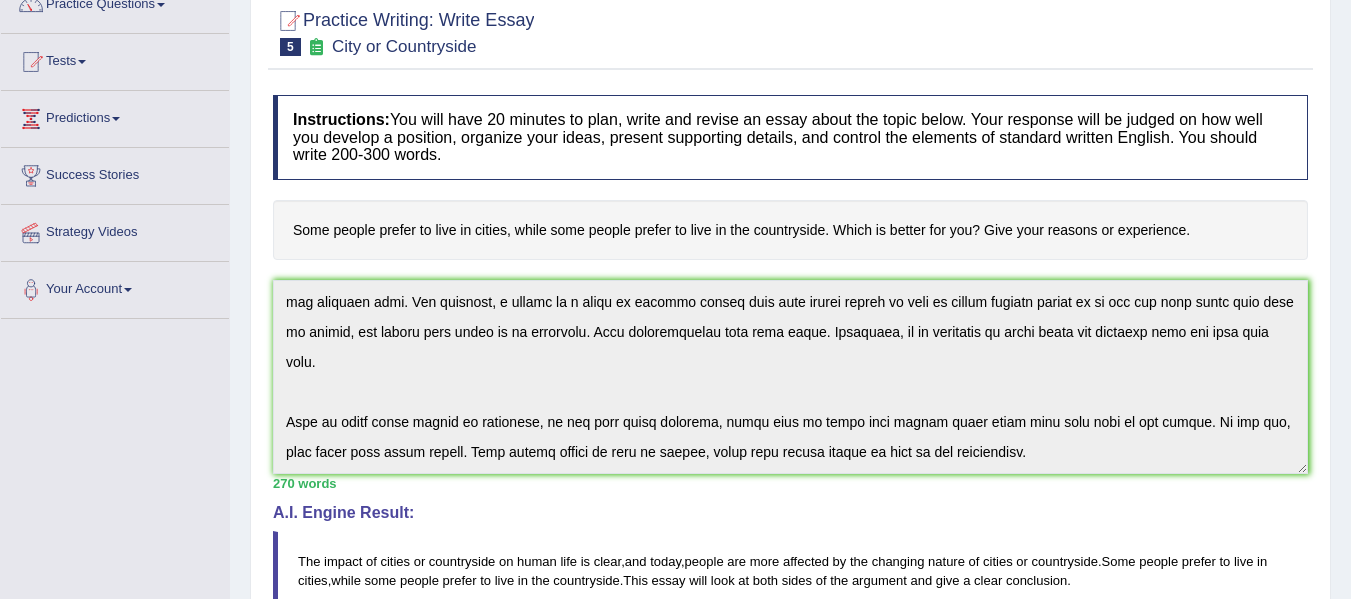 scroll, scrollTop: 186, scrollLeft: 0, axis: vertical 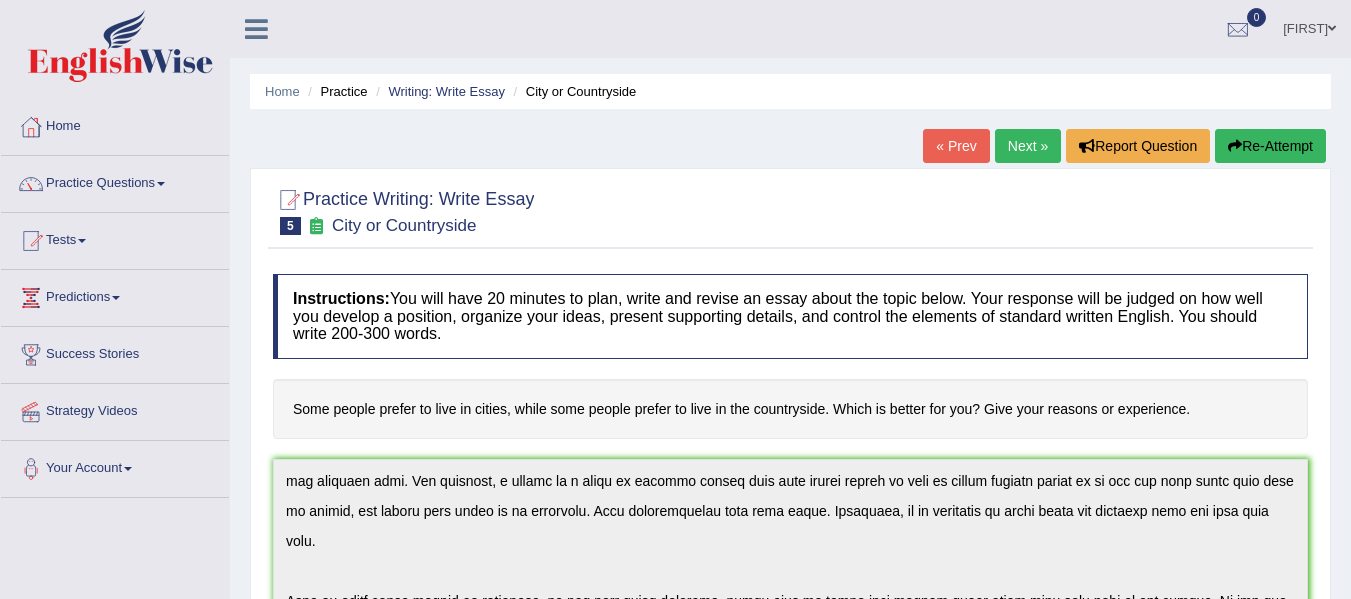 click on "Re-Attempt" at bounding box center [1270, 146] 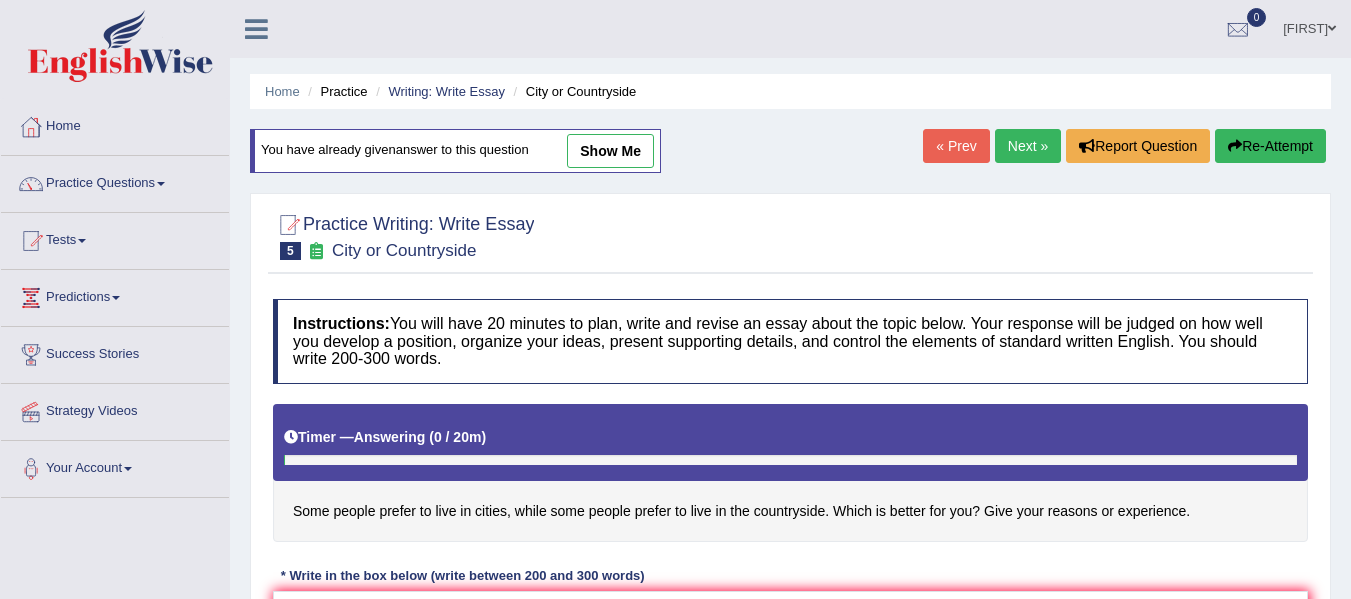 scroll, scrollTop: 0, scrollLeft: 0, axis: both 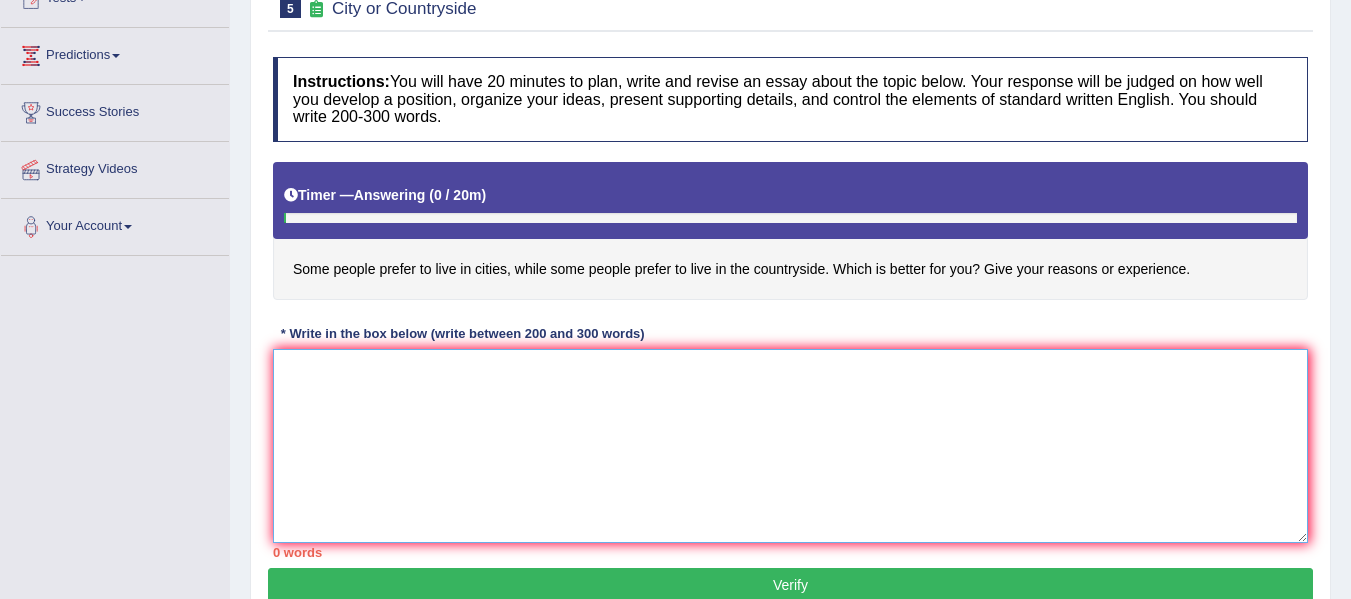 click at bounding box center (790, 446) 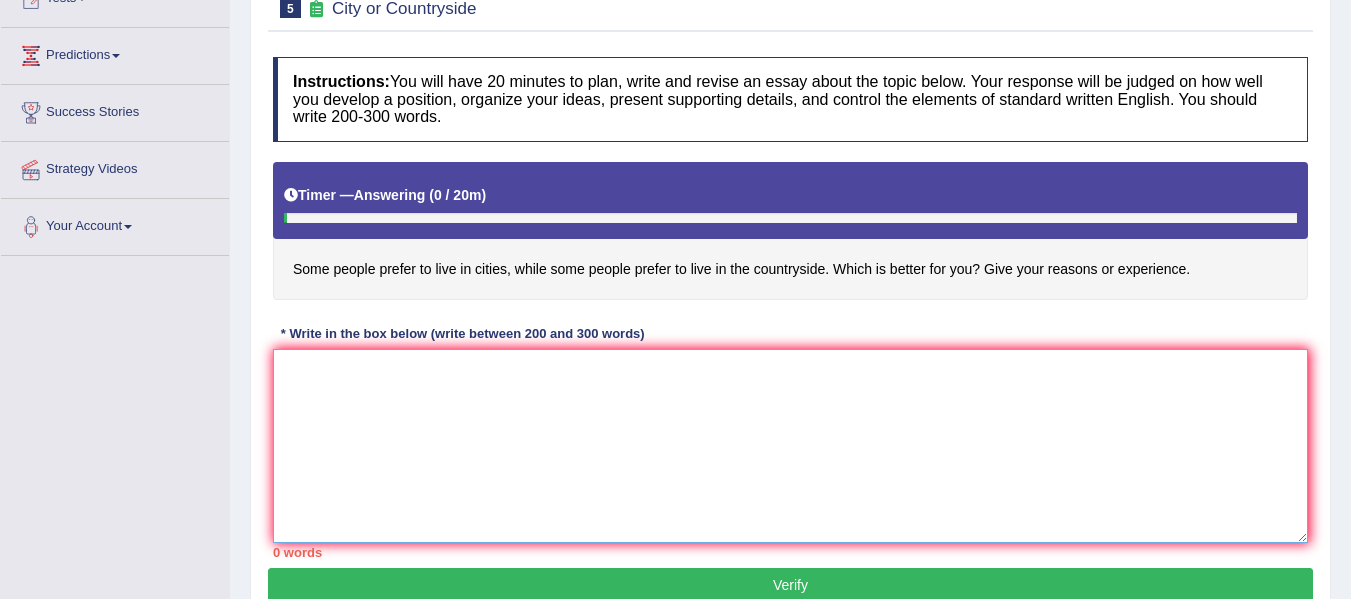 paste on "The impact of cities or countryside on human life is clear, and today, people are more affected by the changing nature of cities or countryside. Some people prefer to live in cities, while some people prefer to live in the countryside. This essay will look at both sides of the argument and give a clear conclusion.
To start with, there are many strong reasons to support this idea. The most powerful reason is that the value of cities or countryside becomes clear during difficult or uncertain times. For example, a study by Victoria University found that countryside area is so good and relaxing, because only some person live there. We agree with this. So, the good effects of this idea are important and should not be ignored because of the many benefits it brings.
On the other hand, people who disagree also have valid points. They belive that in situations where cities or countryside was supposed to help, it often showed its negative side. For instance, a survey by a group of experts showed that some people ..." 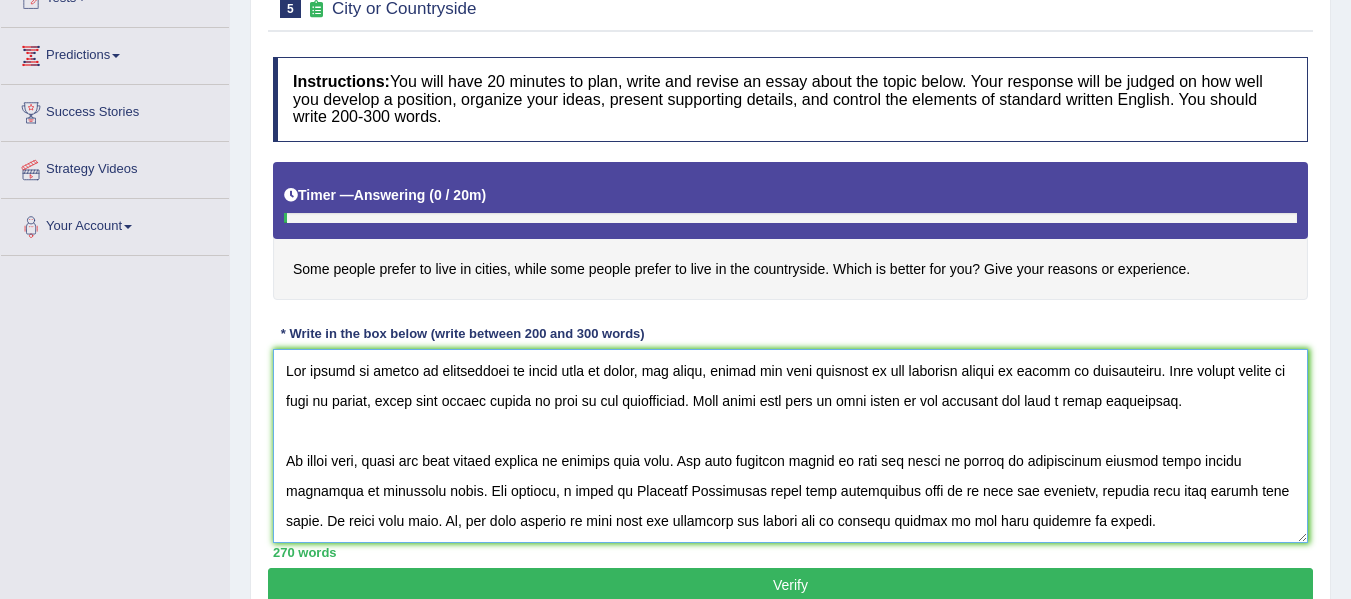 scroll, scrollTop: 228, scrollLeft: 0, axis: vertical 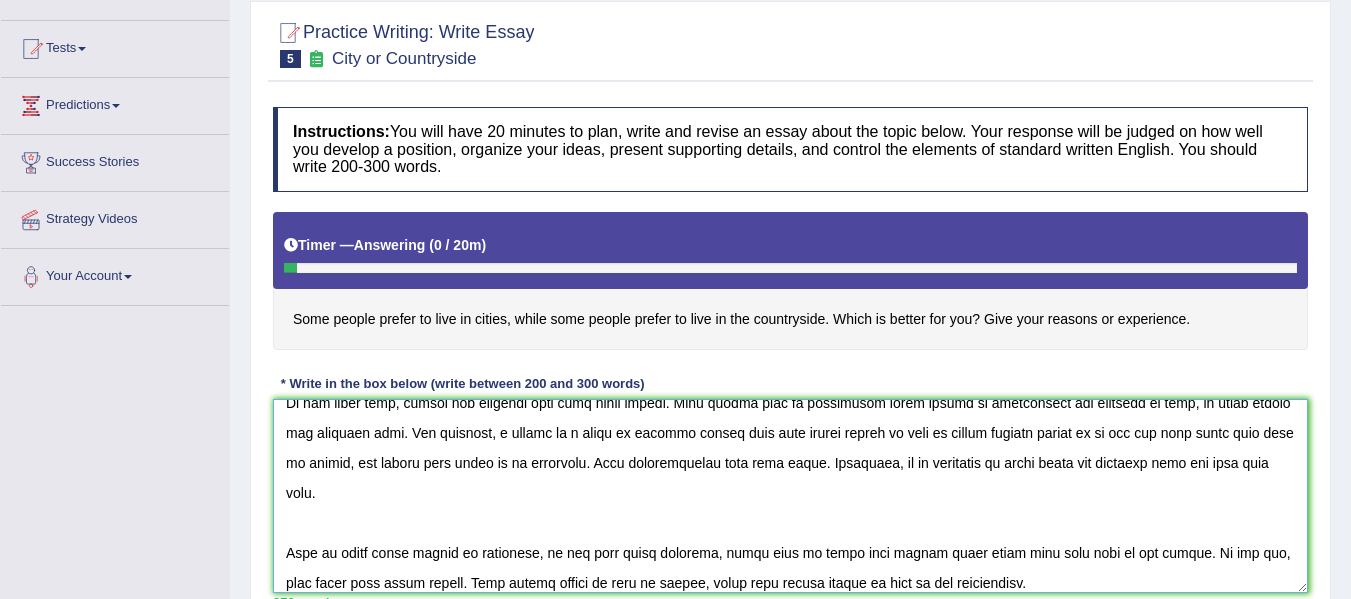 click at bounding box center (790, 496) 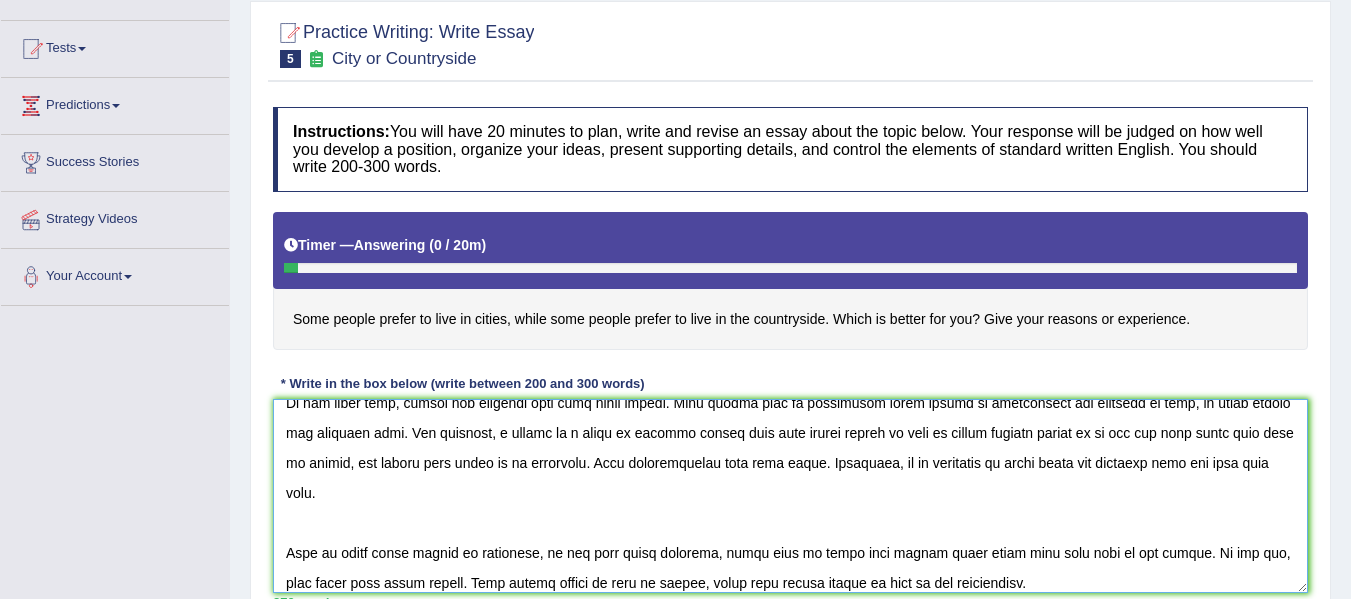 click at bounding box center [790, 496] 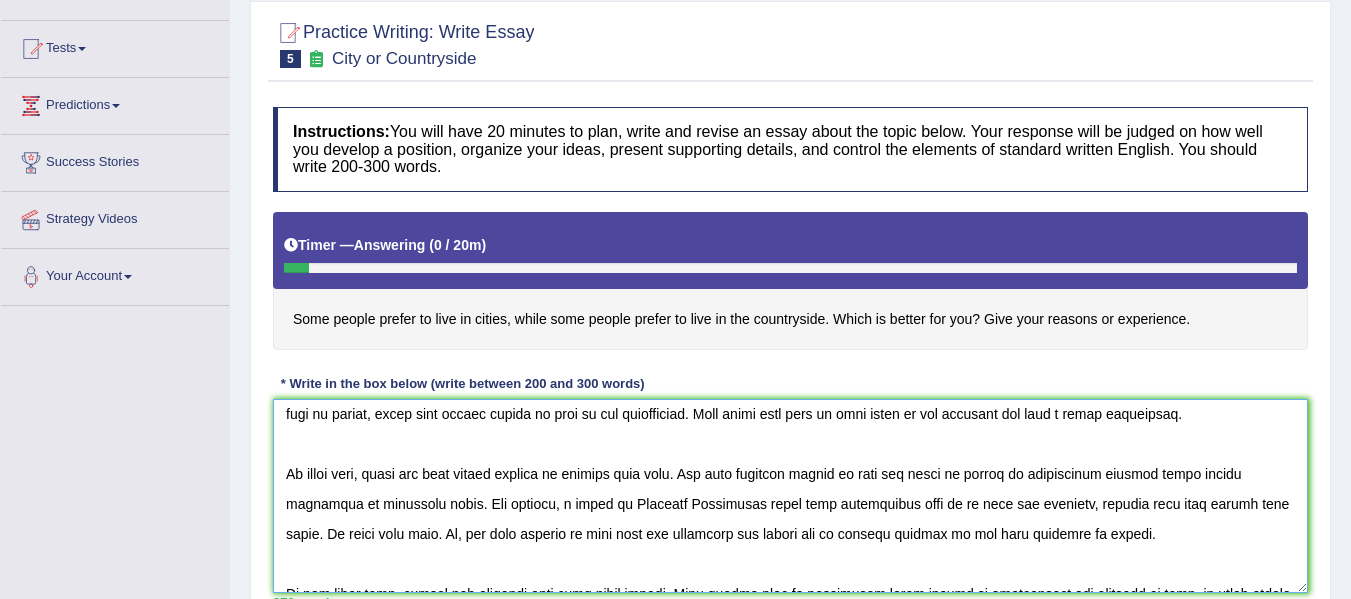scroll, scrollTop: 0, scrollLeft: 0, axis: both 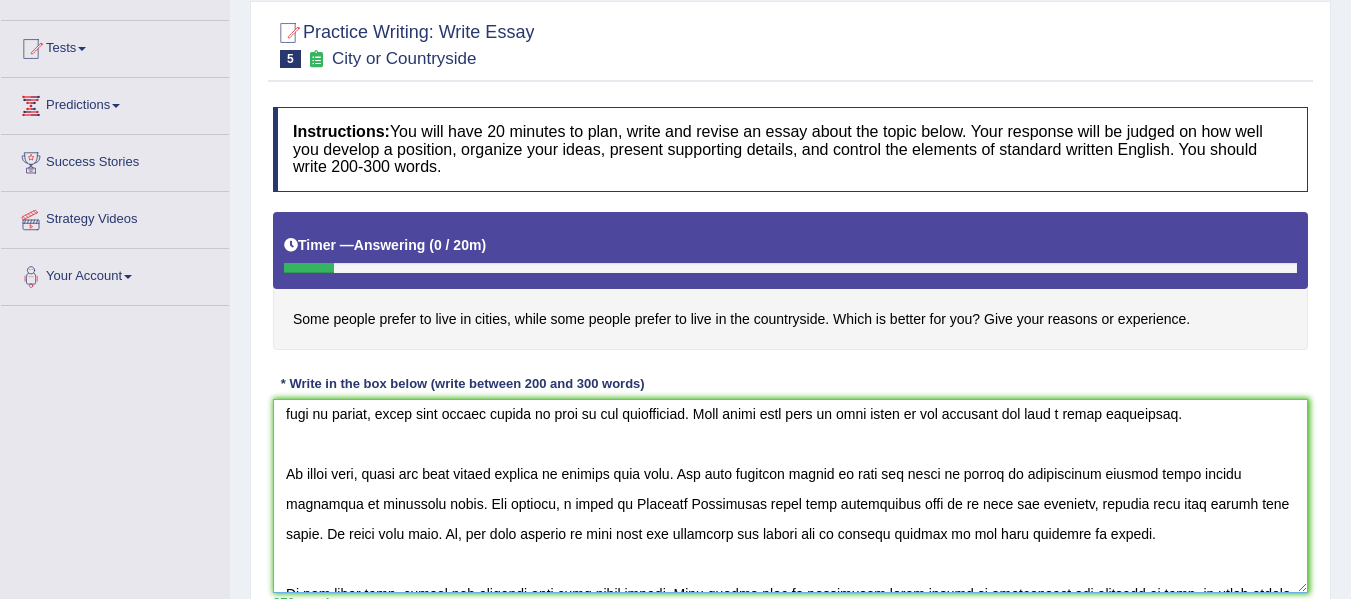 click at bounding box center (790, 496) 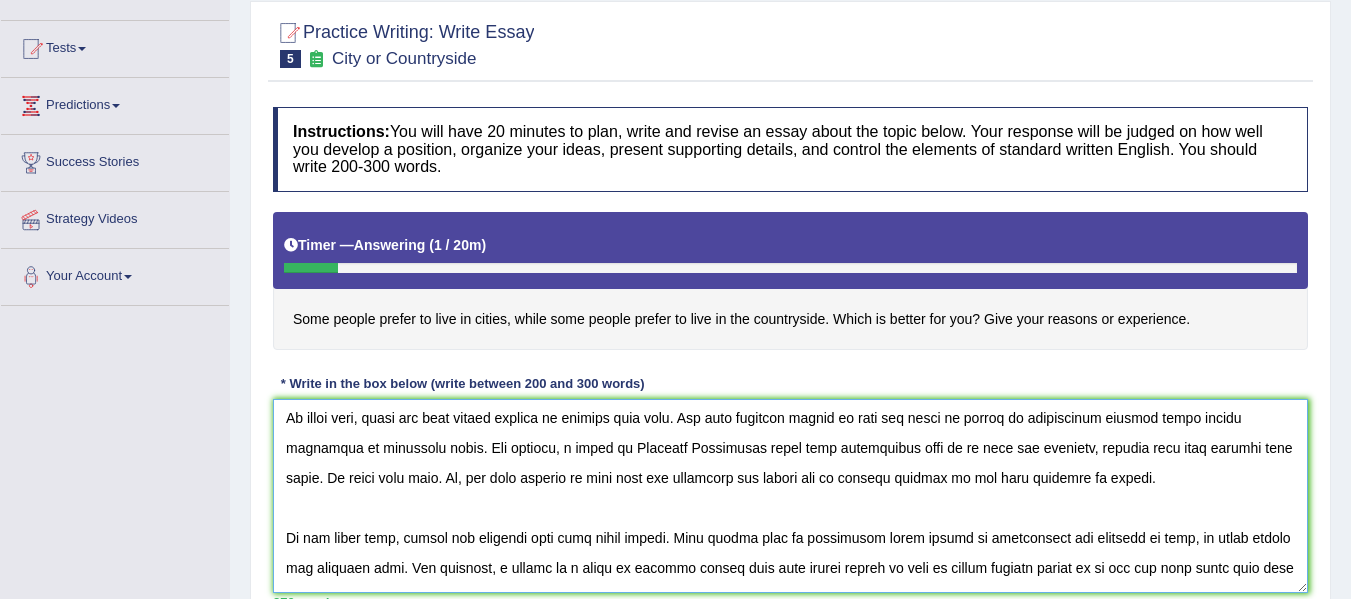 scroll, scrollTop: 89, scrollLeft: 0, axis: vertical 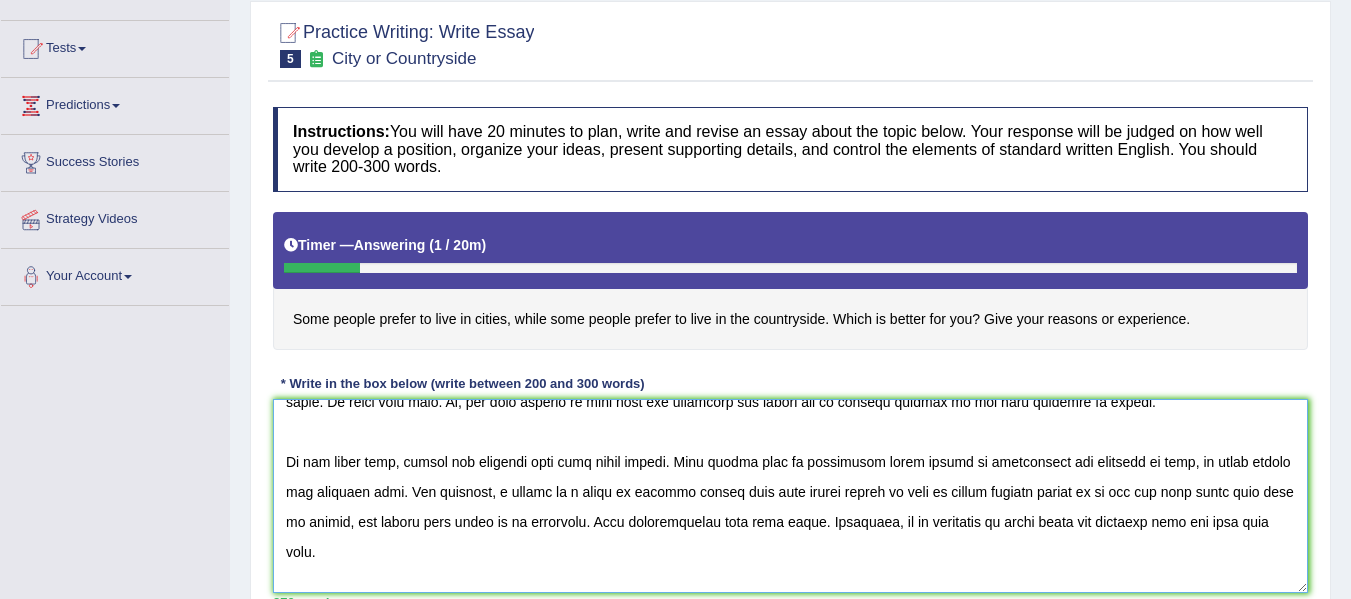 click at bounding box center (790, 496) 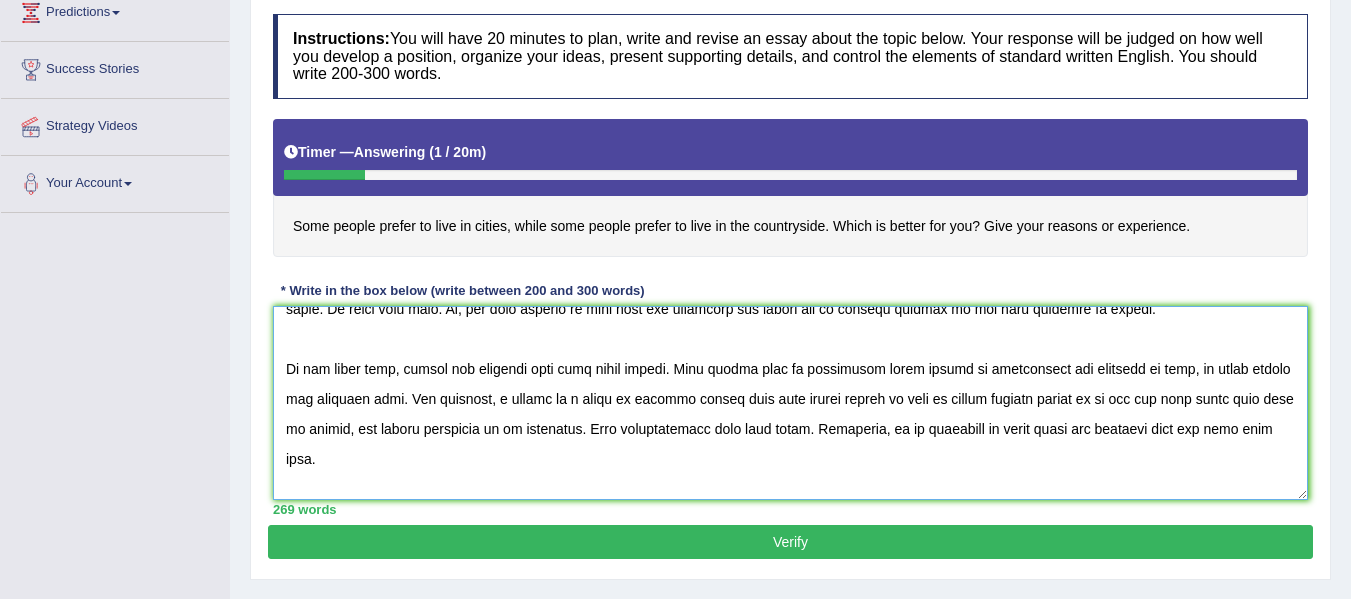 scroll, scrollTop: 308, scrollLeft: 0, axis: vertical 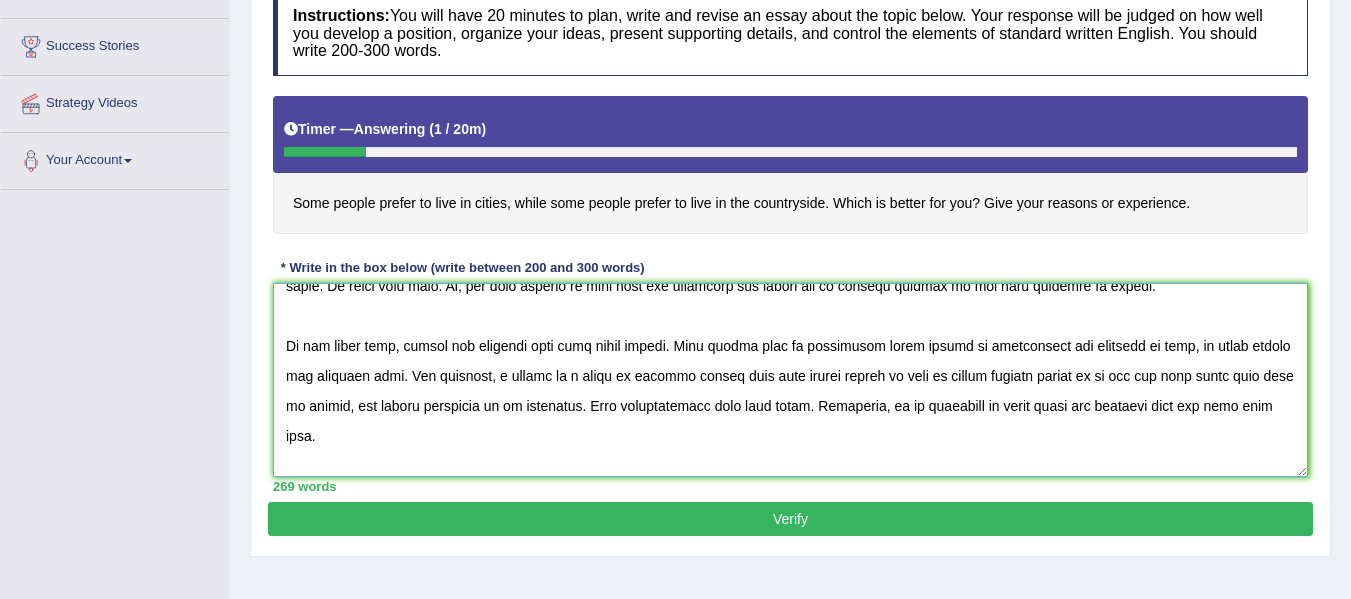 type on "The impact of cities or countryside on human life is clear, and today, people are more affected by the changing nature of cities or countryside. Some people prefer to live in cities, while some people prefer to live in the countryside. This essay will look at both sides of the argument and give a clear conclusion.
To start with, there are many strong reasons to support this idea. The most powerful reason is that the value of cities or countryside becomes clear during difficult or uncertain times. For example, a study by Victoria University found that countryside area is so good and relaxing, because only some persons live there. We agree with this. So, the good effects of this idea are important and should not be ignored because of the many benefits it brings.
On the other hand, people who disagree also have valid points. They belive that in situations where cities or countryside was supposed to help, it often showed its negative side. For instance, a survey by a group of experts showed that some people..." 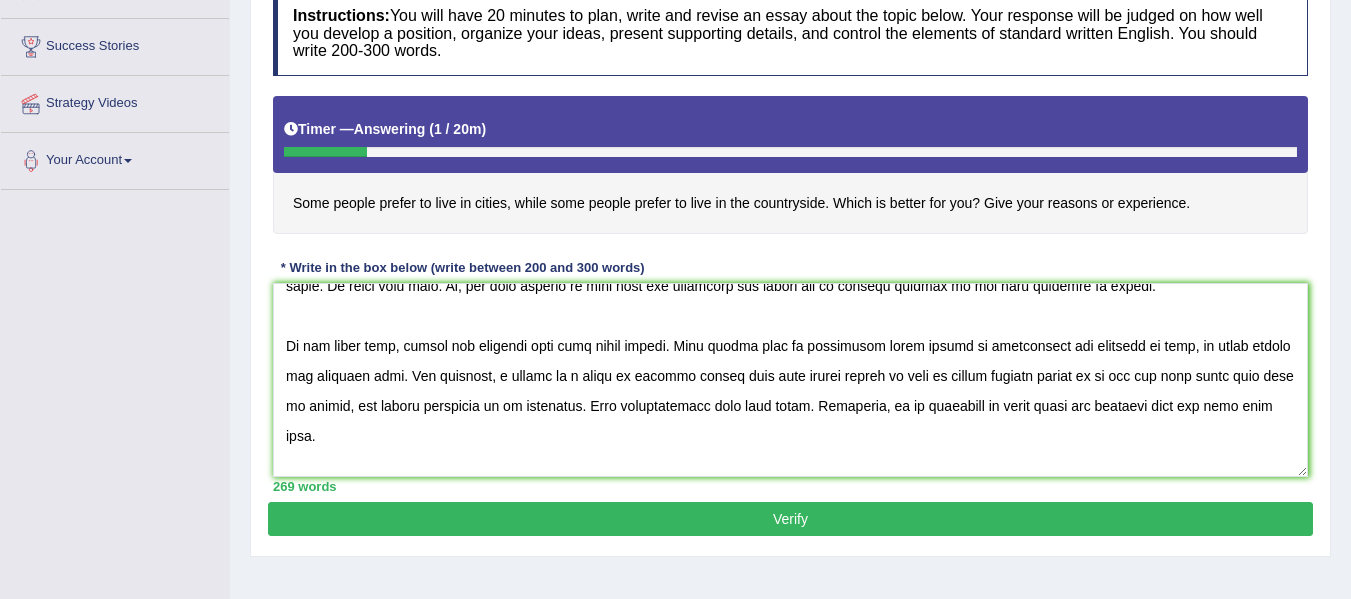 click on "Verify" at bounding box center (790, 519) 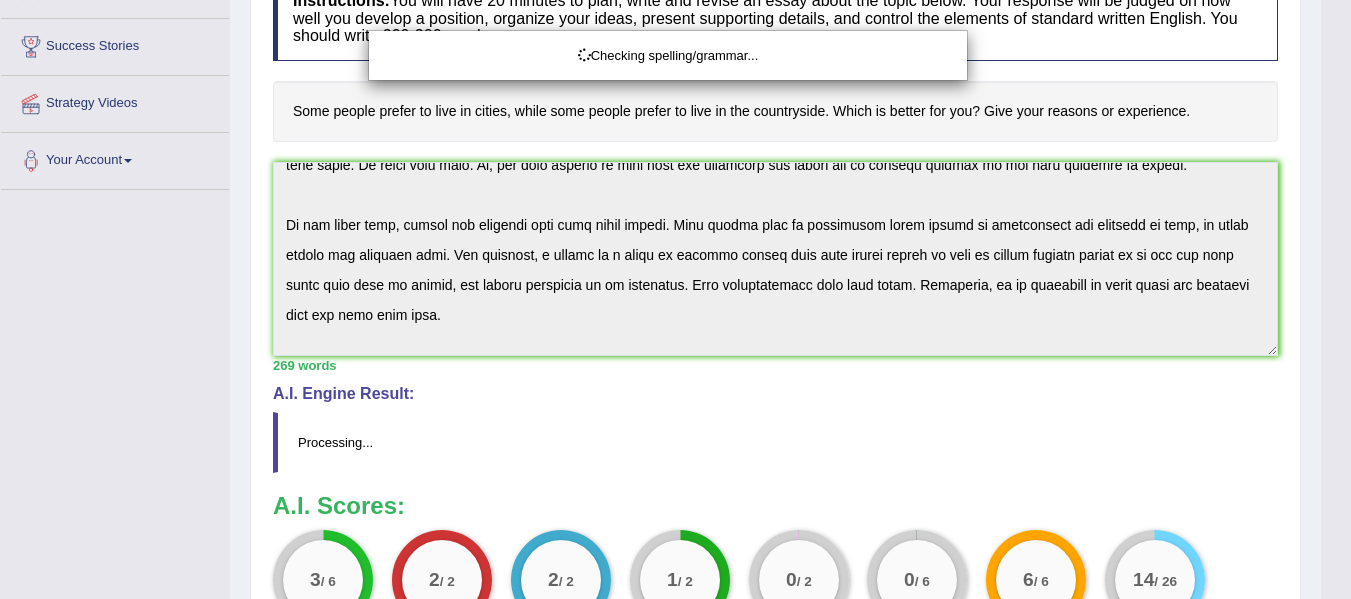 drag, startPoint x: 1365, startPoint y: 346, endPoint x: 1365, endPoint y: 532, distance: 186 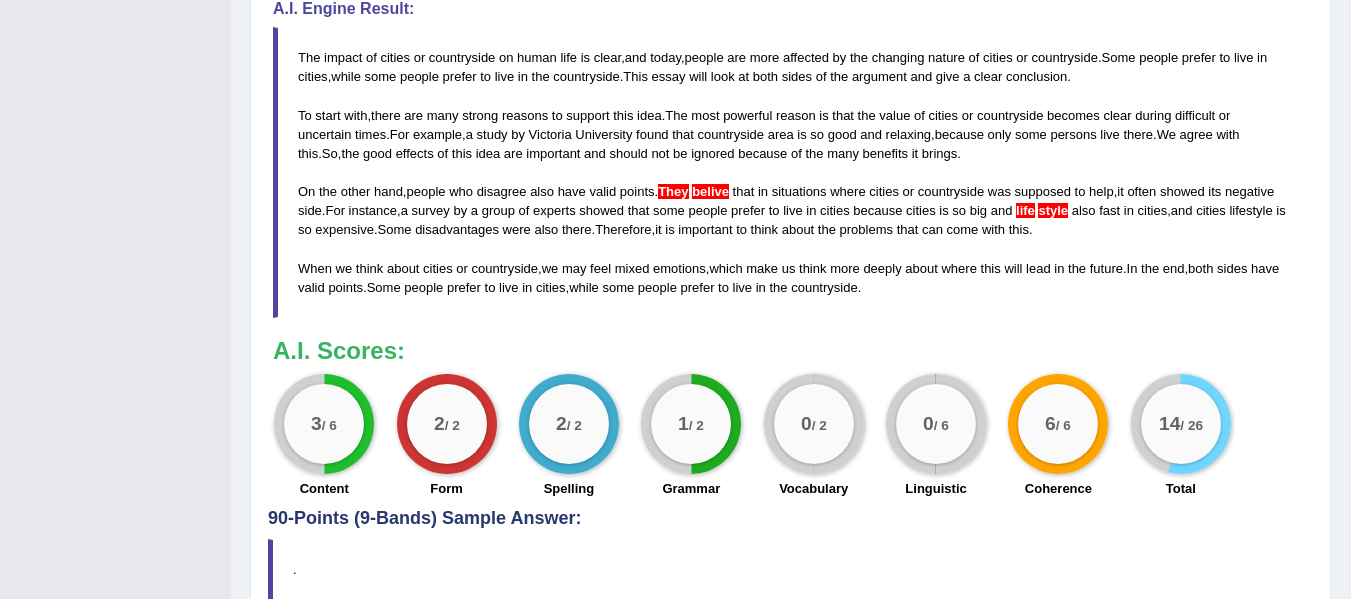 scroll, scrollTop: 698, scrollLeft: 0, axis: vertical 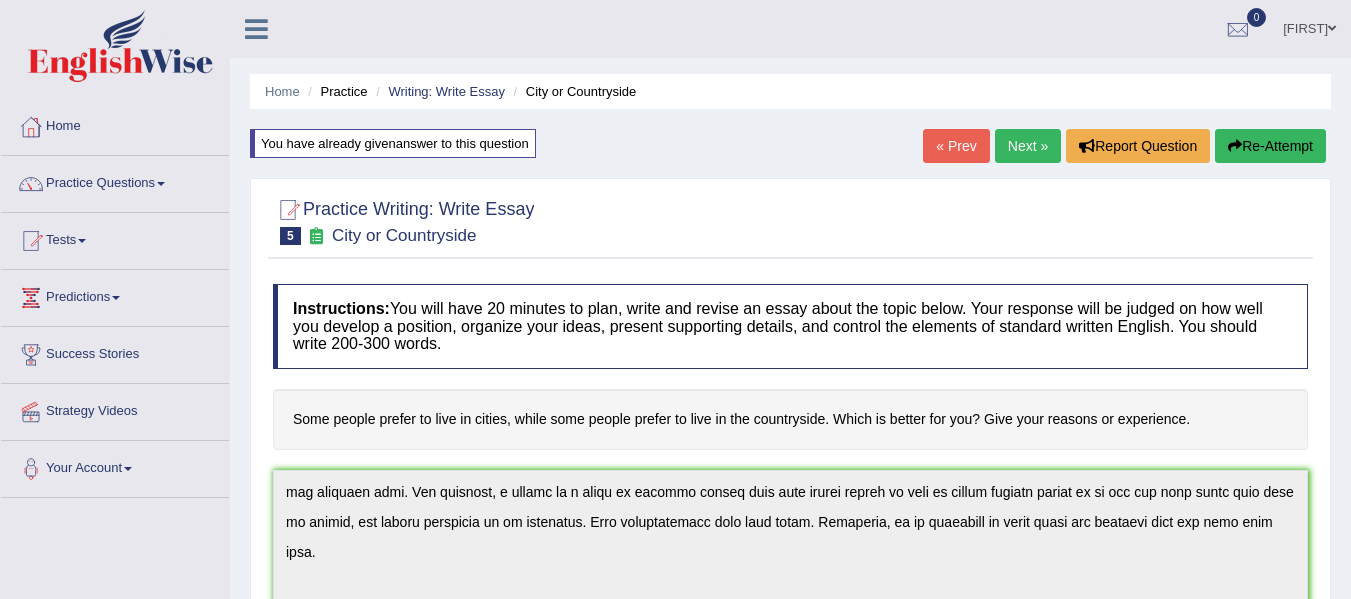 click on "Re-Attempt" at bounding box center [1270, 146] 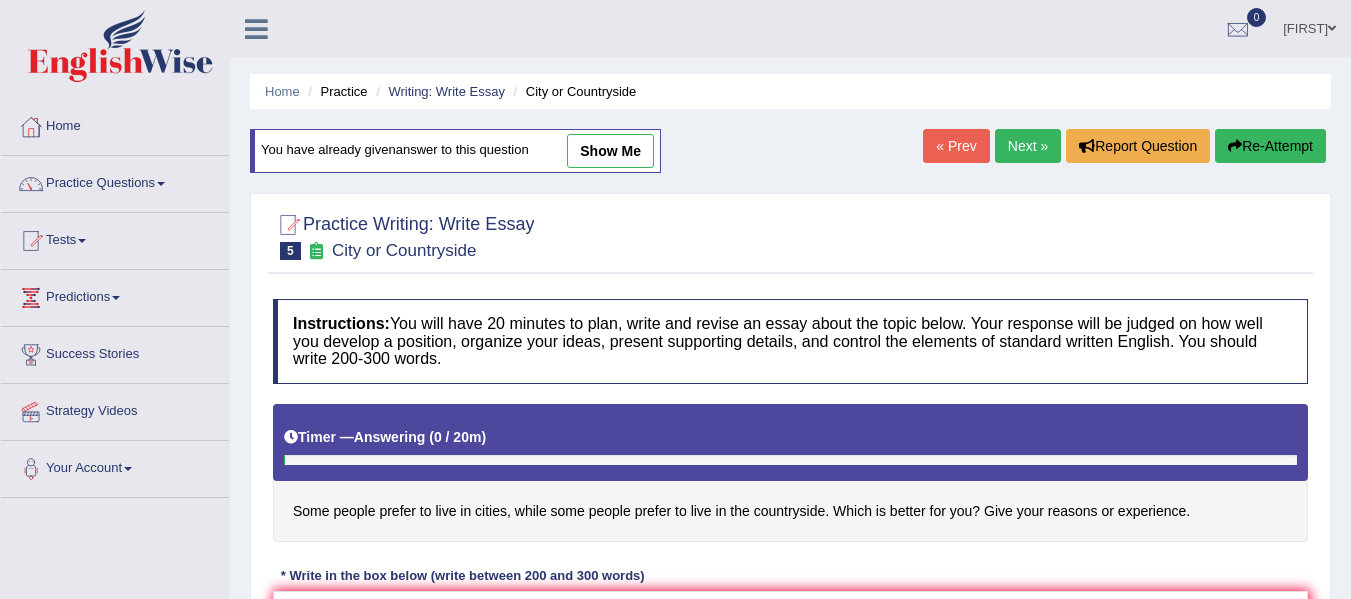 scroll, scrollTop: 0, scrollLeft: 0, axis: both 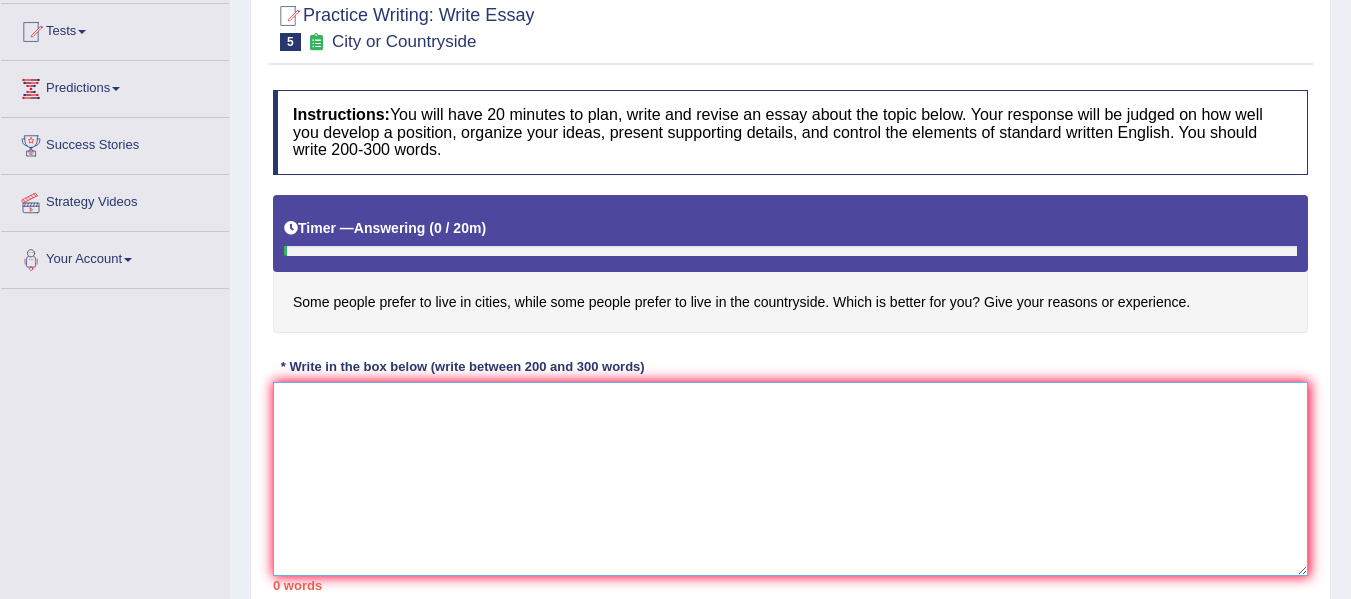 click at bounding box center [790, 479] 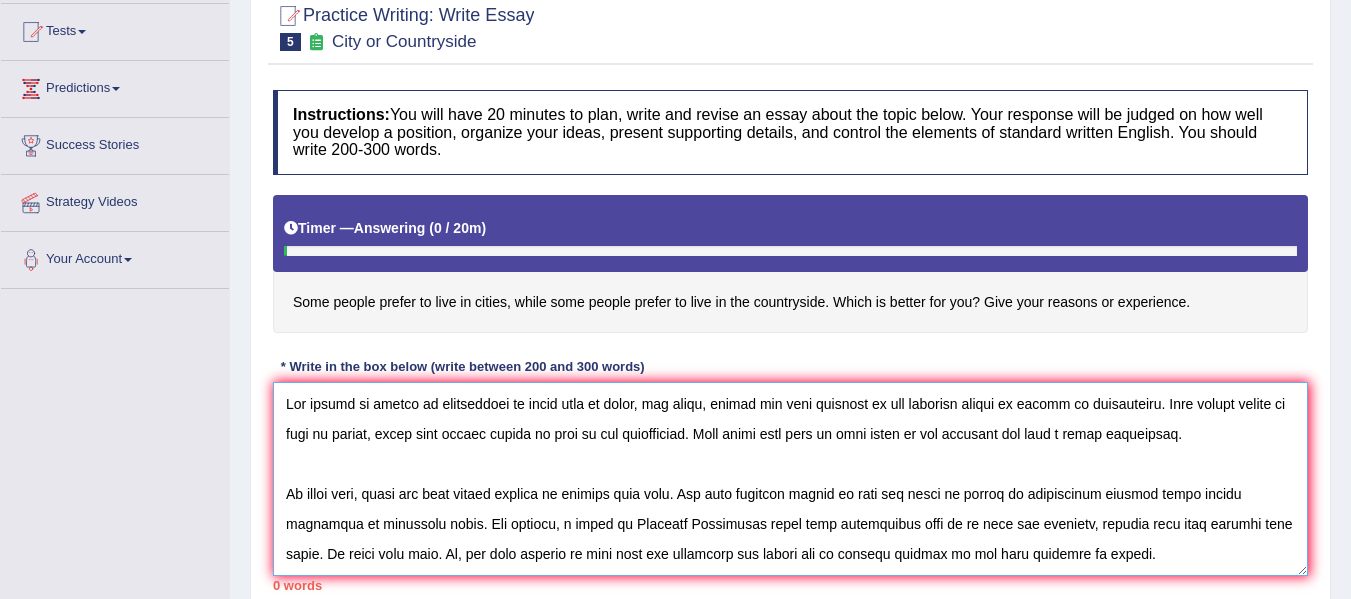 scroll, scrollTop: 228, scrollLeft: 0, axis: vertical 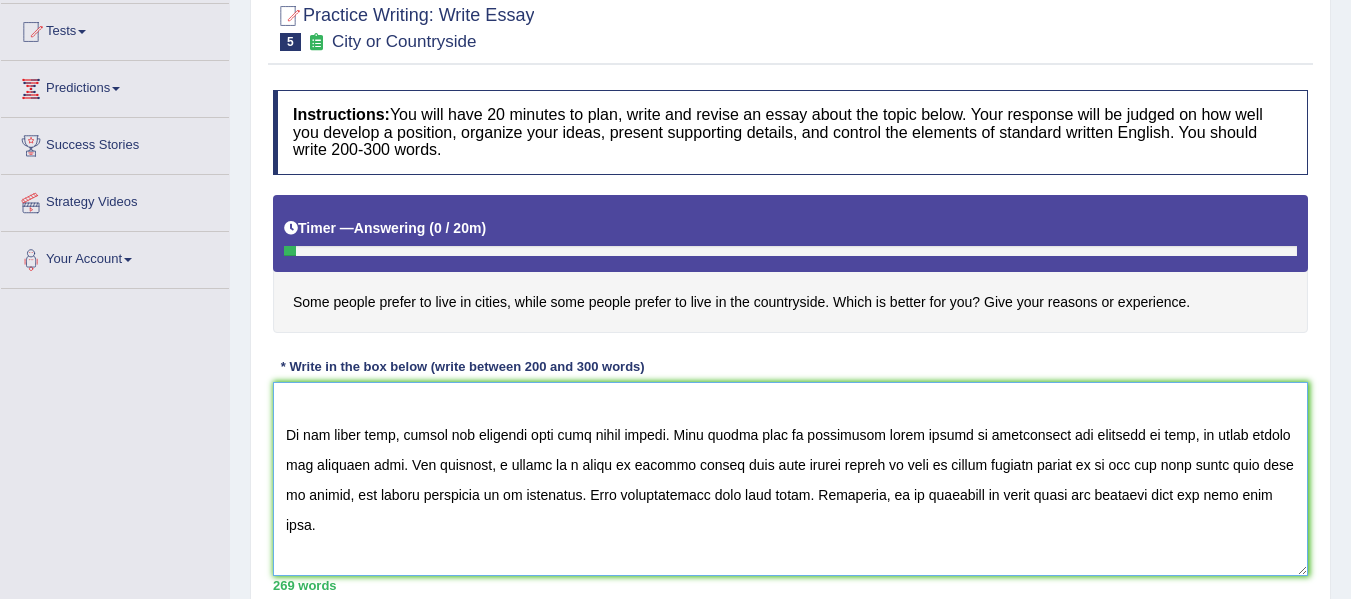 click at bounding box center (790, 479) 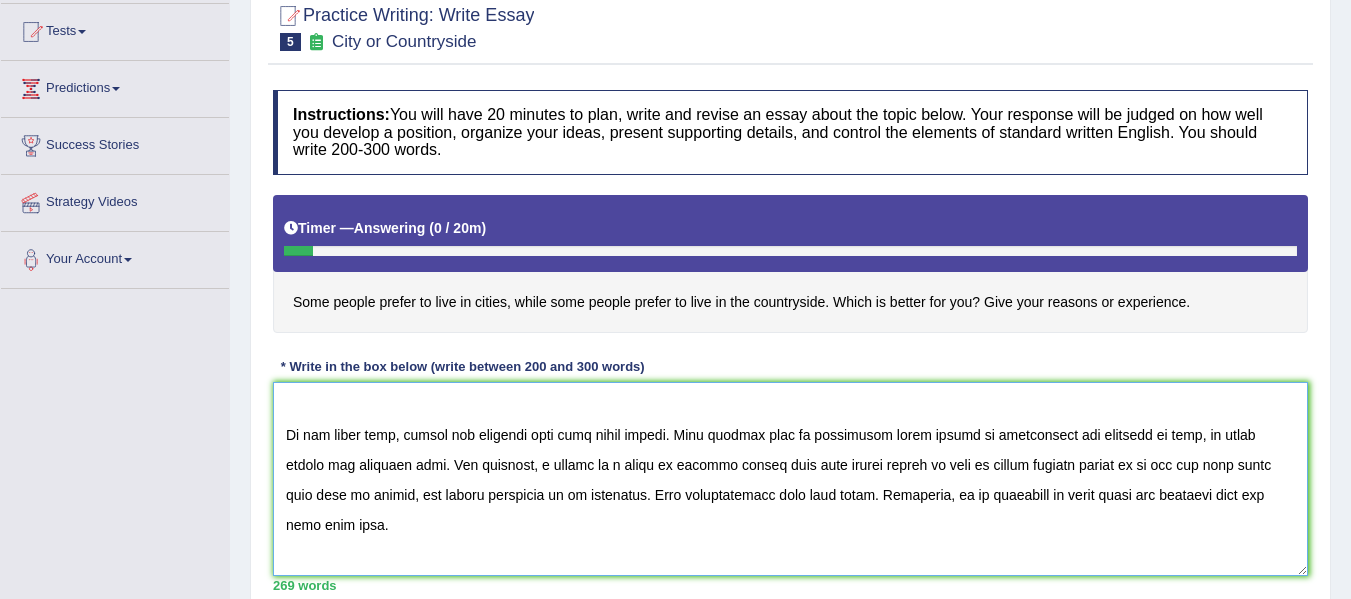 click at bounding box center (790, 479) 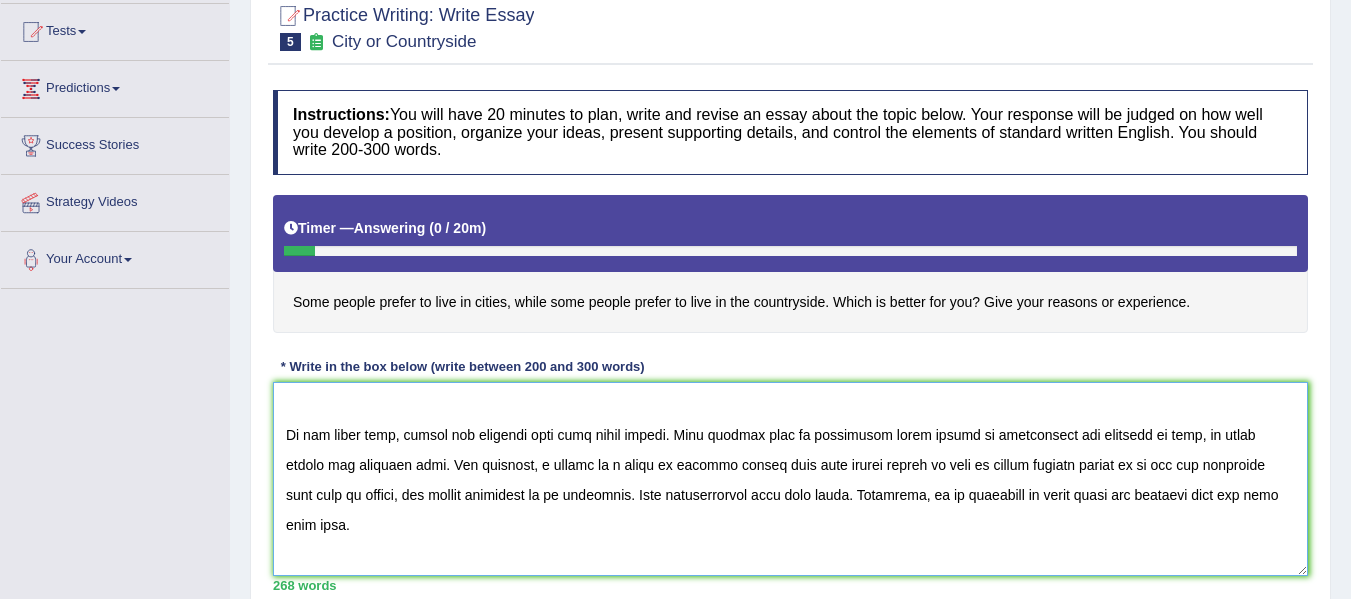 scroll, scrollTop: 451, scrollLeft: 0, axis: vertical 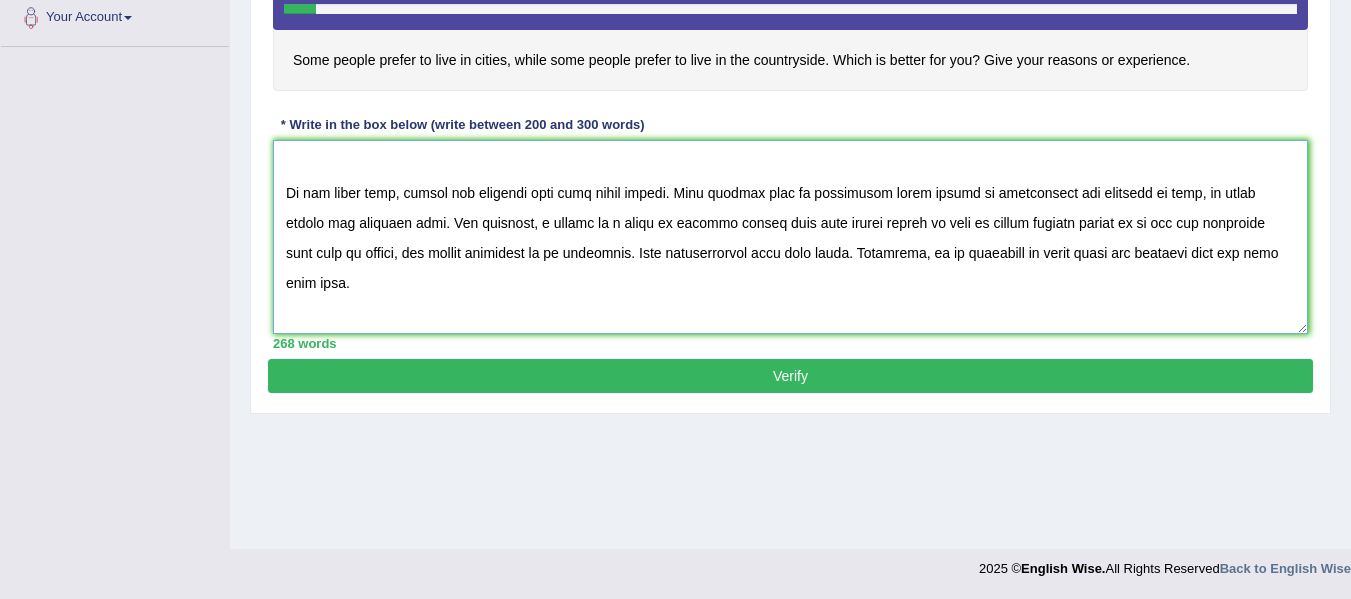type on "The impact of cities or countryside on human life is clear, and today, people are more affected by the changing nature of cities or countryside. Some people prefer to live in cities, while some people prefer to live in the countryside. This essay will look at both sides of the argument and give a clear conclusion.
To start with, there are many strong reasons to support this idea. The most powerful reason is that the value of cities or countryside becomes clear during difficult or uncertain times. For example, a study by Victoria University found that countryside area is so good and relaxing, because only some persons live there. We agree with this. So, the good effects of this idea are important and should not be ignored because of the many benefits it brings.
On the other hand, people who disagree also have valid points. They believe that in situations where cities or countryside was supposed to help, it often showed its negative side. For instance, a survey by a group of experts showed that some peopl..." 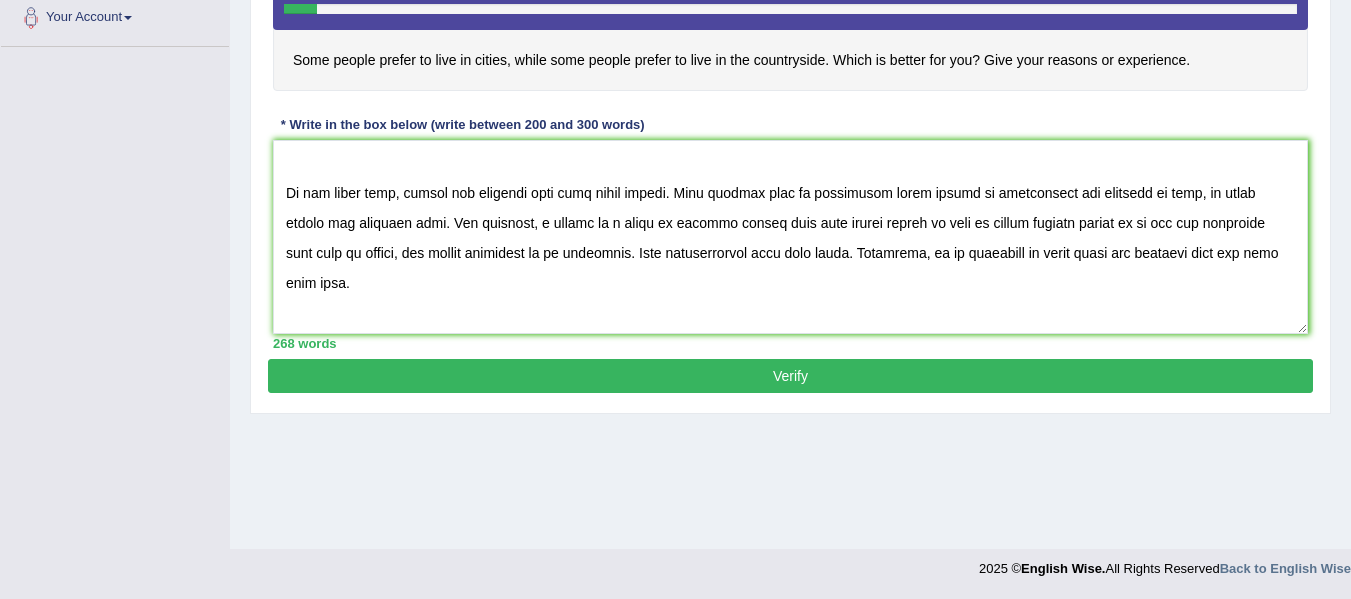 click on "Verify" at bounding box center [790, 376] 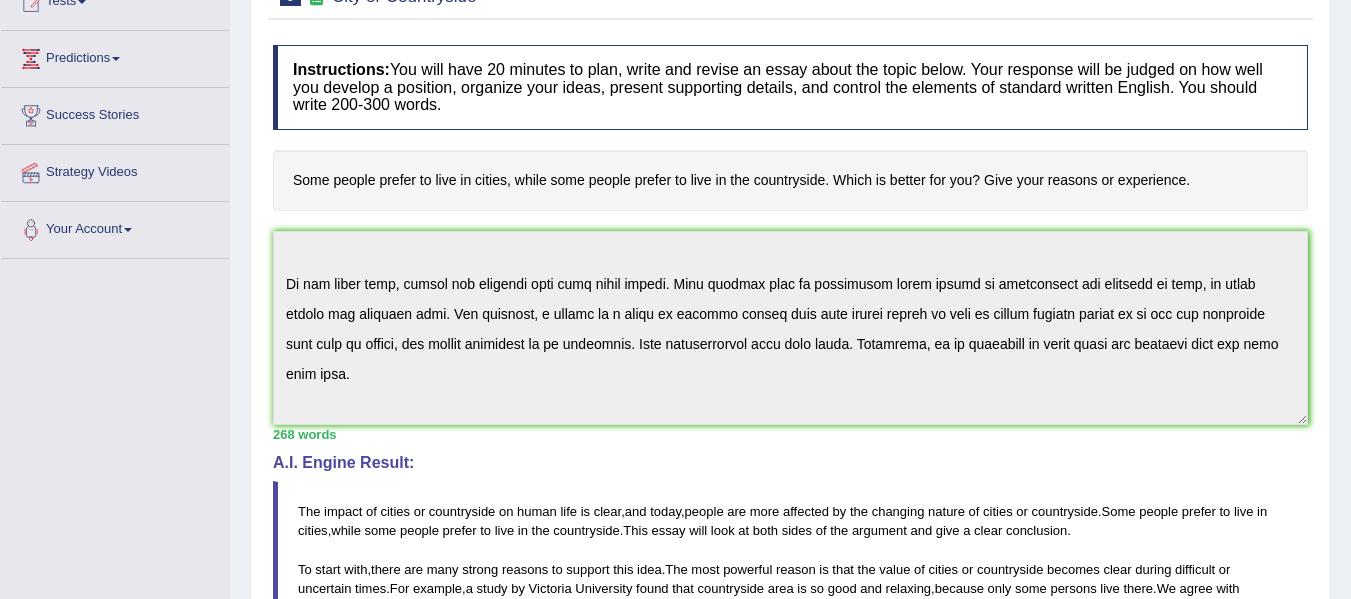 scroll, scrollTop: 790, scrollLeft: 0, axis: vertical 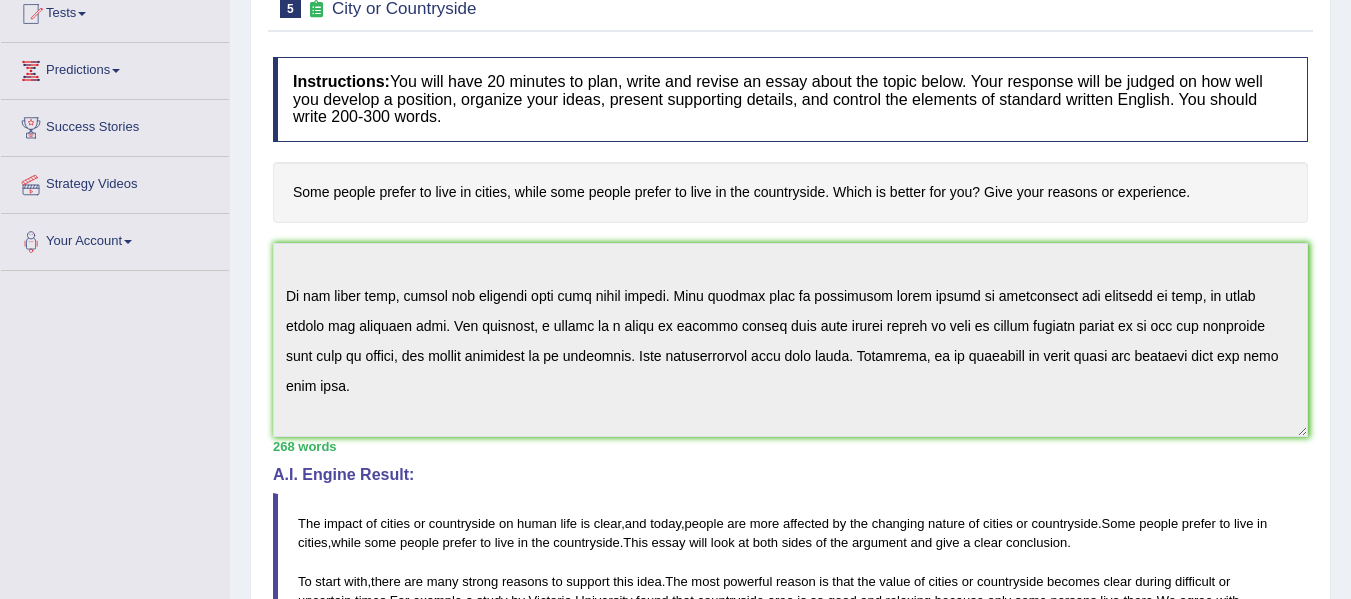 click on "The   impact   of   cities   or   countryside   on   human   life   is   clear ,  and   today ,  people   are   more   affected   by   the   changing   nature   of   cities   or   countryside .  Some   people   prefer   to   live   in   cities ,  while   some   people   prefer   to   live   in   the   countryside .  This   essay   will   look   at   both   sides   of   the   argument   and   give   a   clear   conclusion . To   start   with ,  there   are   many   strong   reasons   to   support   this   idea .  The   most   powerful   reason   is   that   the   value   of   cities   or   countryside   becomes   clear   during   difficult   or   uncertain   times .  For   example ,  a   study   by   Victoria   University   found   that   countryside   area   is   so   good   and   relaxing ,  because   only   some   persons   live   there .  We   agree   with   this .  So ,  the   good   effects   of   this   idea   are   important   and   should   not   be   ignored   because   of   the   many   benefits" at bounding box center [790, 638] 